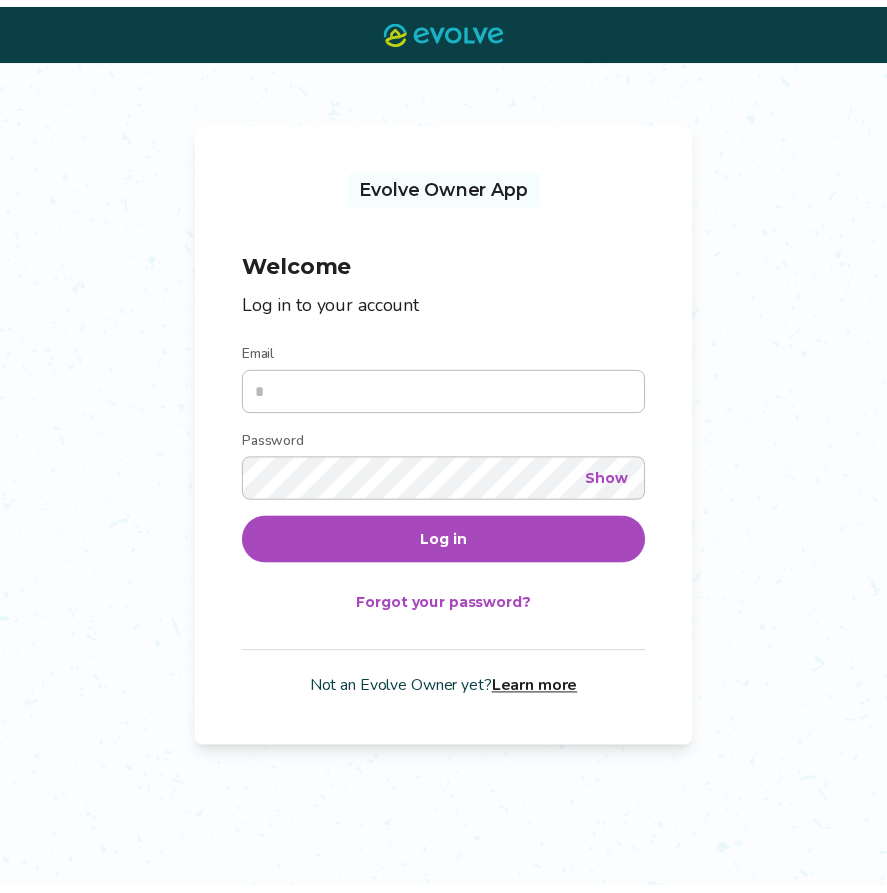 scroll, scrollTop: 0, scrollLeft: 0, axis: both 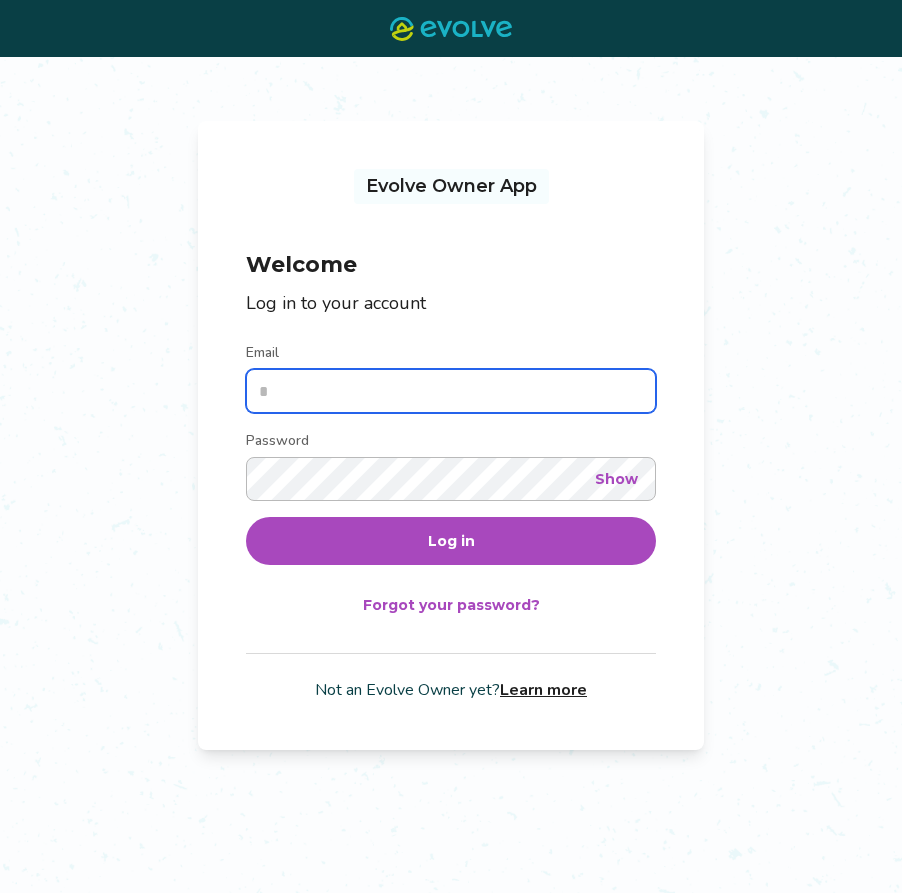 type on "**********" 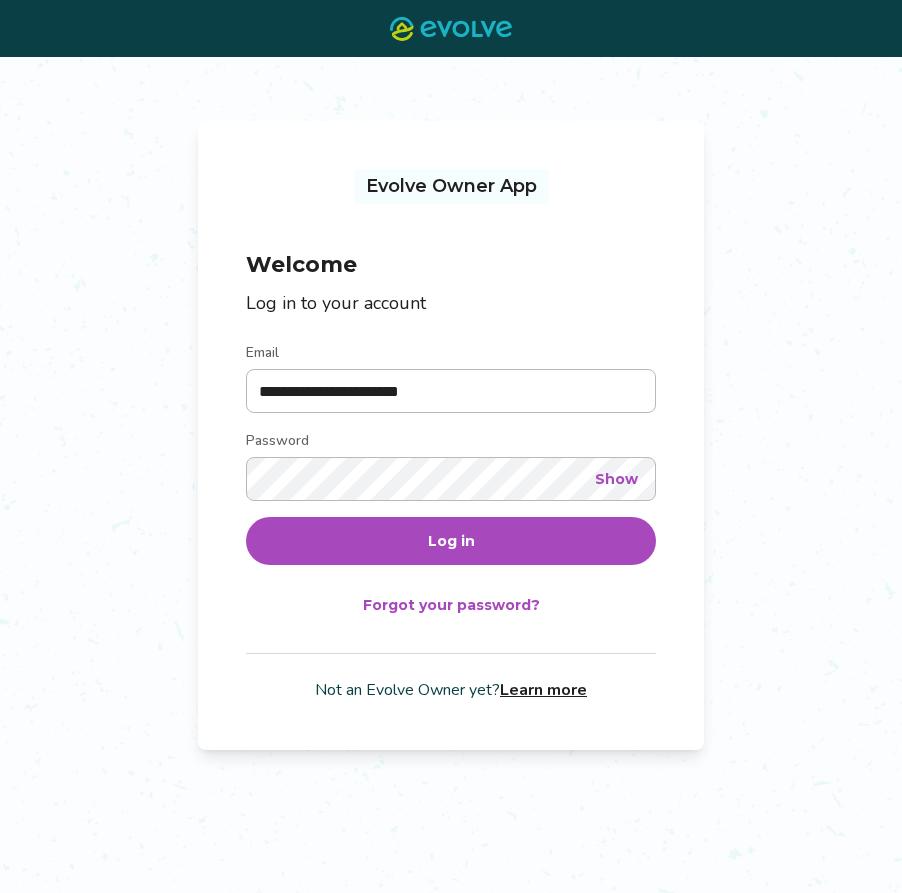 click on "Log in" at bounding box center (451, 541) 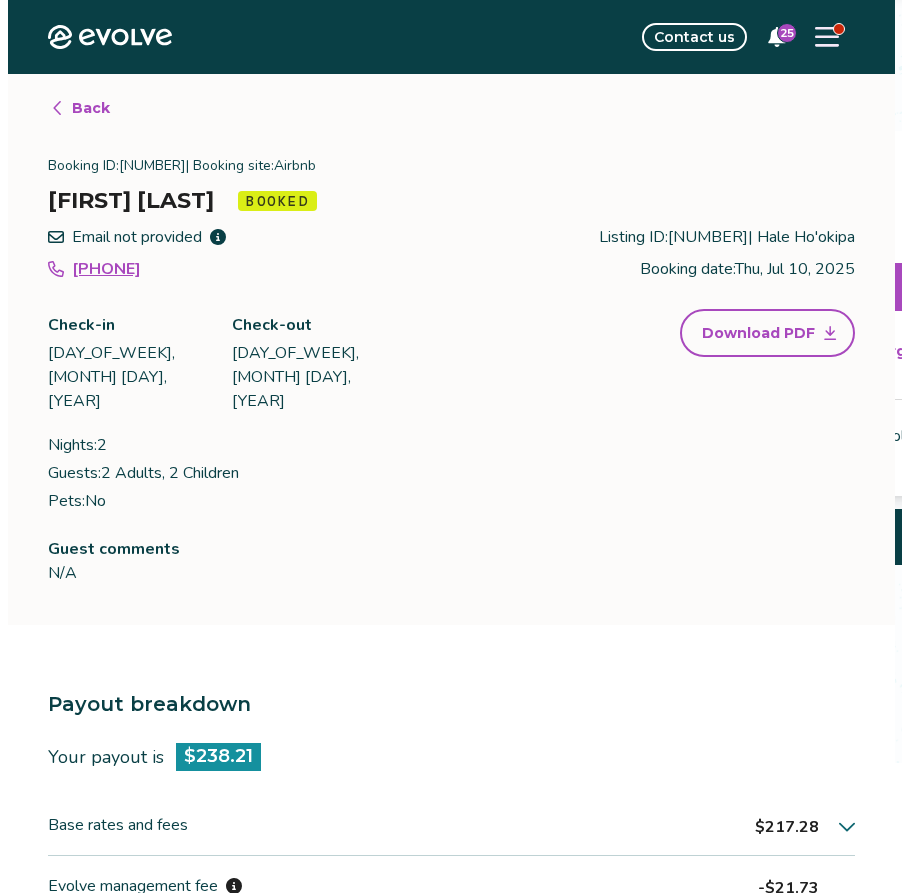 scroll, scrollTop: 0, scrollLeft: 0, axis: both 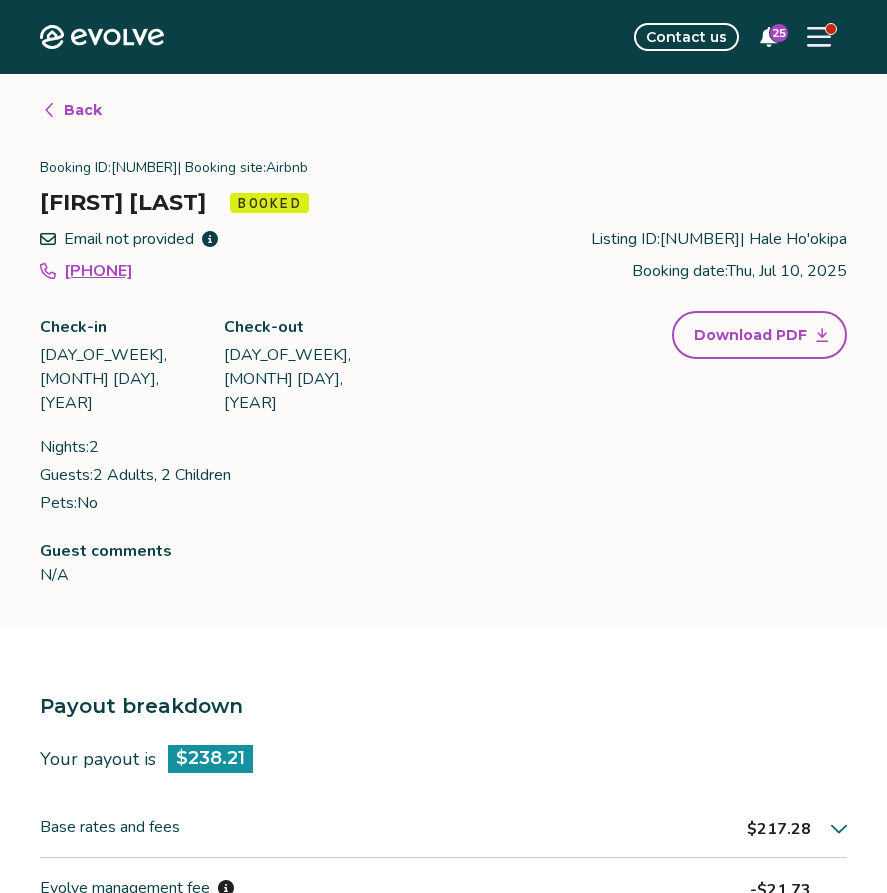 click on "Back" at bounding box center (72, 110) 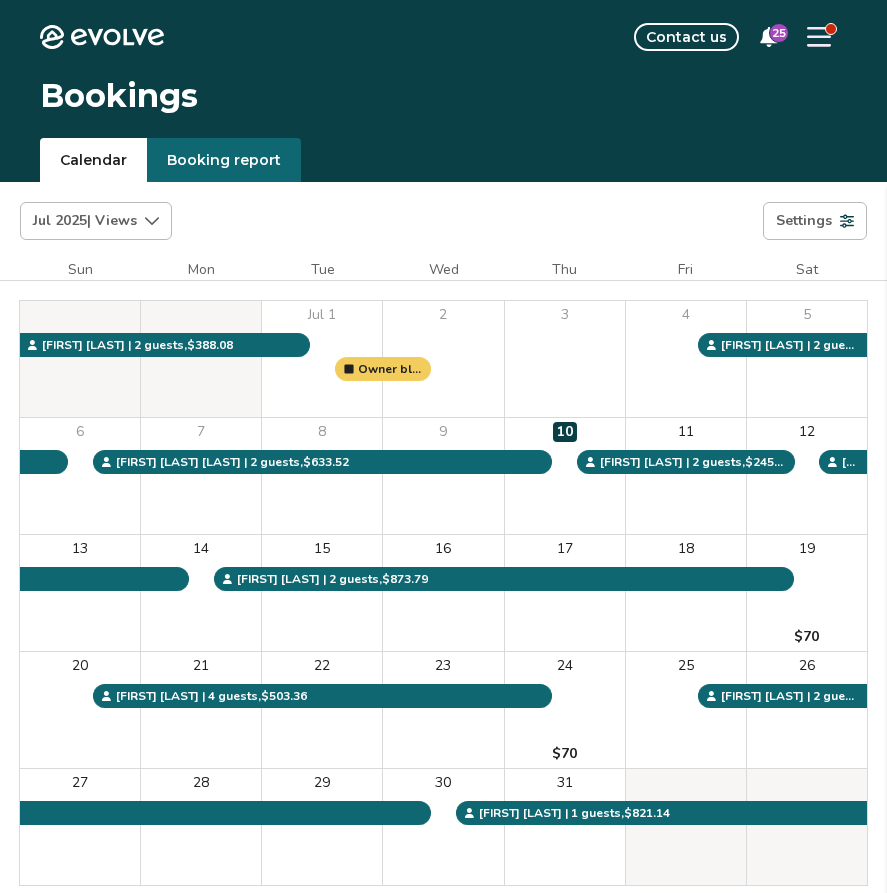 click 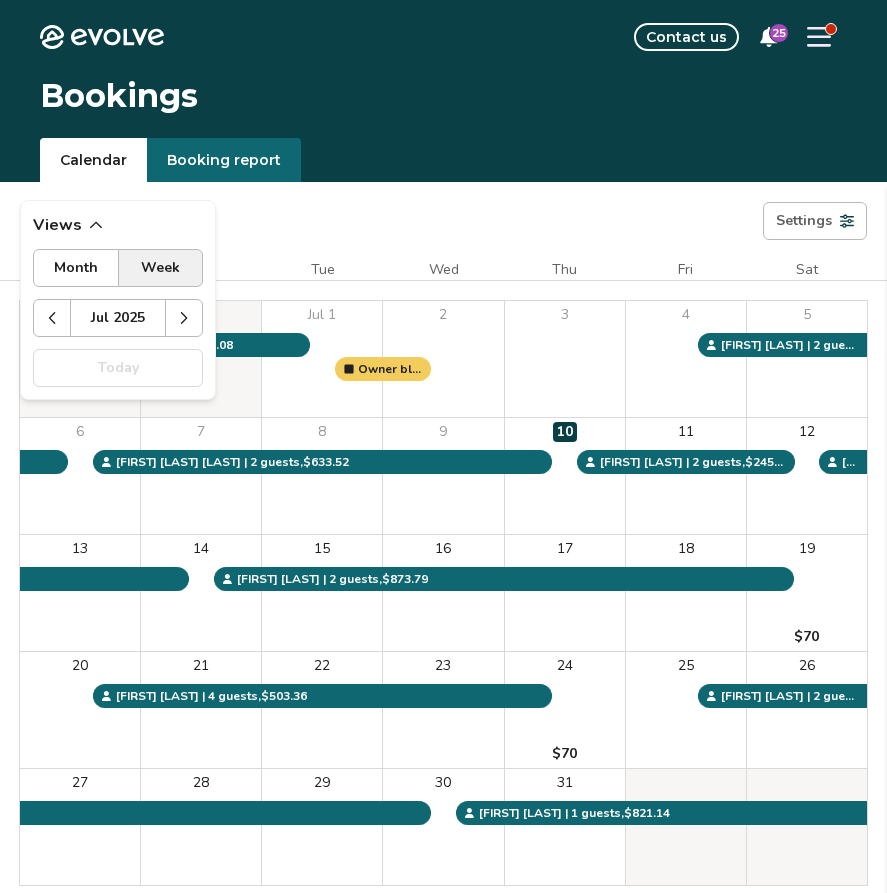 click at bounding box center (184, 318) 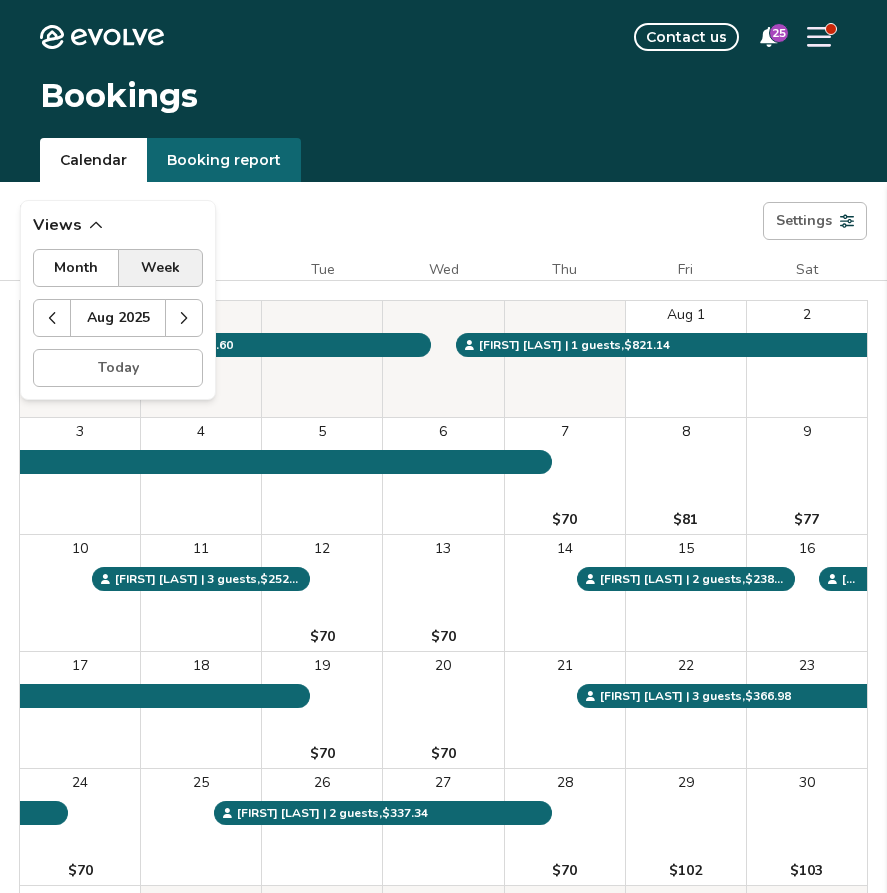 click 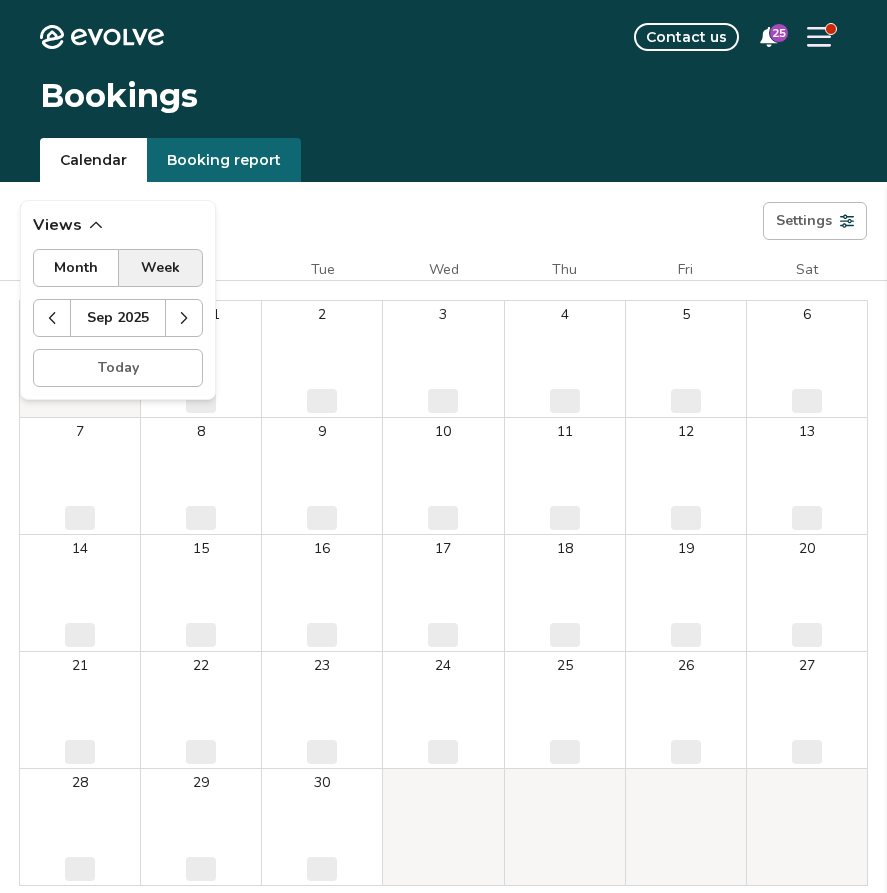 click at bounding box center (184, 318) 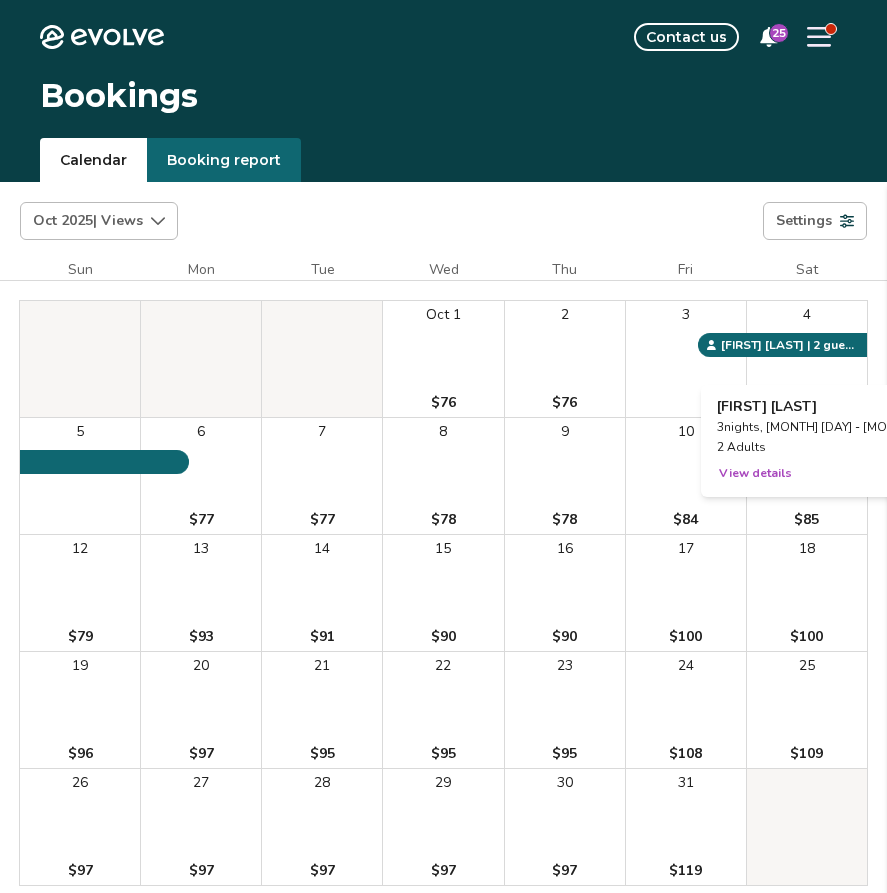 click on "4" at bounding box center (807, 359) 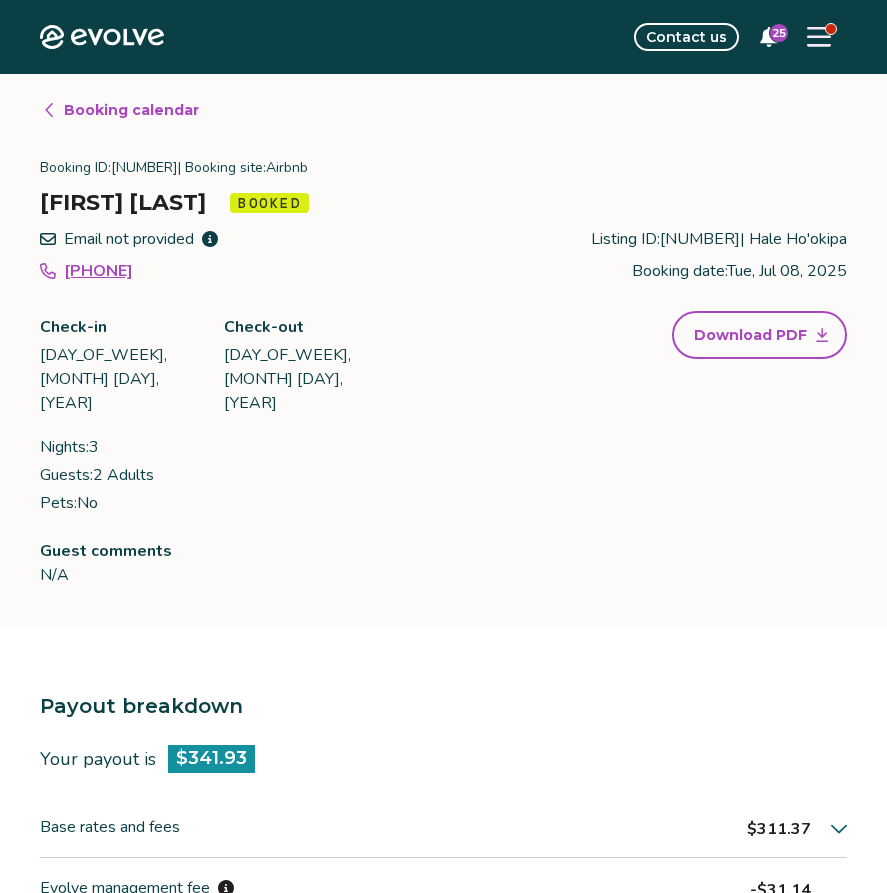 click 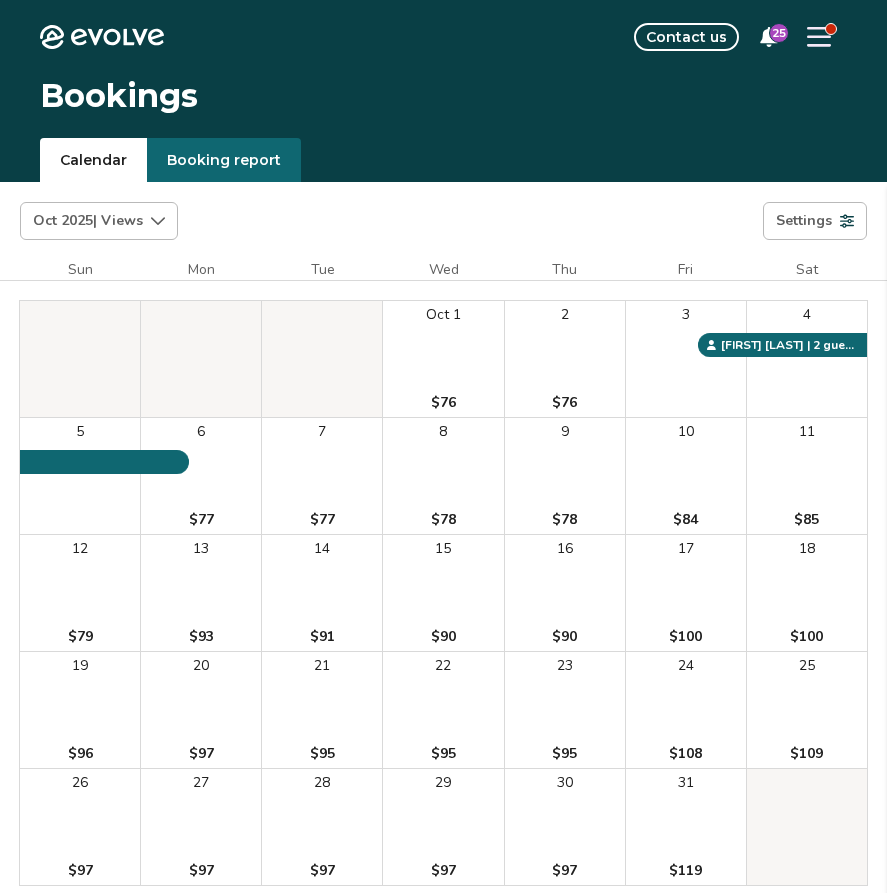click 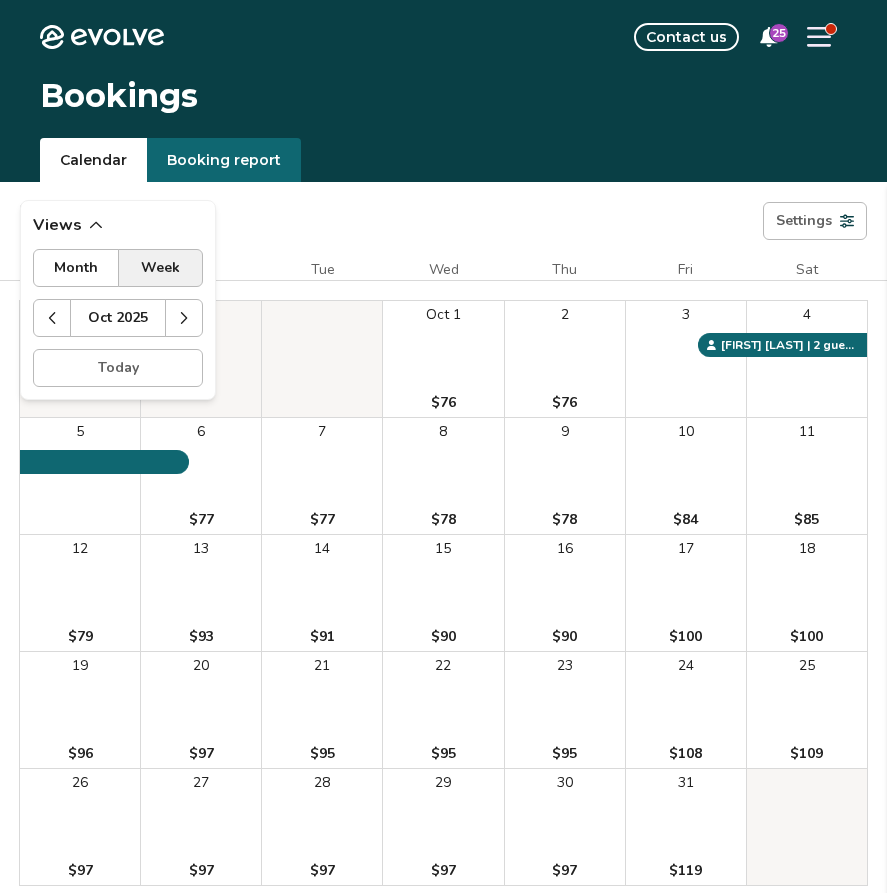 click 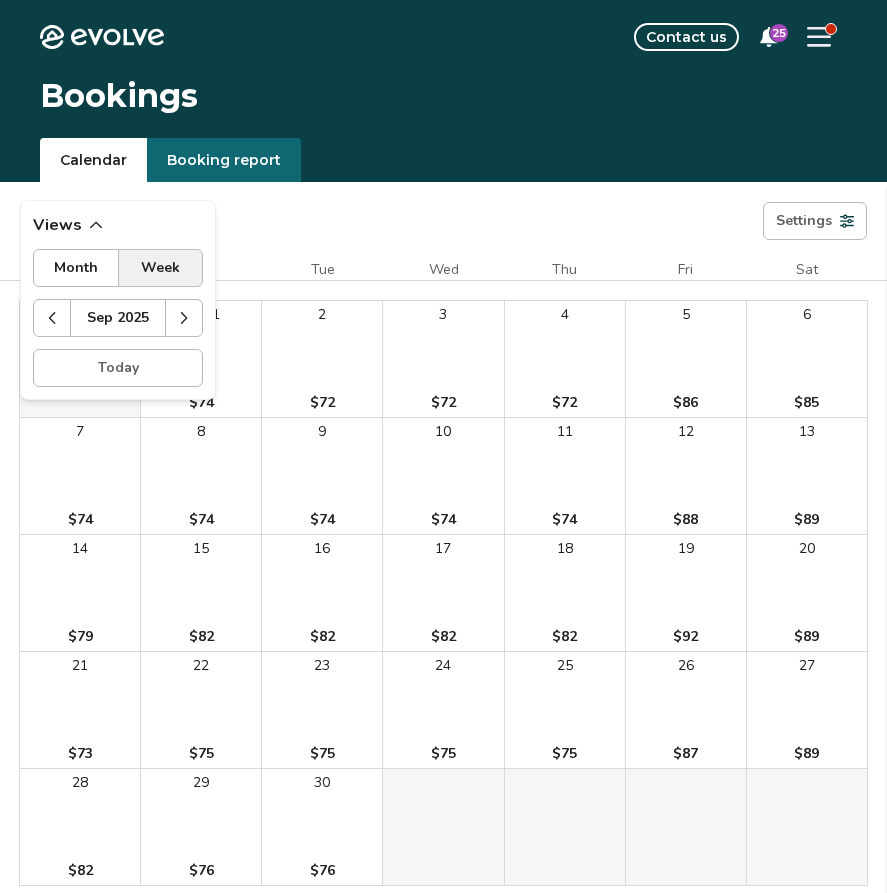 click 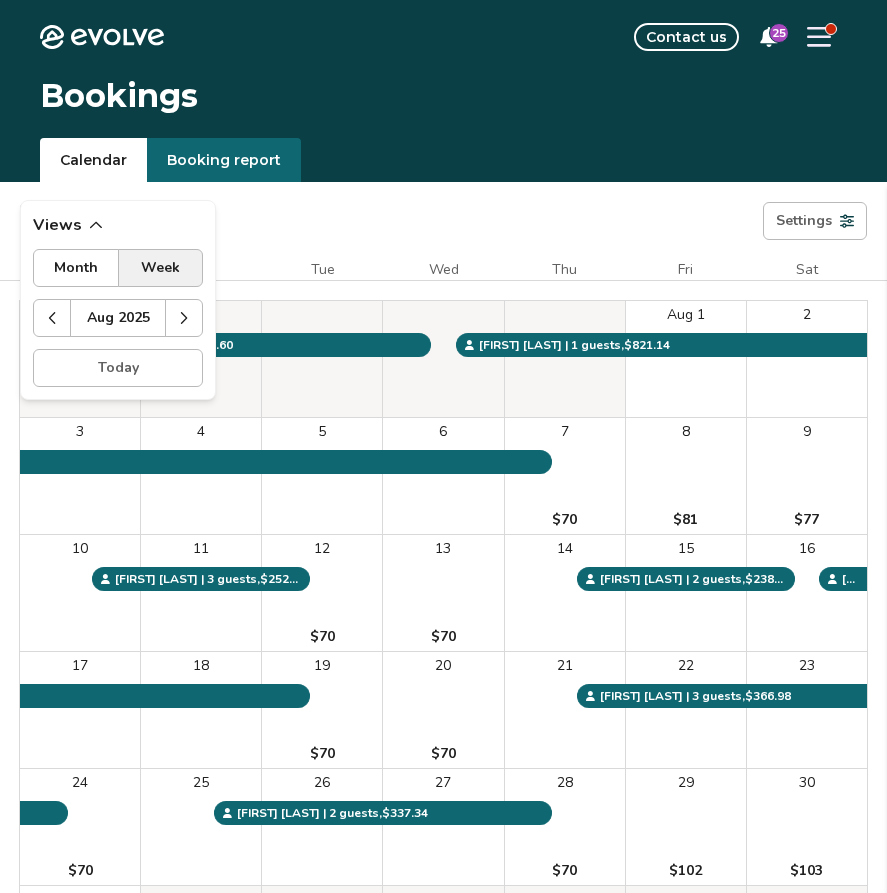 click 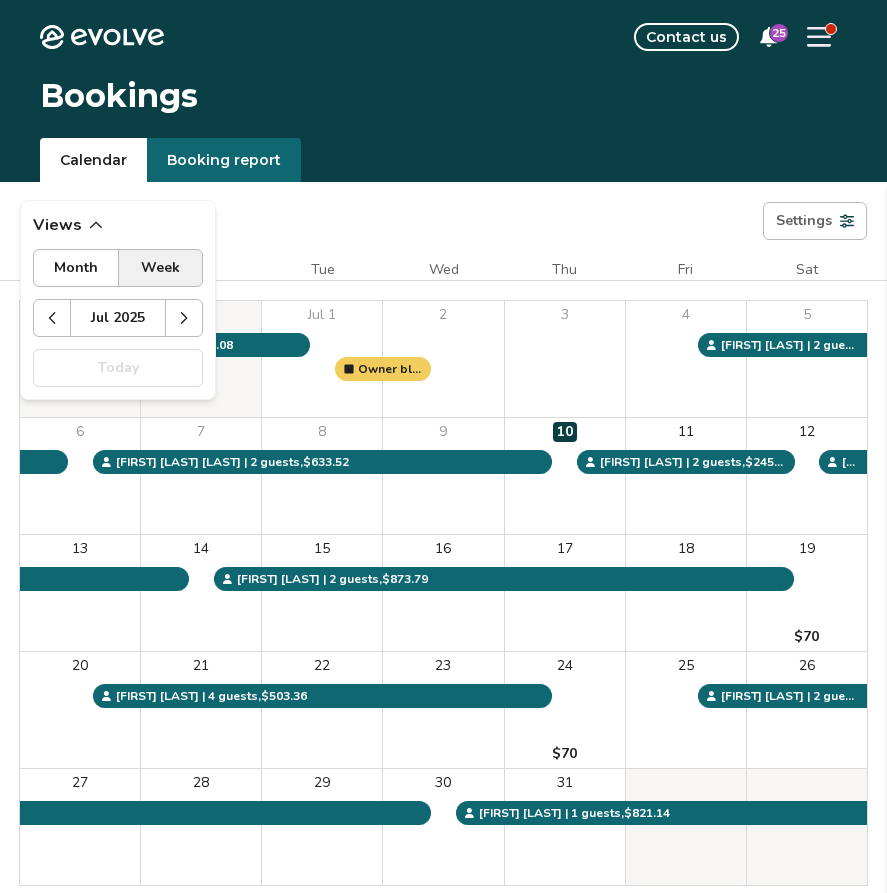 click 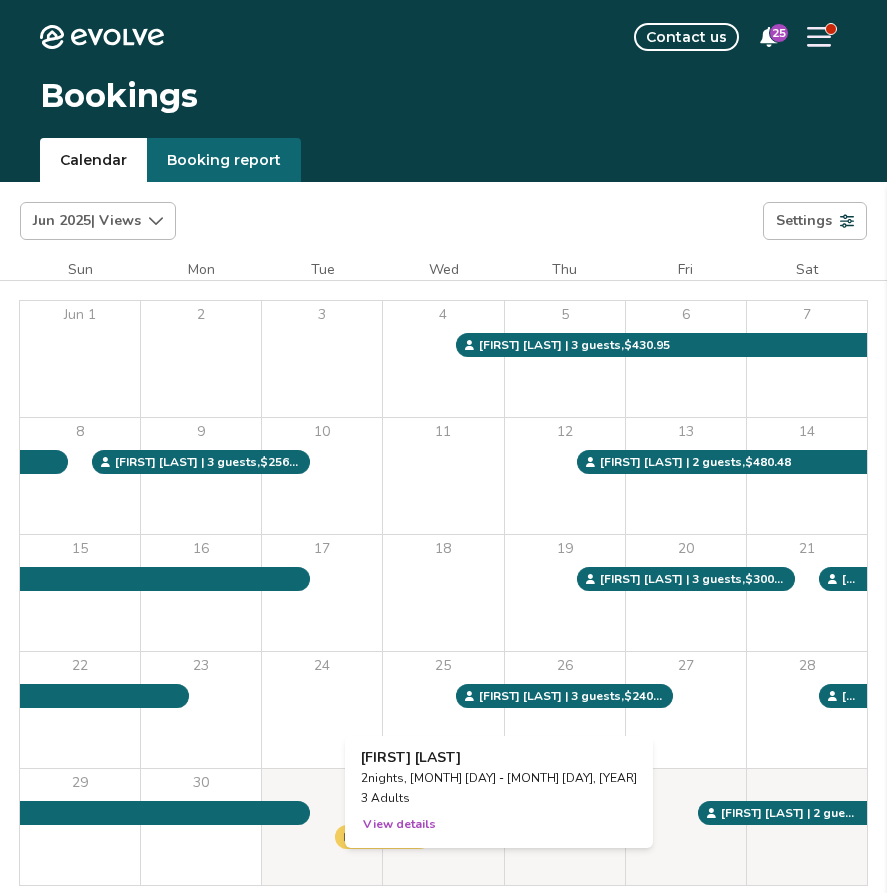 click on "View details" at bounding box center [399, 824] 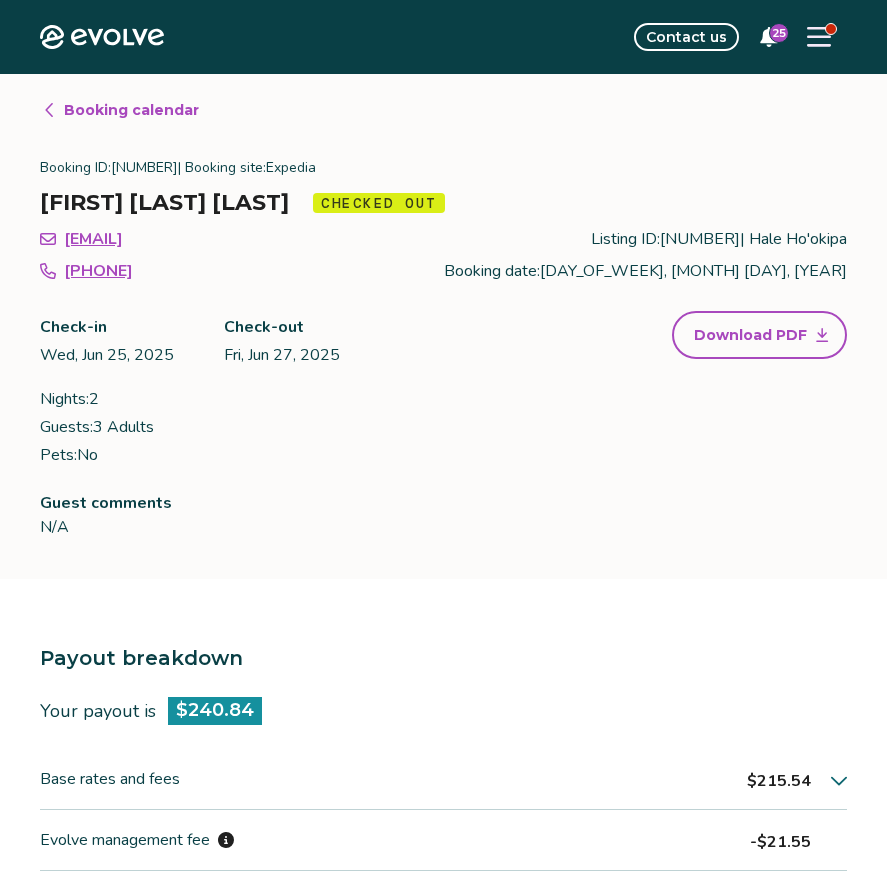 click 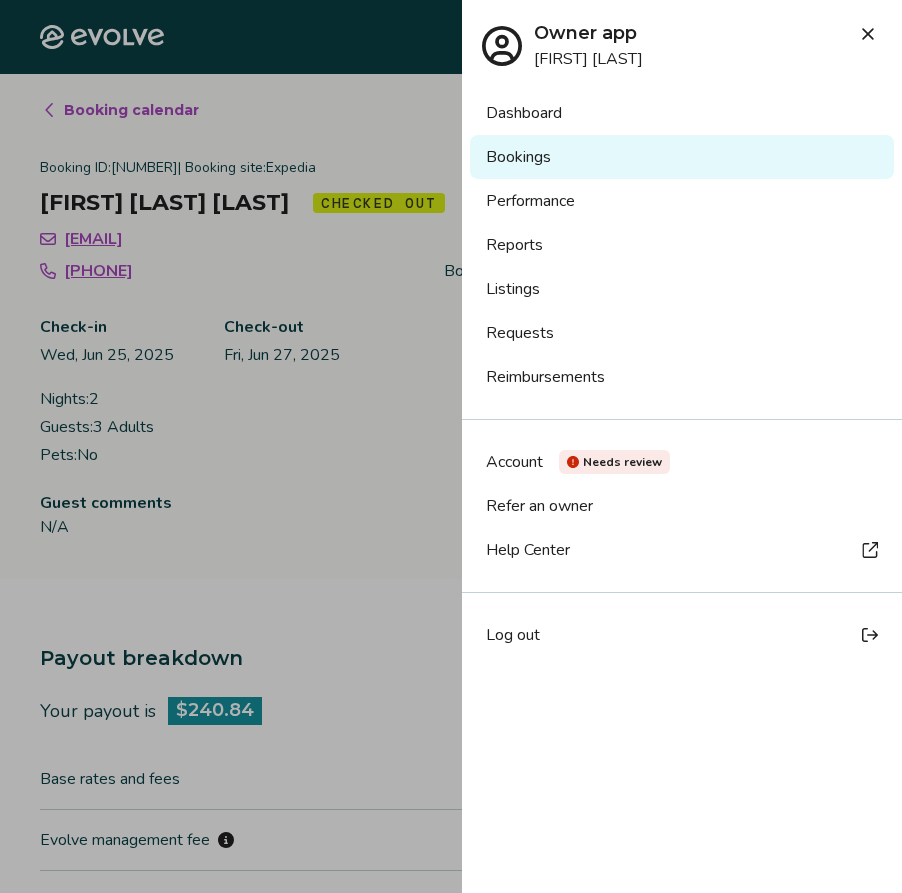 click on "Needs review" at bounding box center [622, 462] 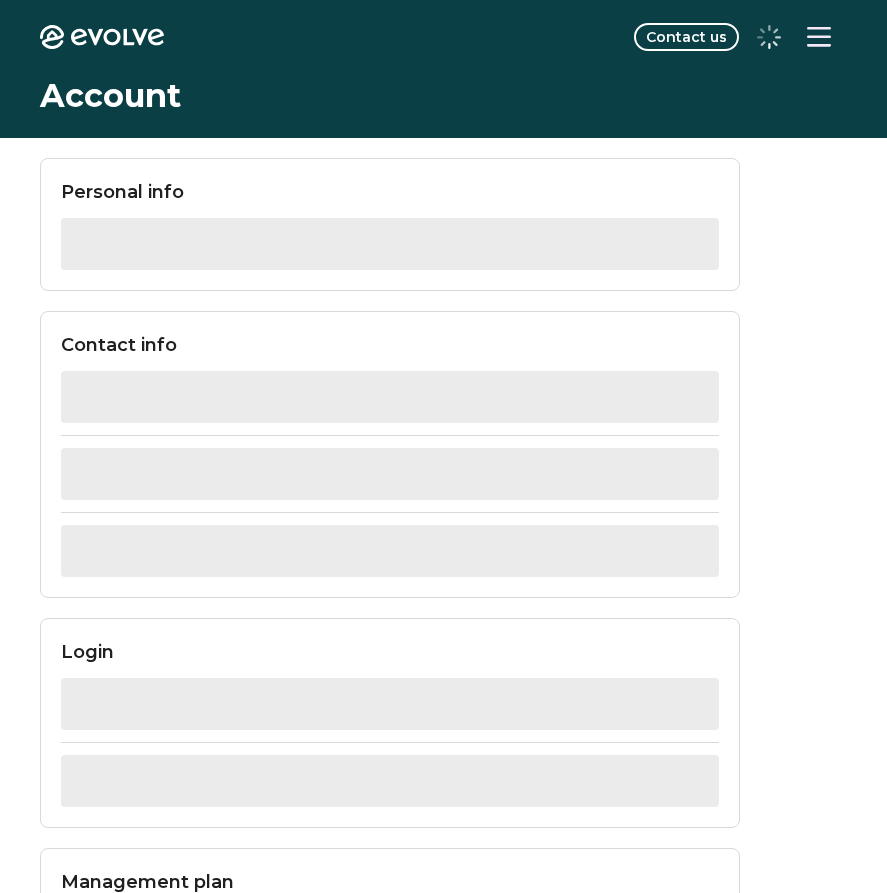 scroll, scrollTop: 0, scrollLeft: 0, axis: both 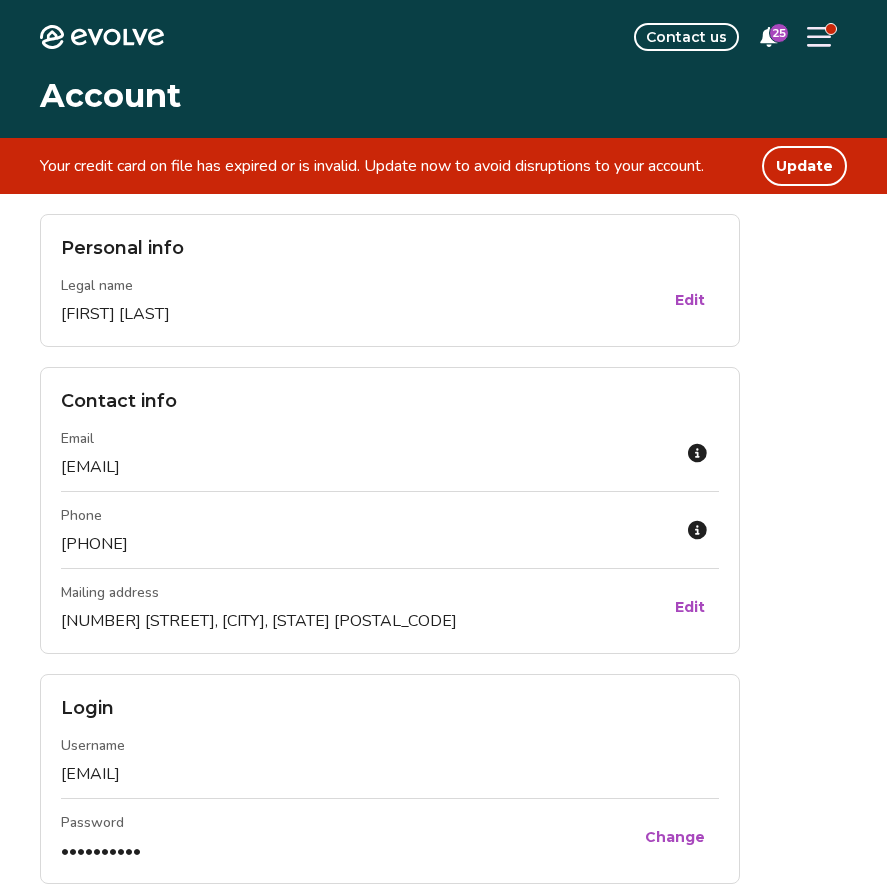 click on "Edit" at bounding box center (690, 607) 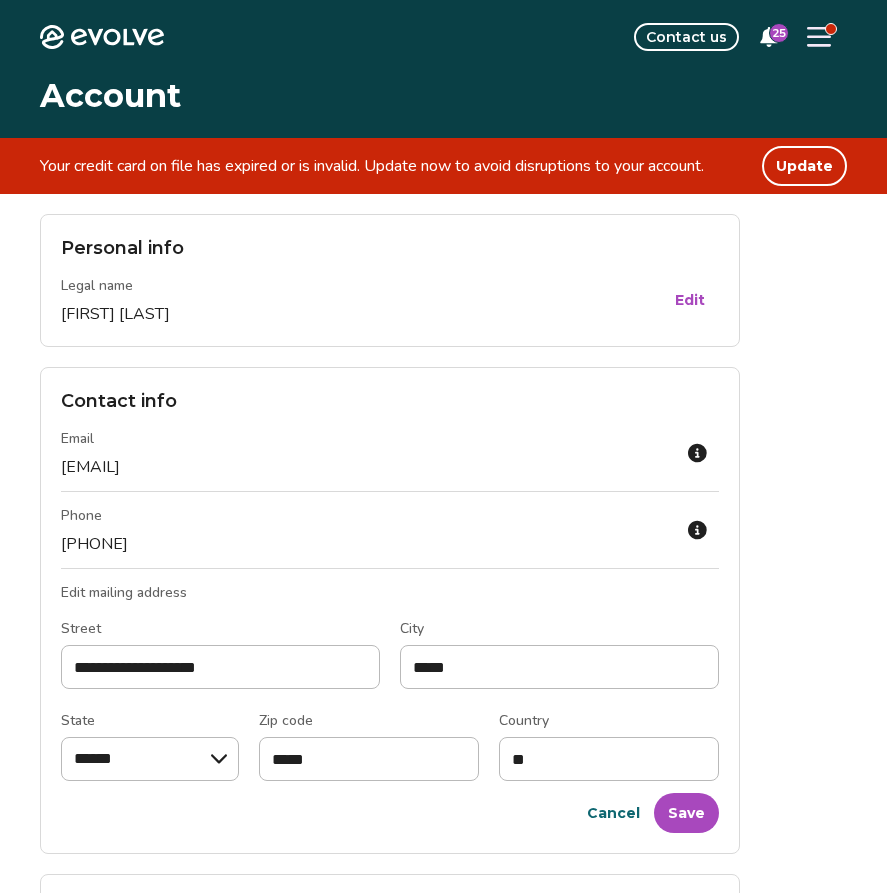 click on "Update" at bounding box center [804, 166] 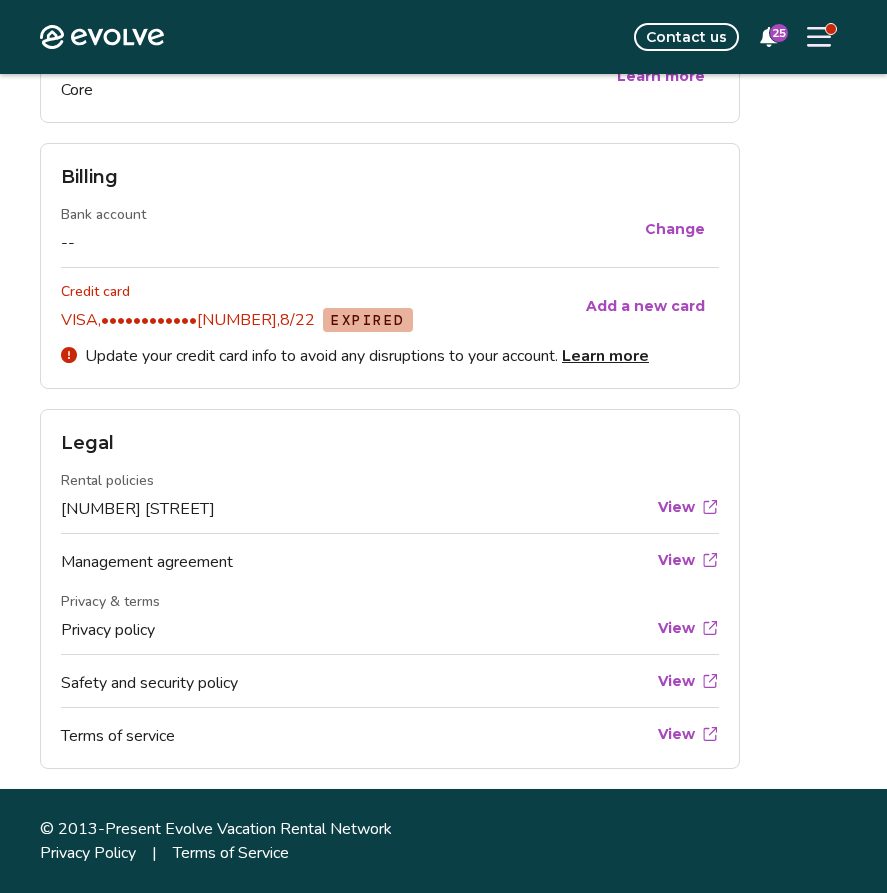 click on "Add a new card" at bounding box center (645, 306) 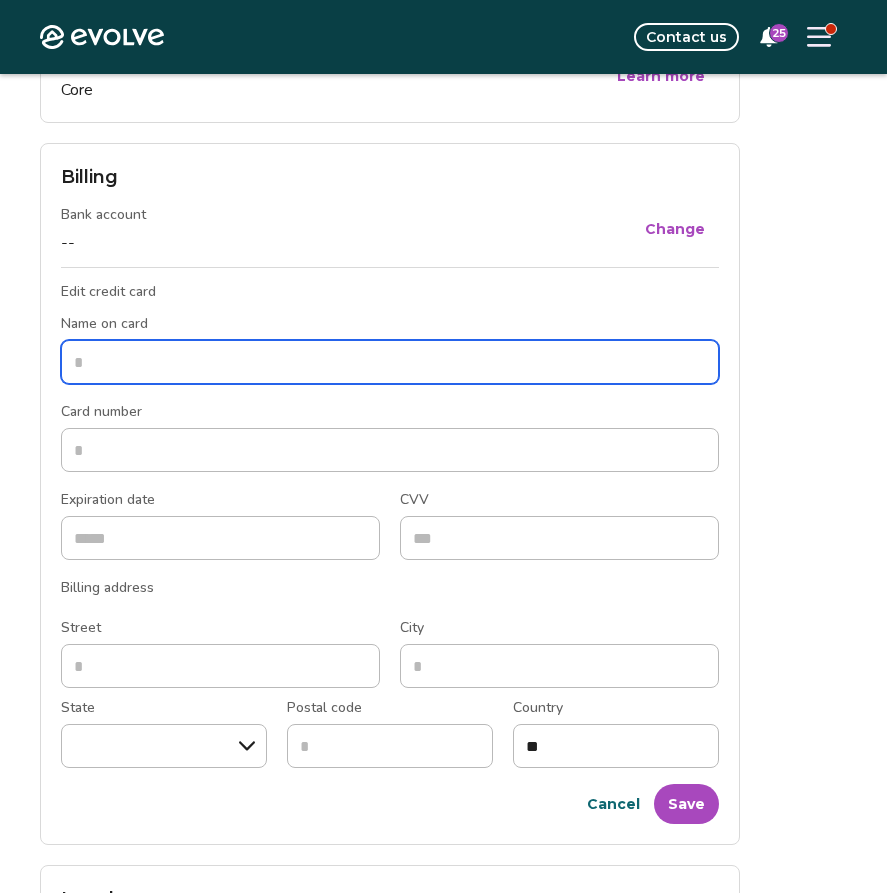 click on "Name on card" at bounding box center [390, 362] 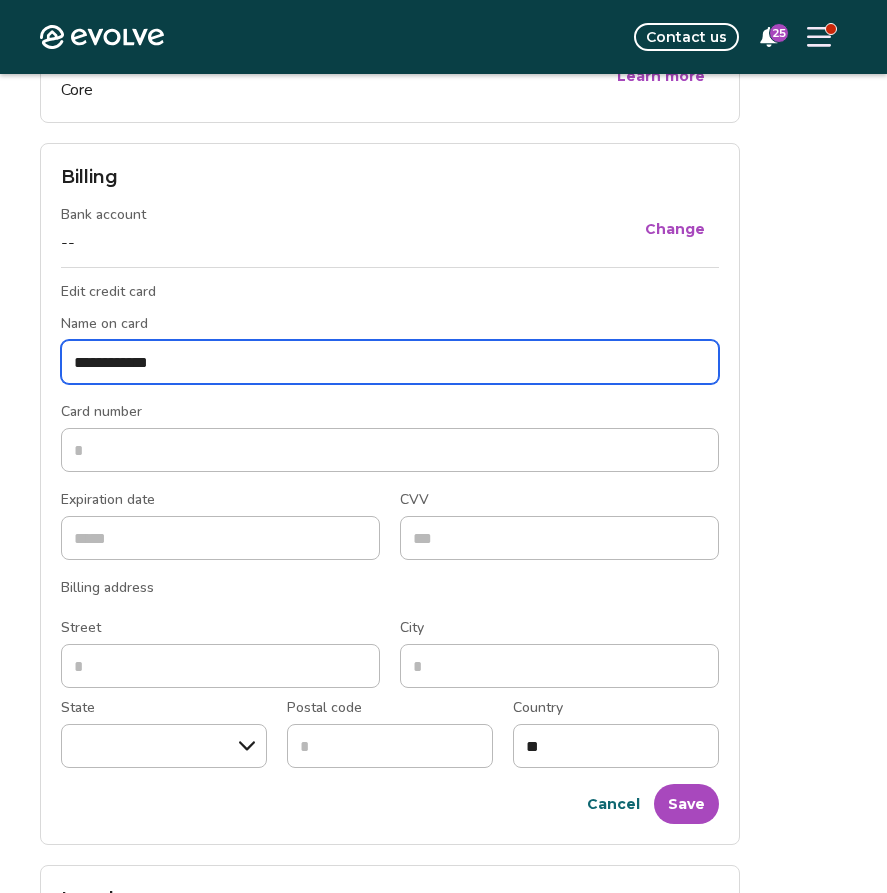 type on "**********" 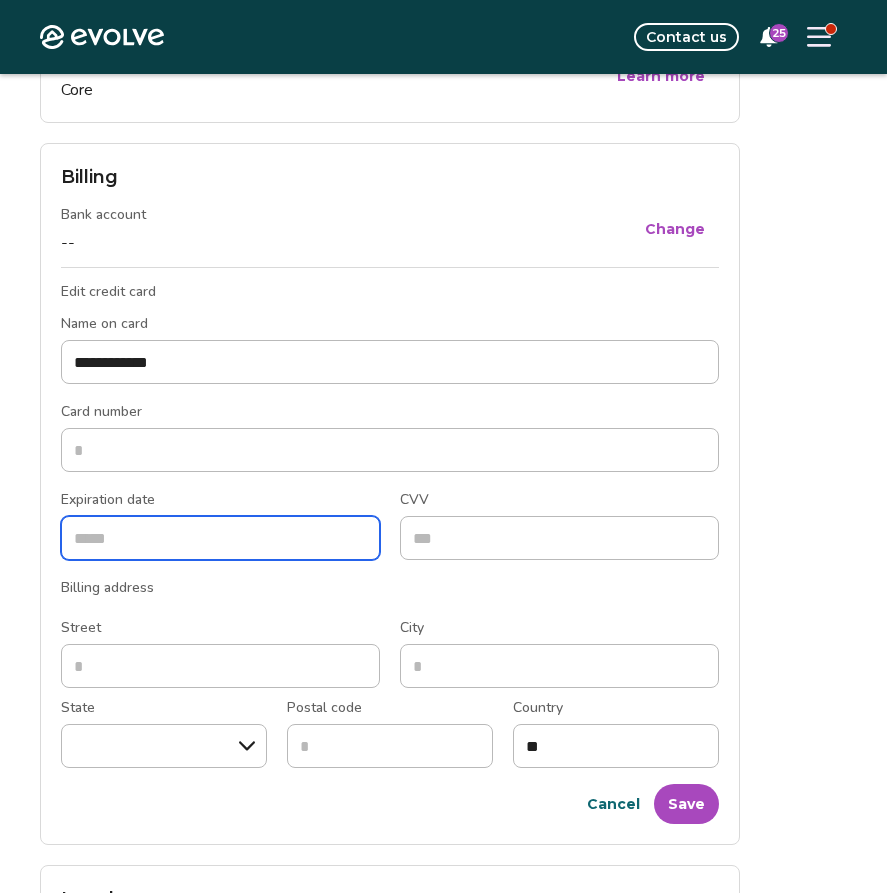 click on "Expiration date" at bounding box center [220, 538] 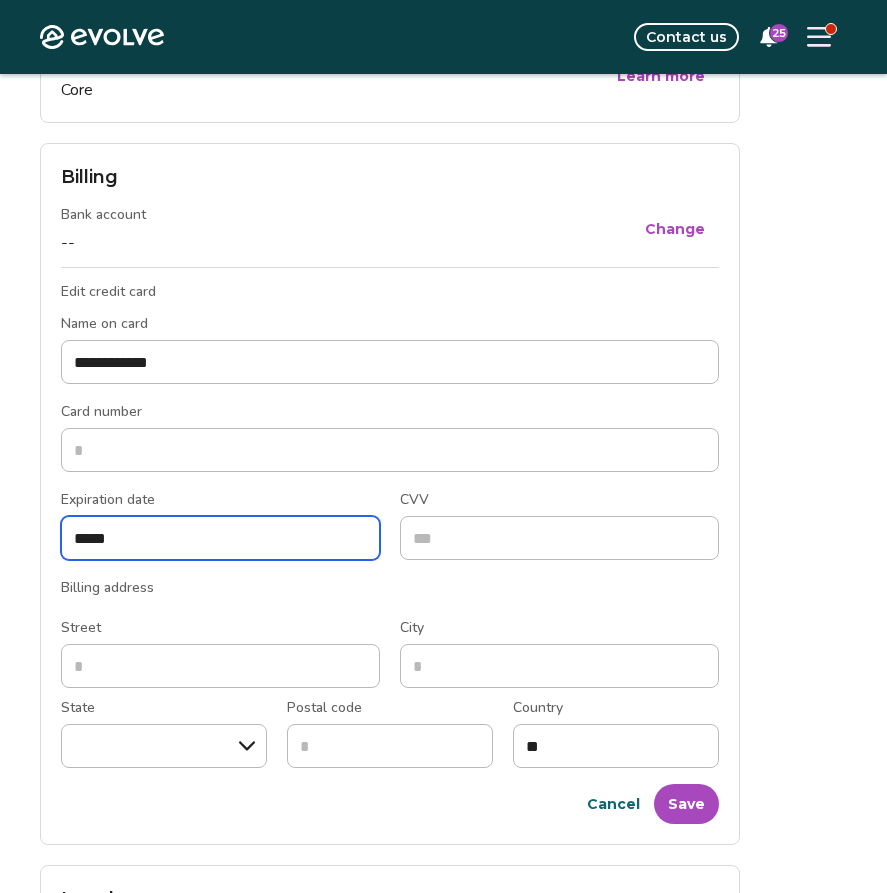 type on "*****" 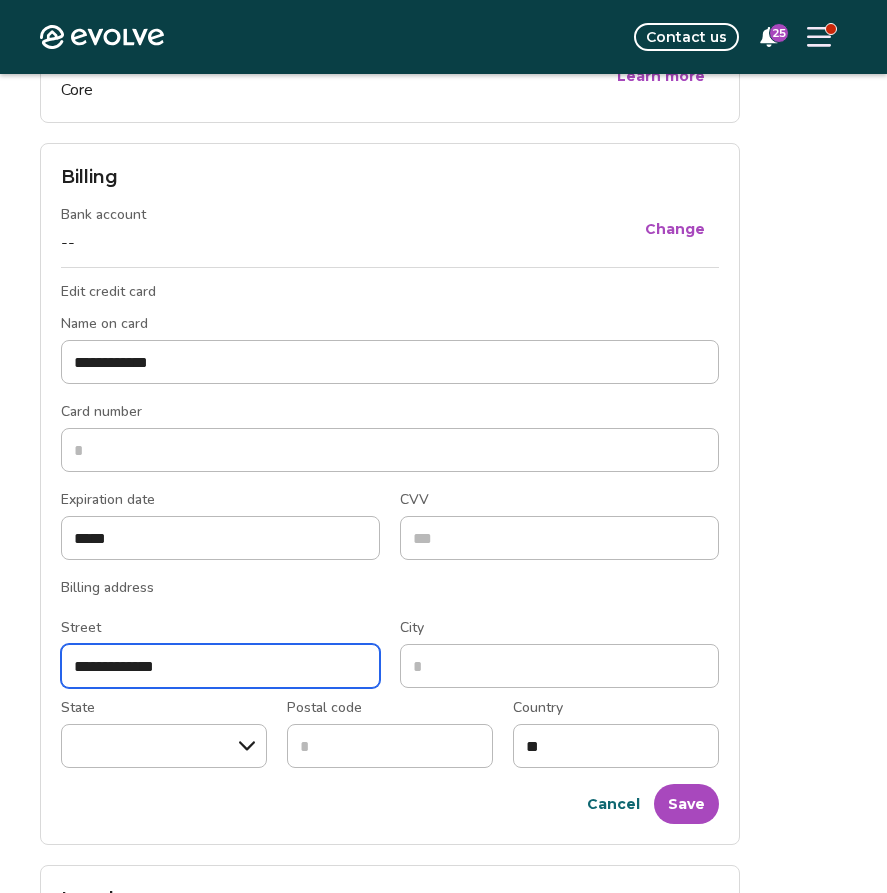 click on "**********" at bounding box center (220, 666) 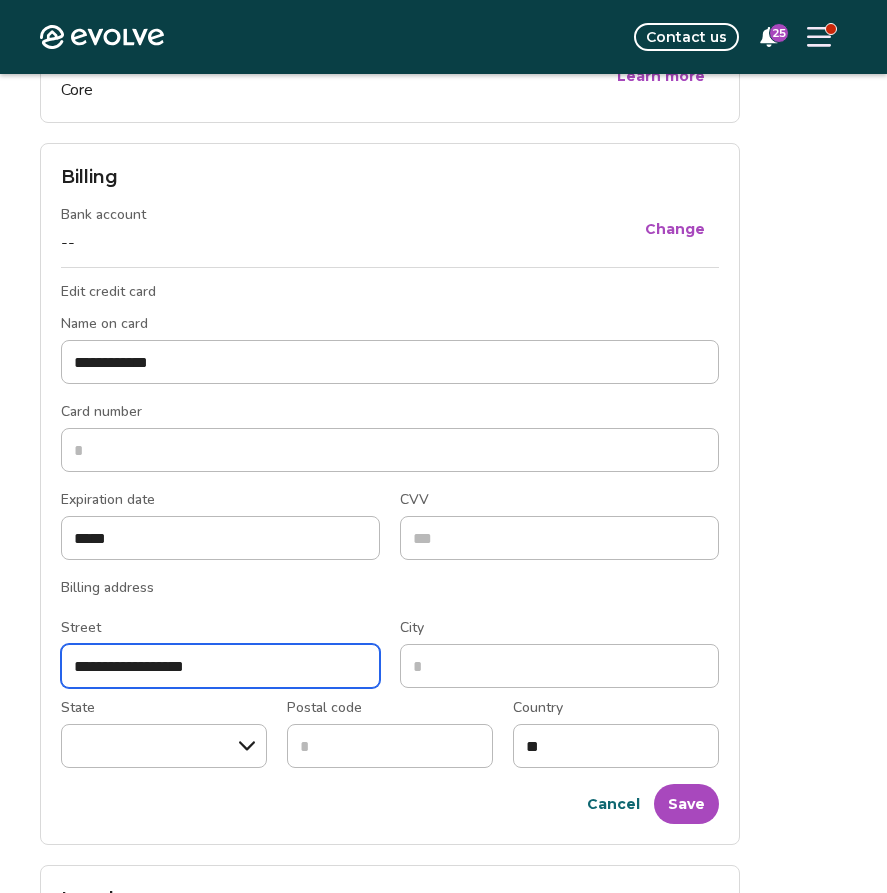 click on "**********" at bounding box center [220, 666] 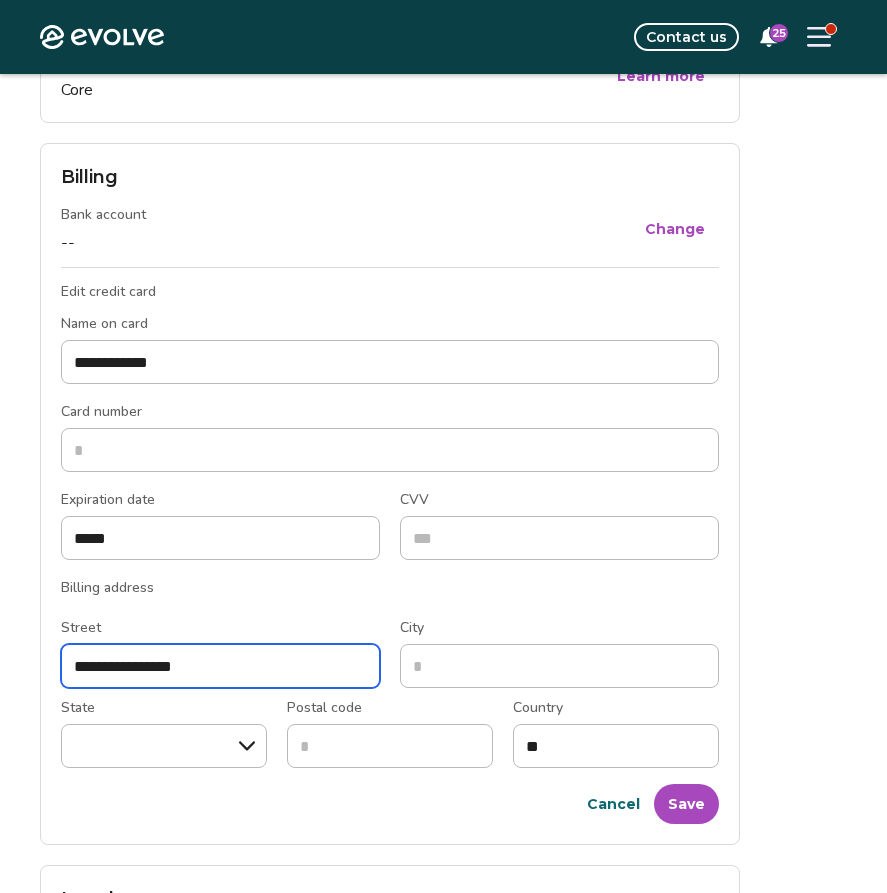 type on "**********" 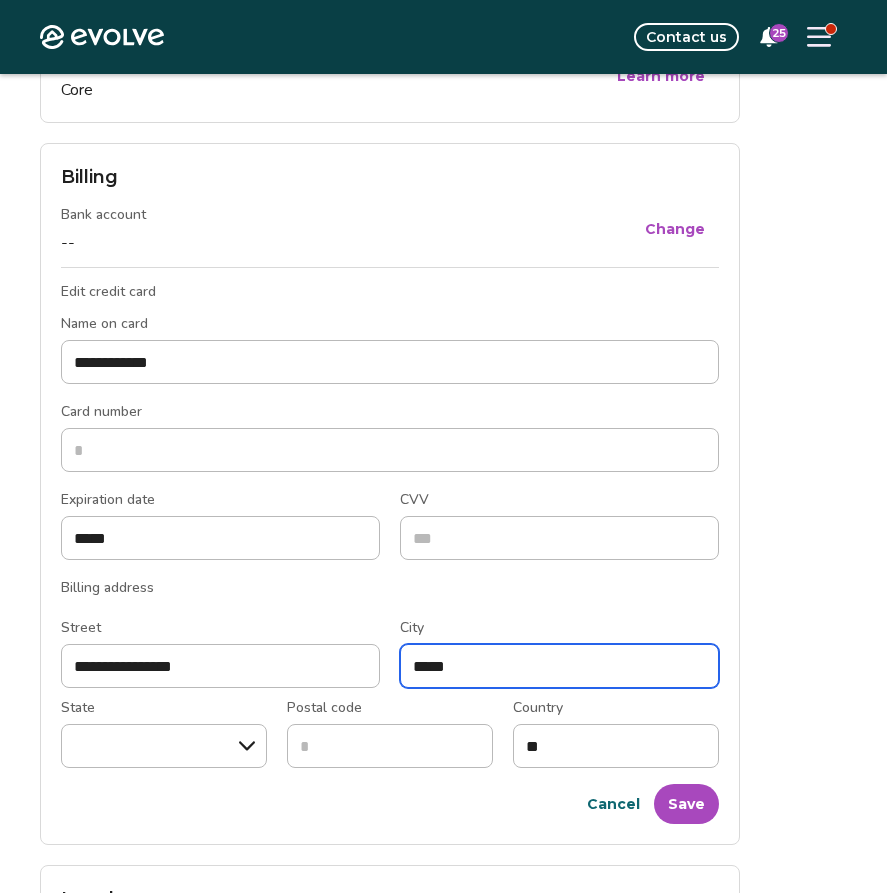 type on "*****" 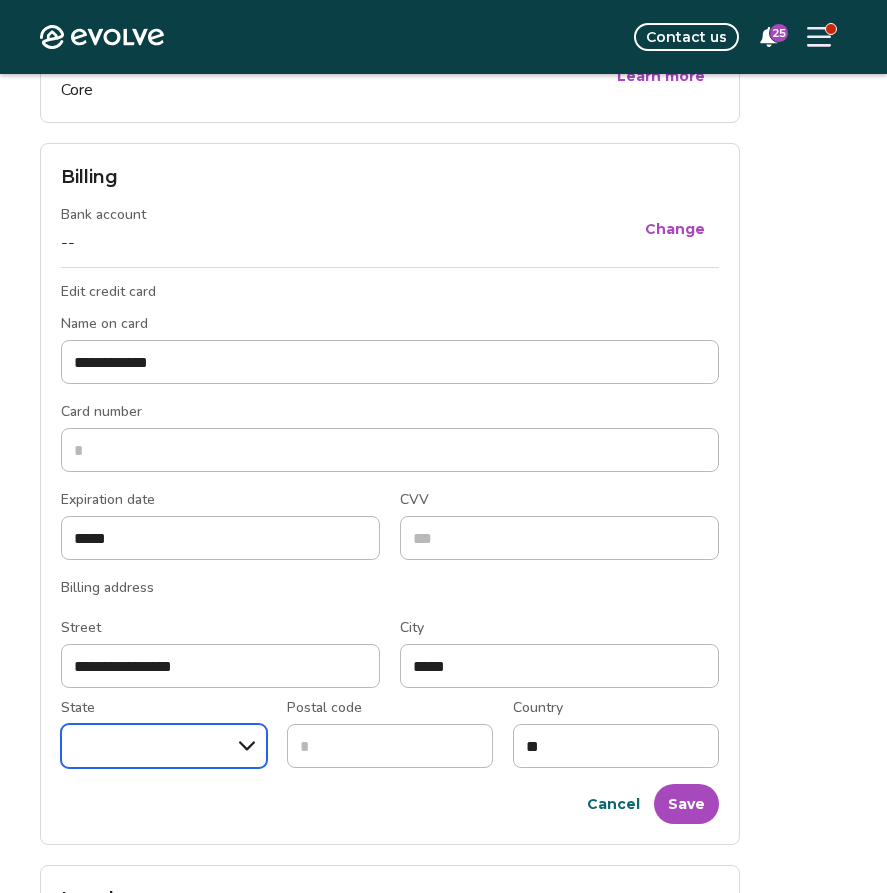 select on "**" 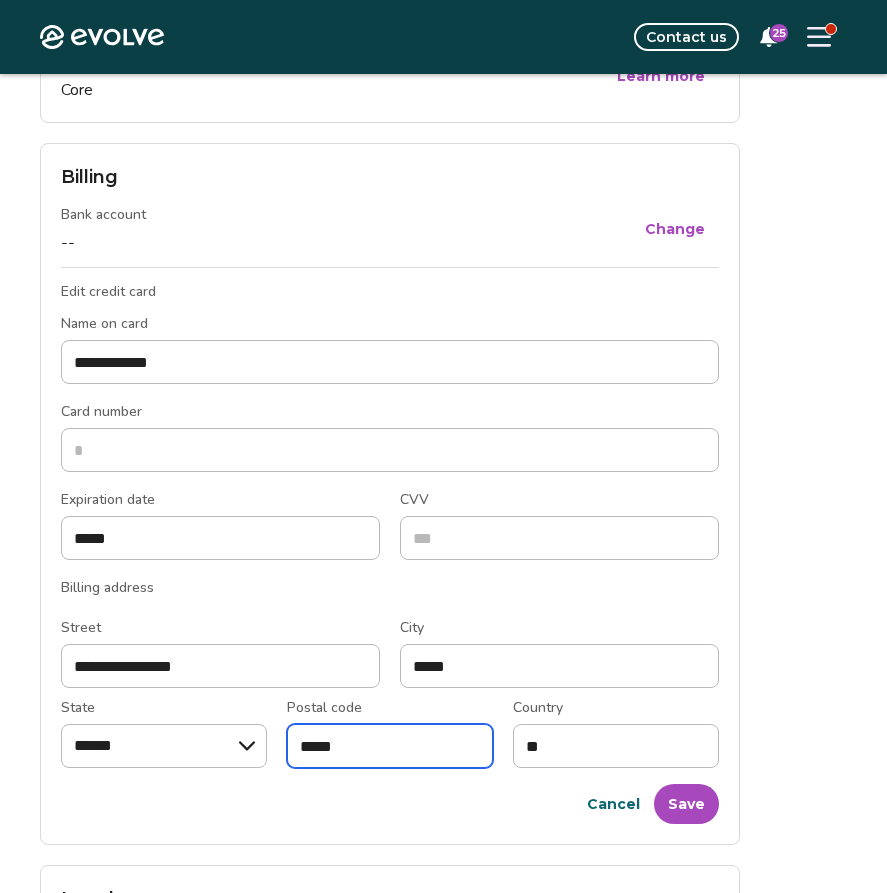 type on "*****" 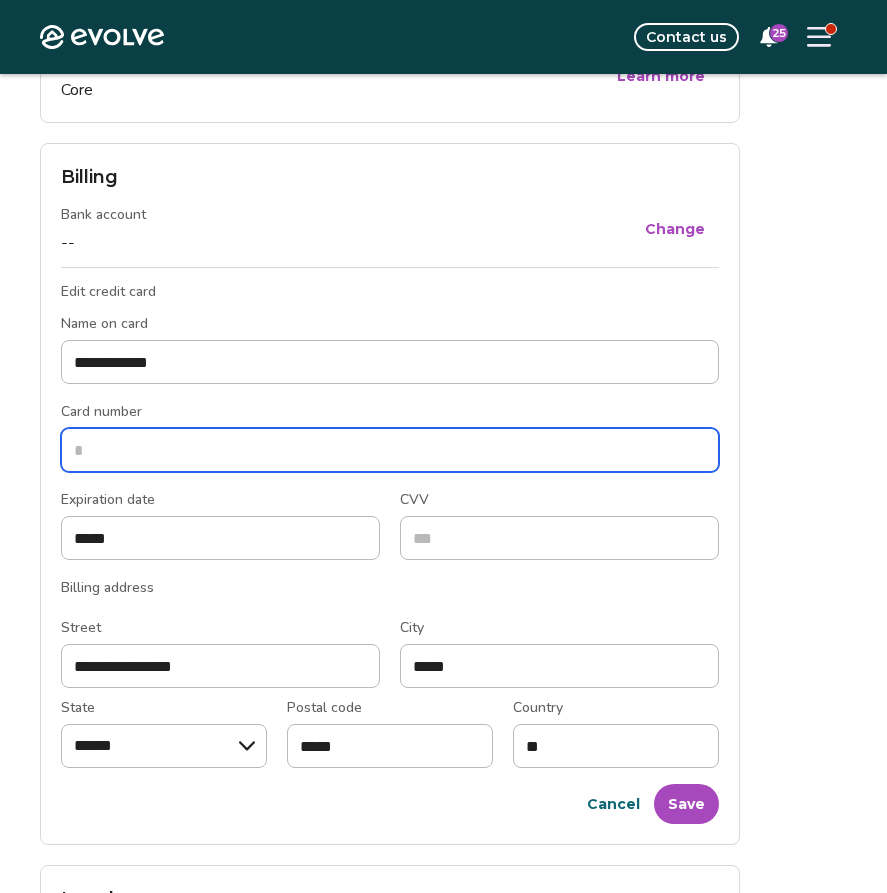 click on "Card number" at bounding box center [390, 450] 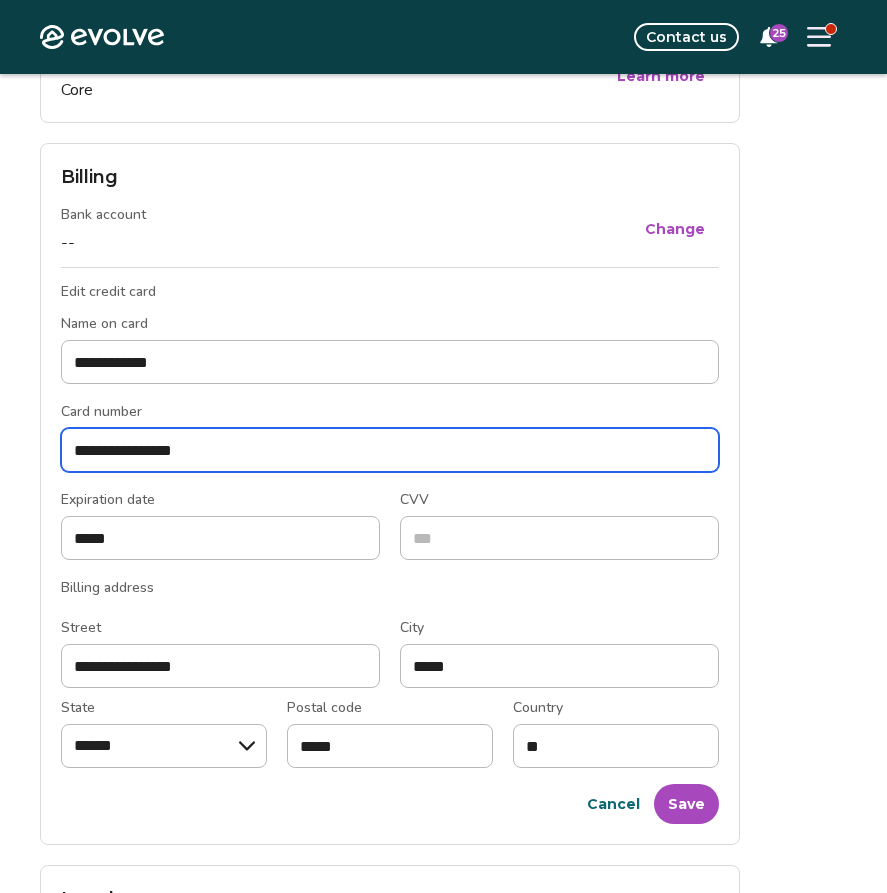 type on "**********" 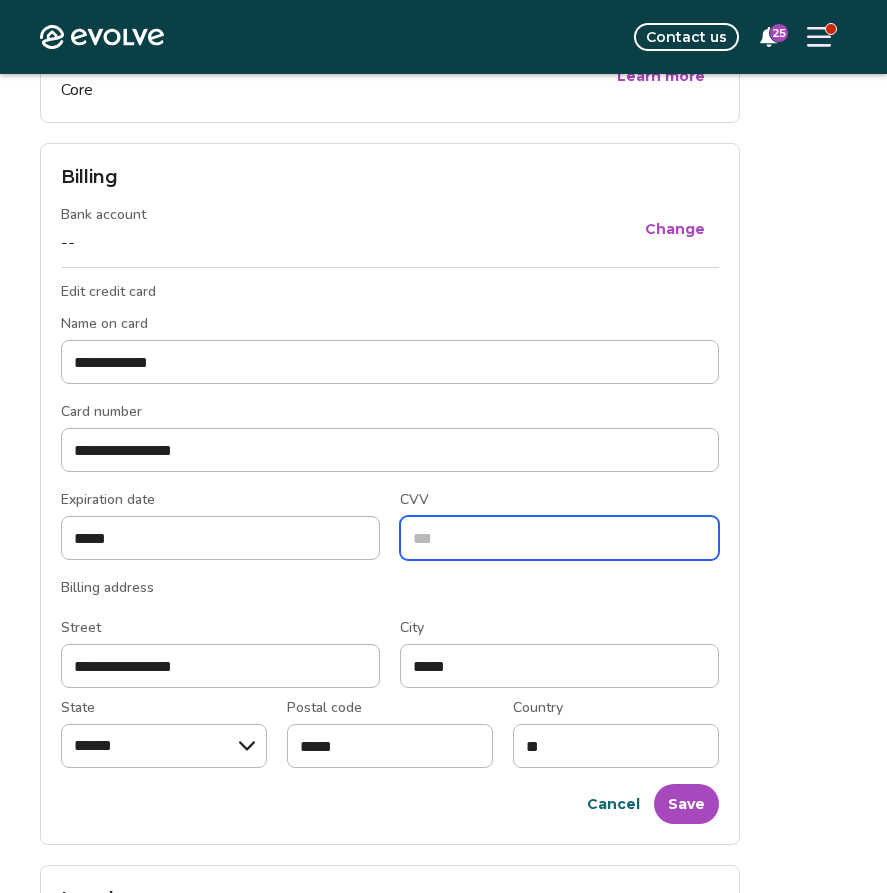 click on "CVV" at bounding box center [559, 538] 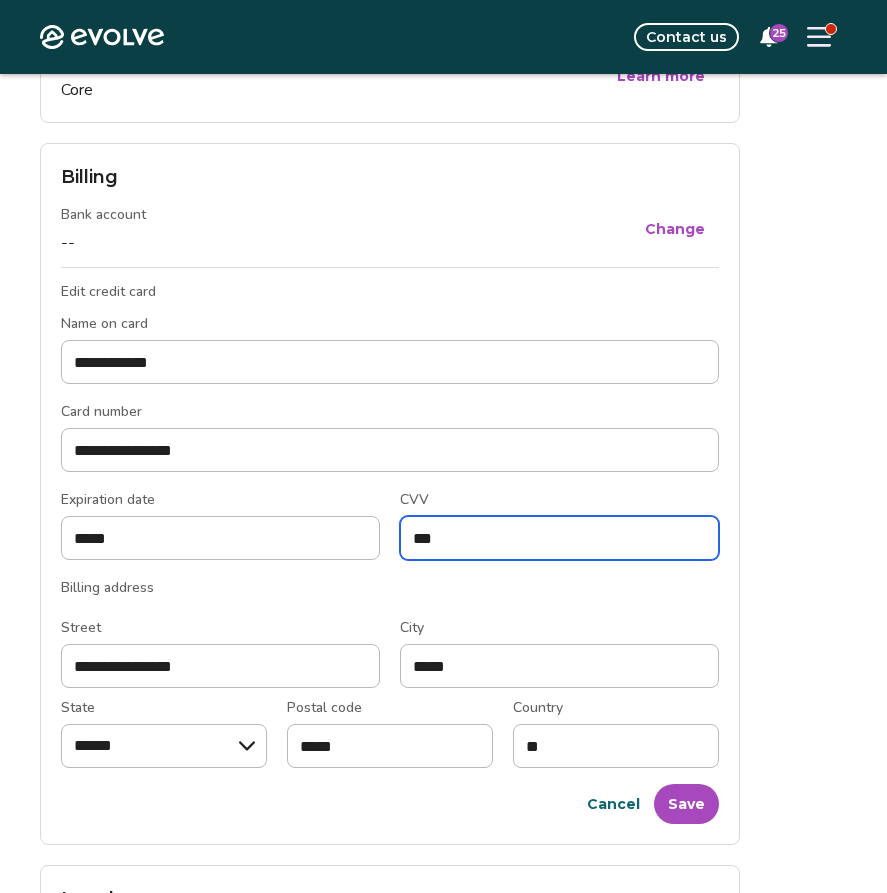 type on "***" 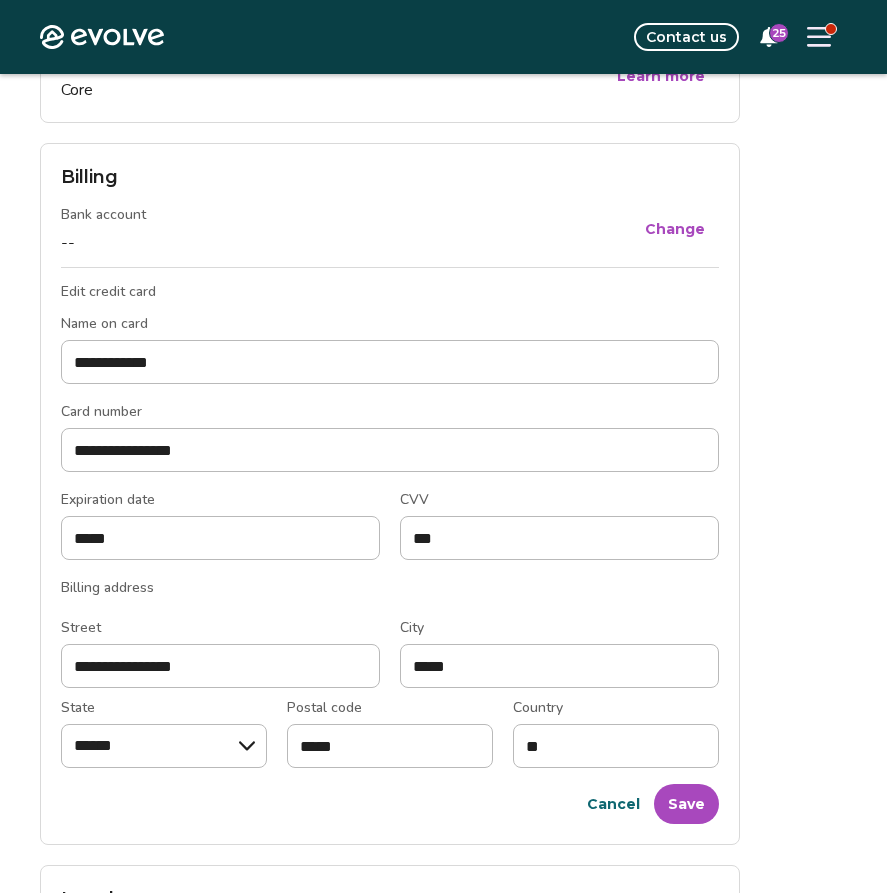 click on "Save" at bounding box center (686, 804) 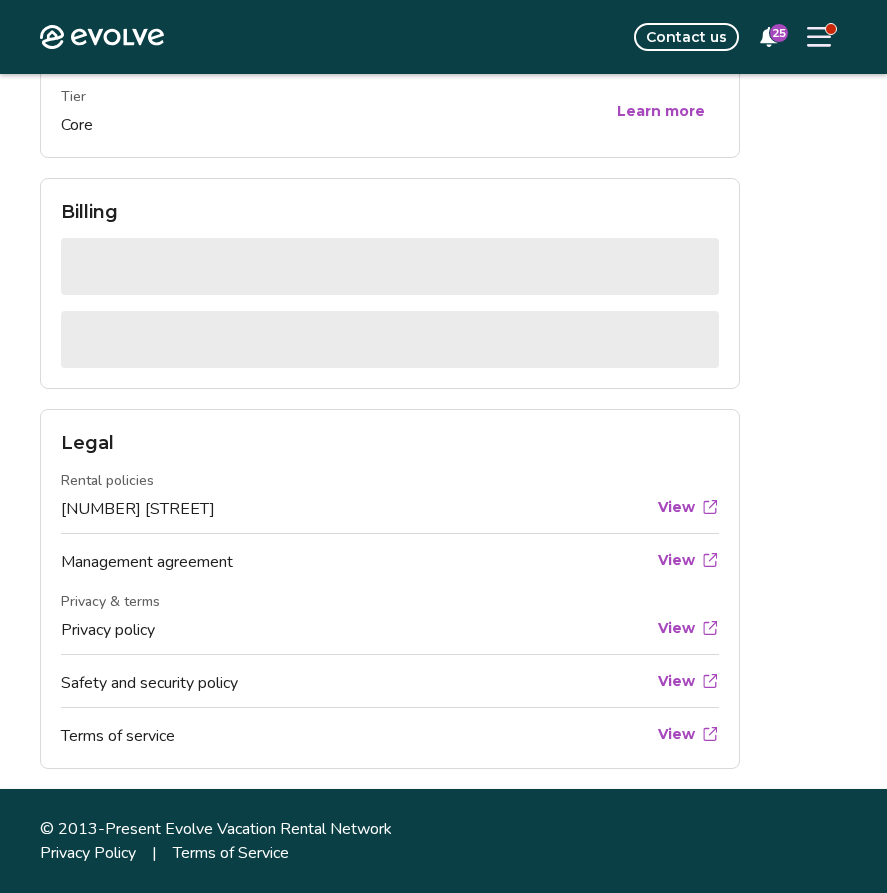 scroll, scrollTop: 1022, scrollLeft: 0, axis: vertical 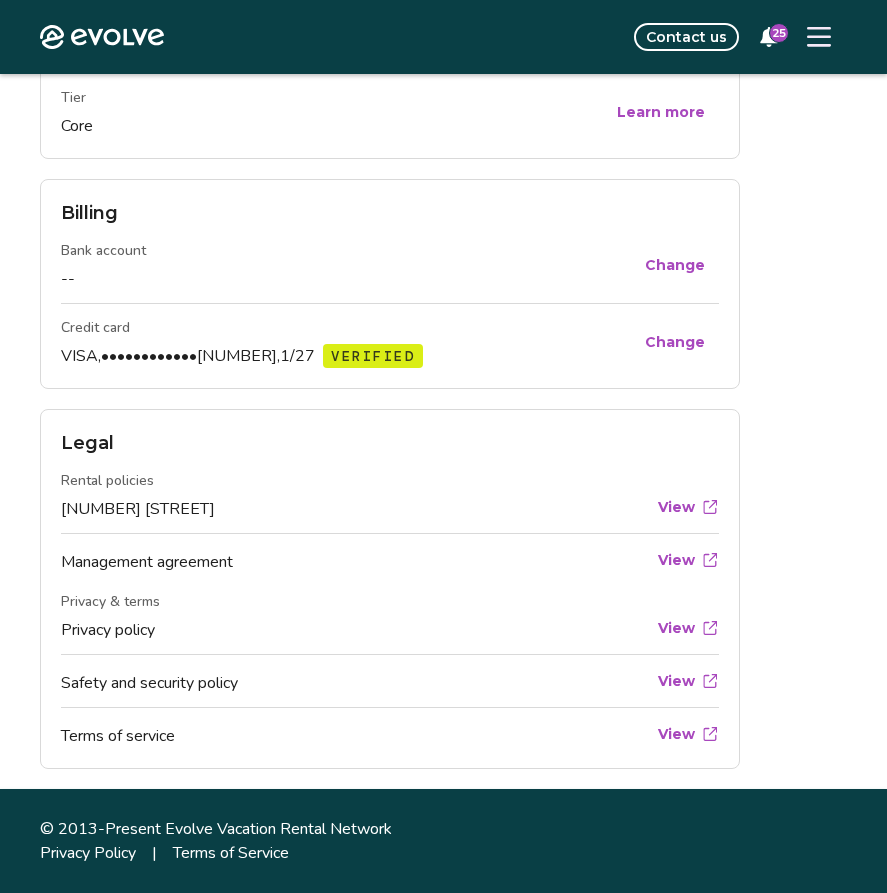 click on "25" at bounding box center [779, 33] 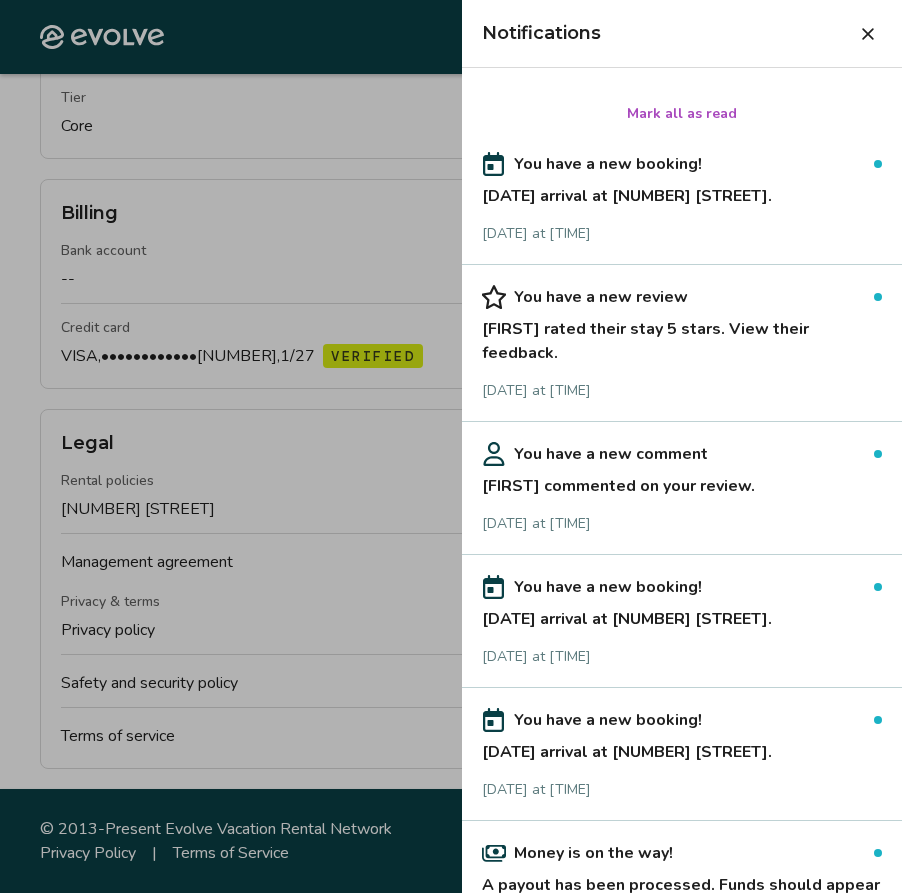 click on "[FIRST] commented on your review." at bounding box center (682, 482) 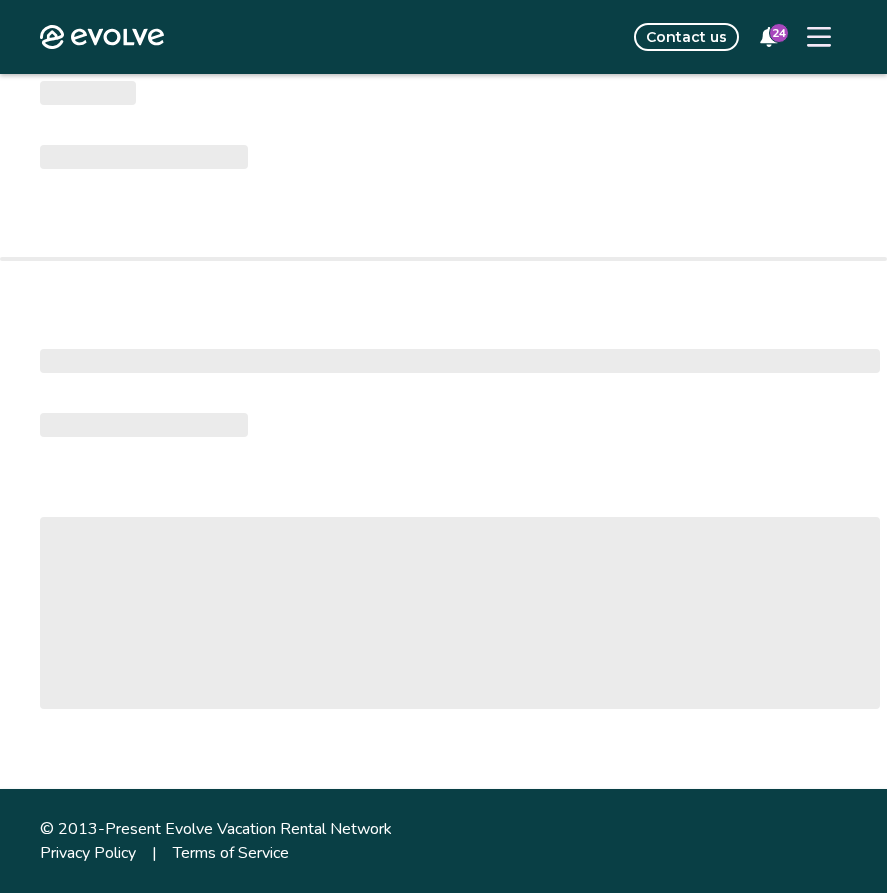 scroll, scrollTop: 0, scrollLeft: 0, axis: both 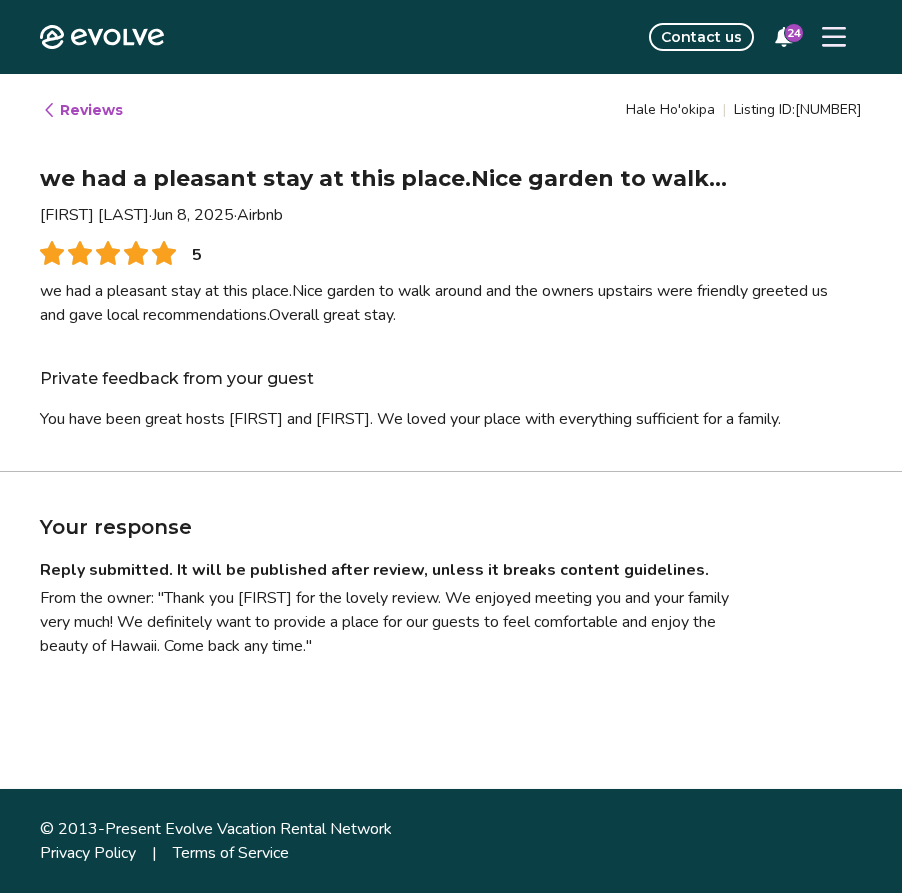 click 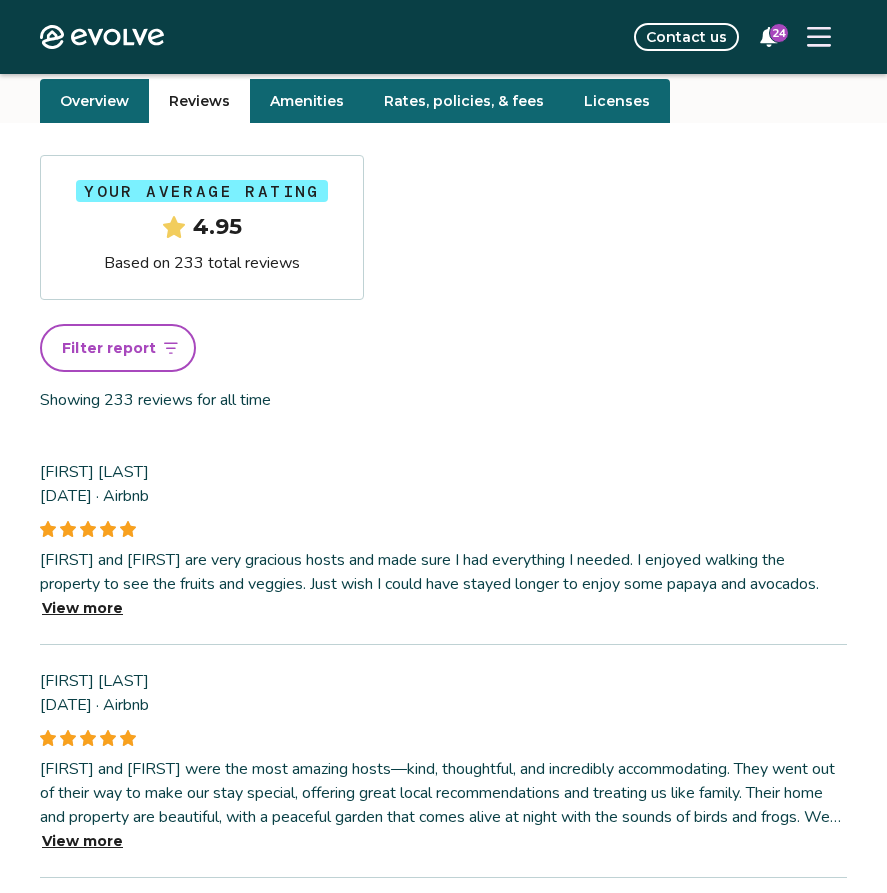 scroll, scrollTop: 341, scrollLeft: 0, axis: vertical 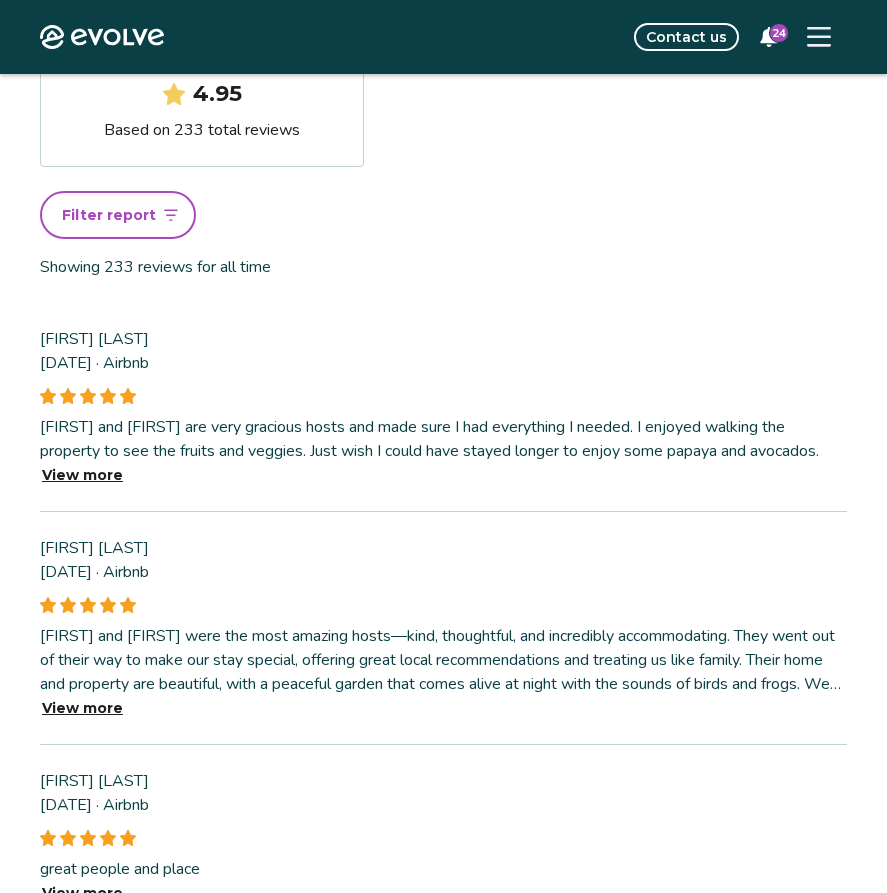 click on "View more" at bounding box center (82, 475) 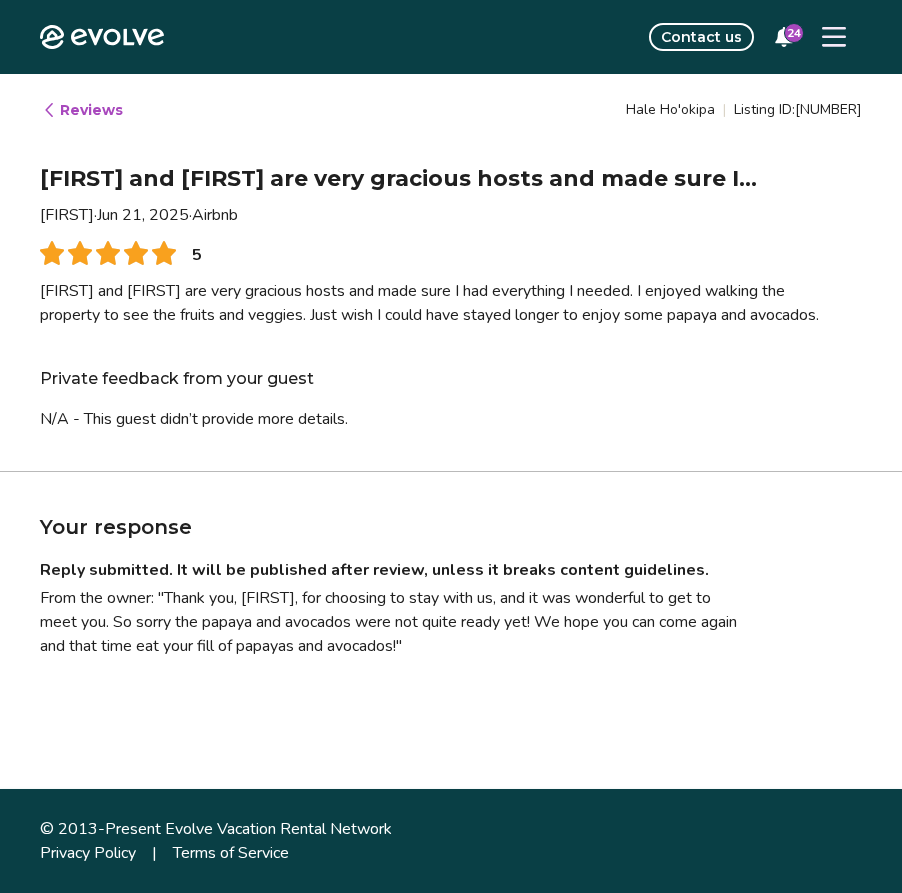 click 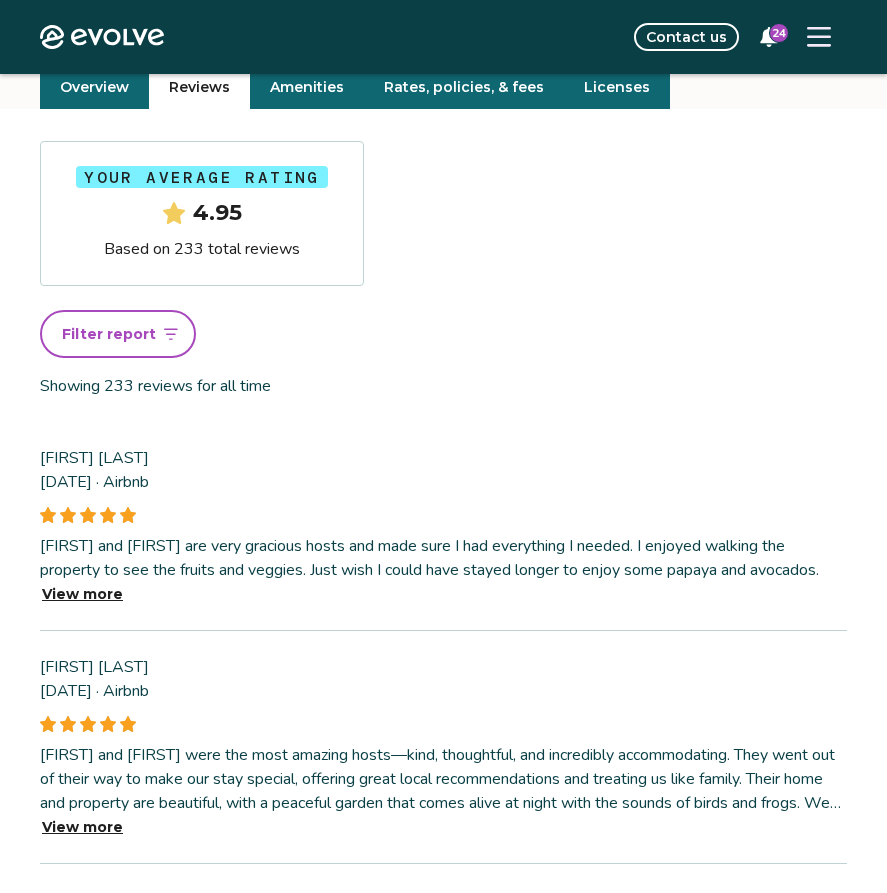scroll, scrollTop: 327, scrollLeft: 0, axis: vertical 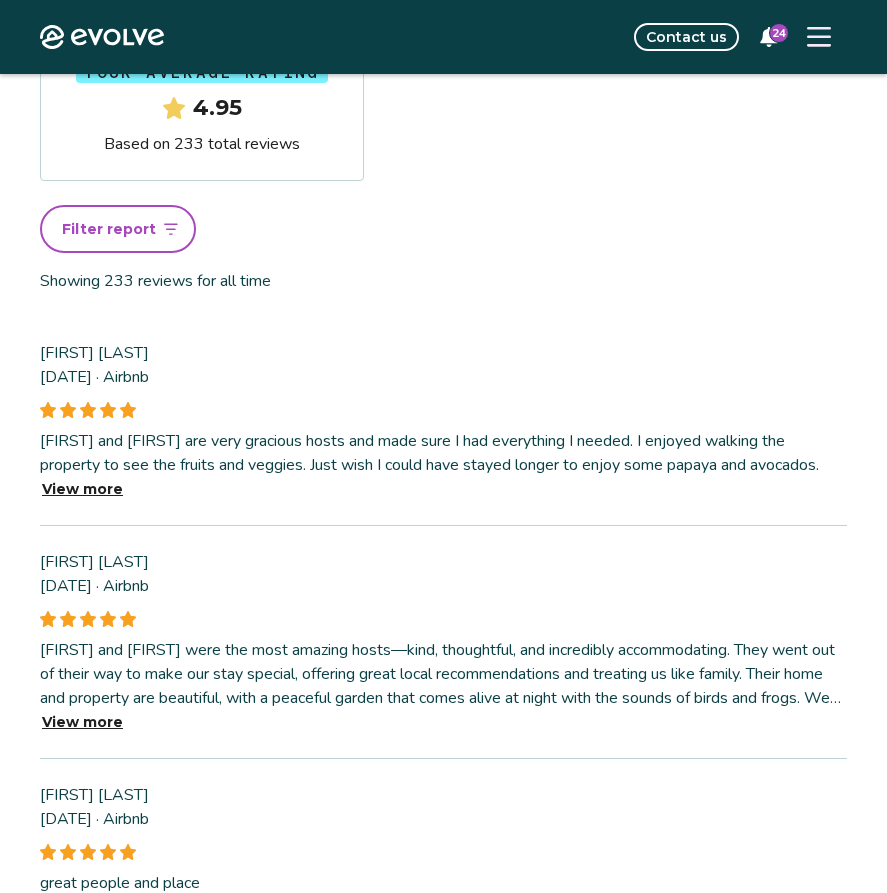 click on "View more" at bounding box center [82, 722] 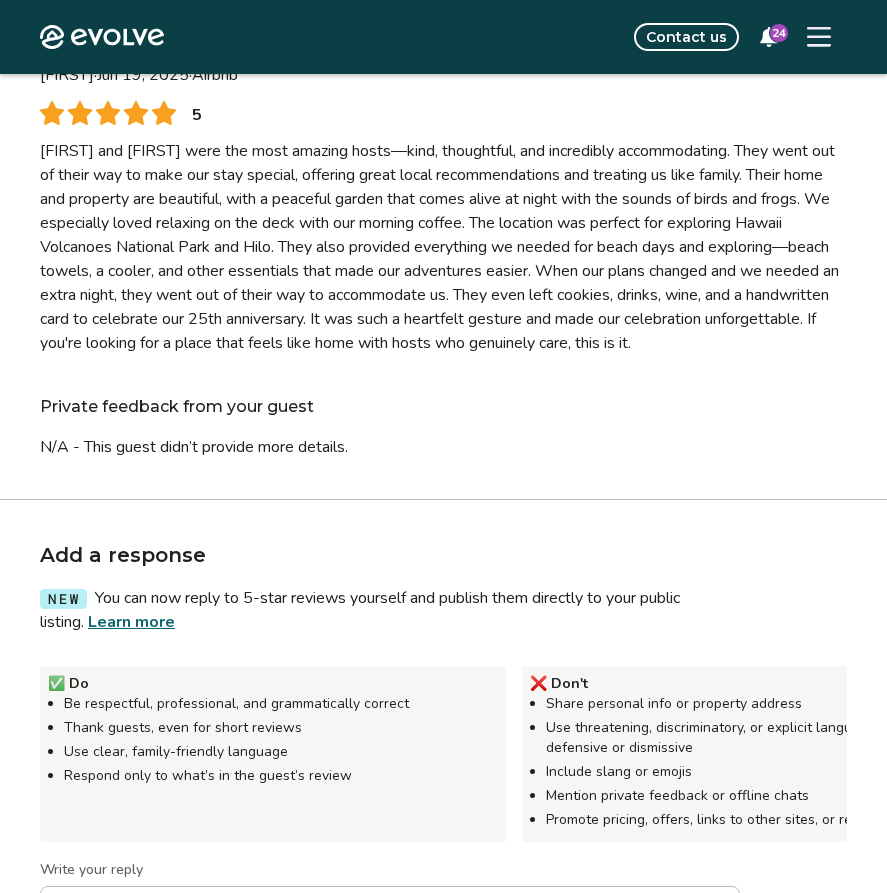scroll, scrollTop: 125, scrollLeft: 0, axis: vertical 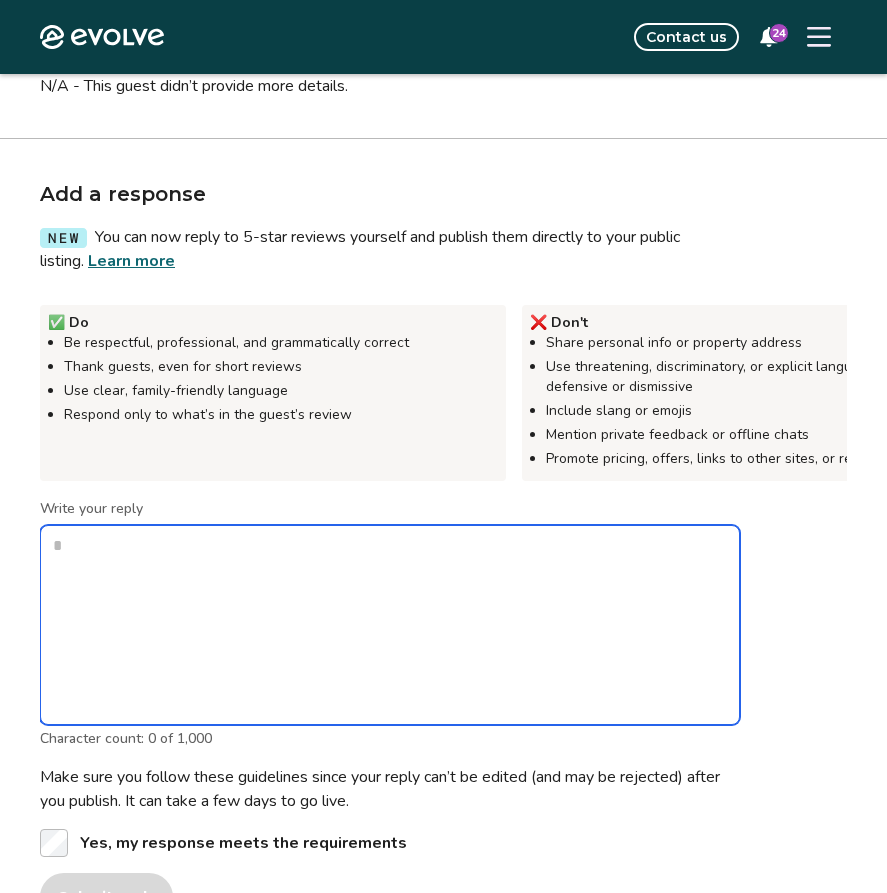 click on "Write your reply" at bounding box center (390, 625) 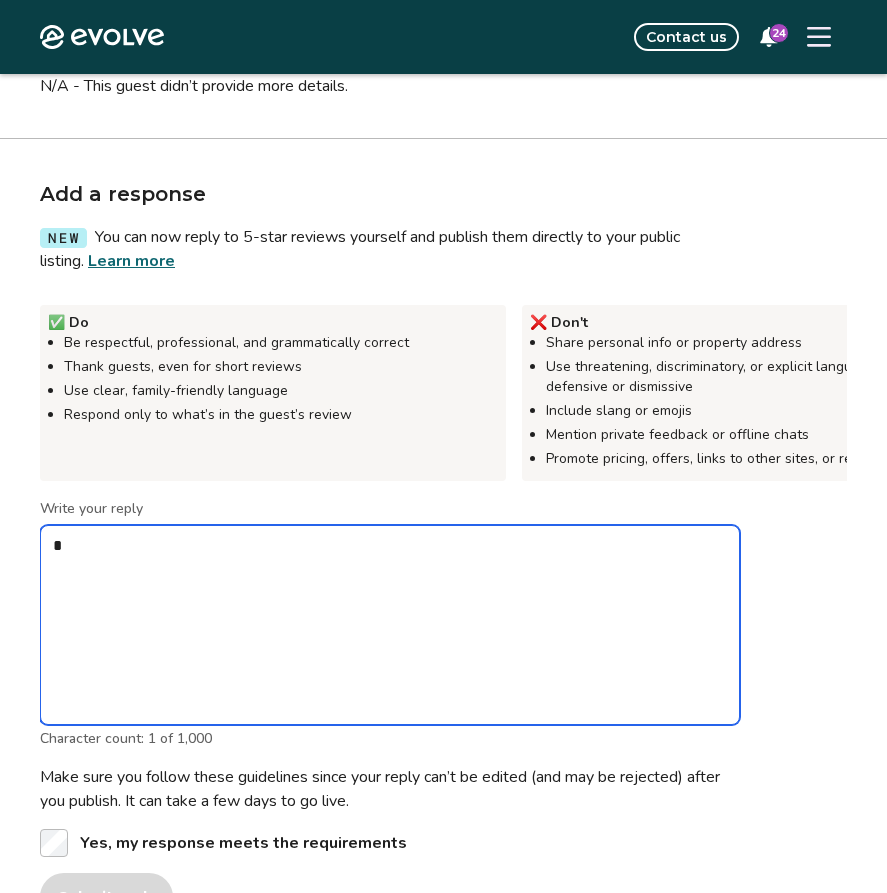 type on "*" 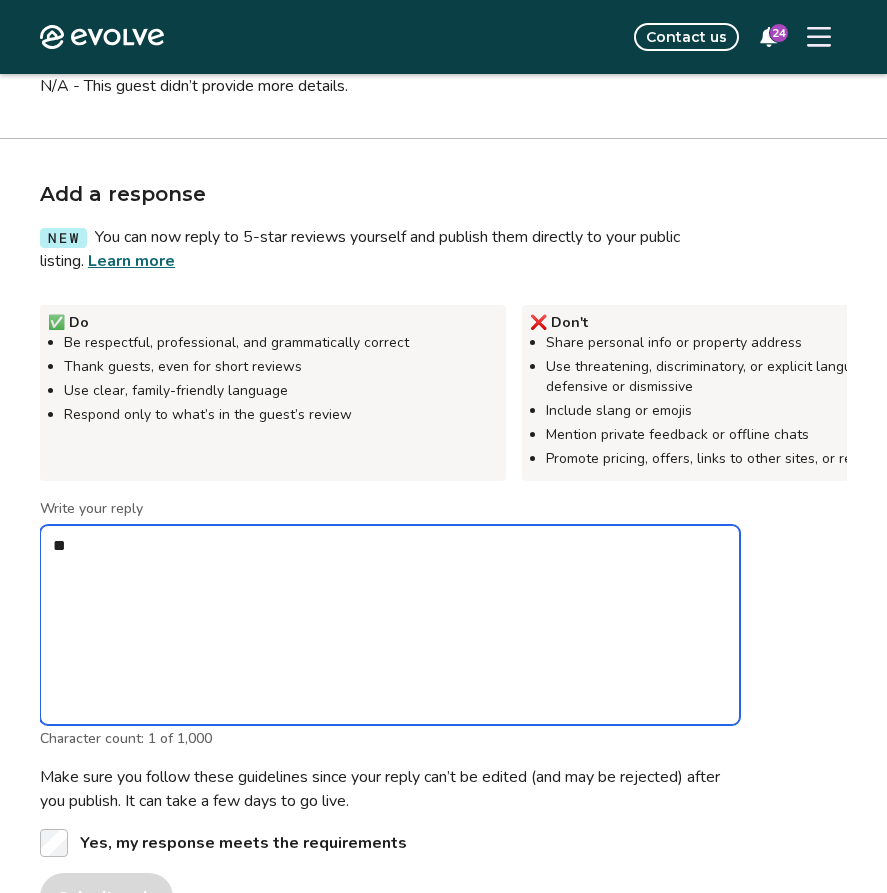 type on "*" 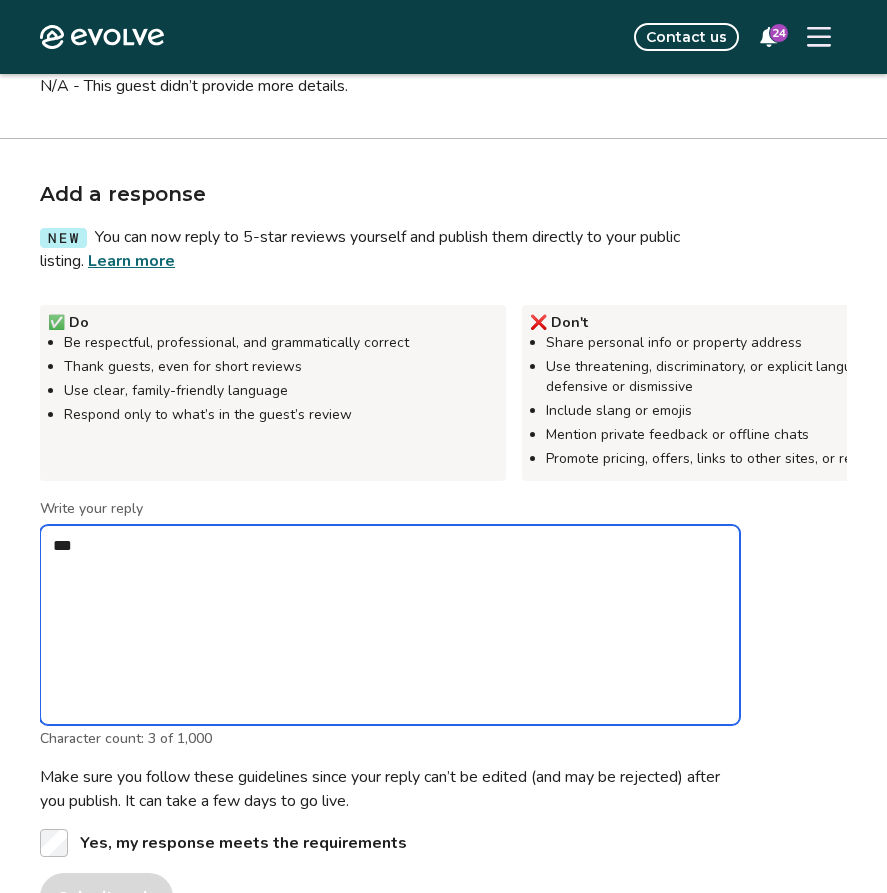type on "*" 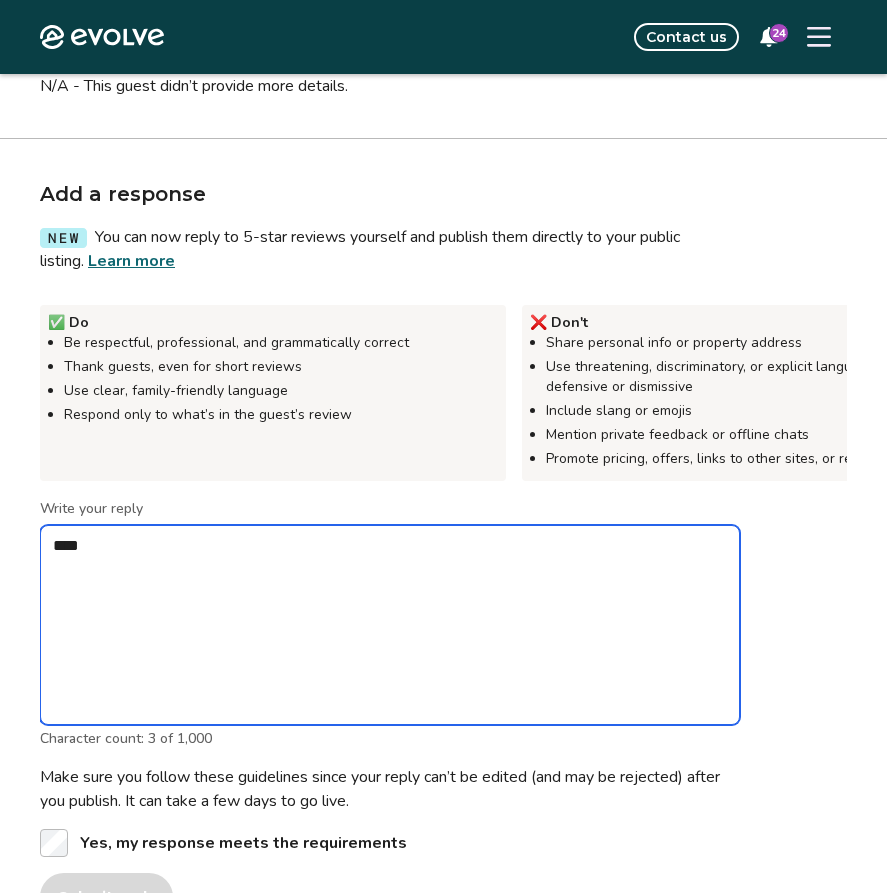 type on "*" 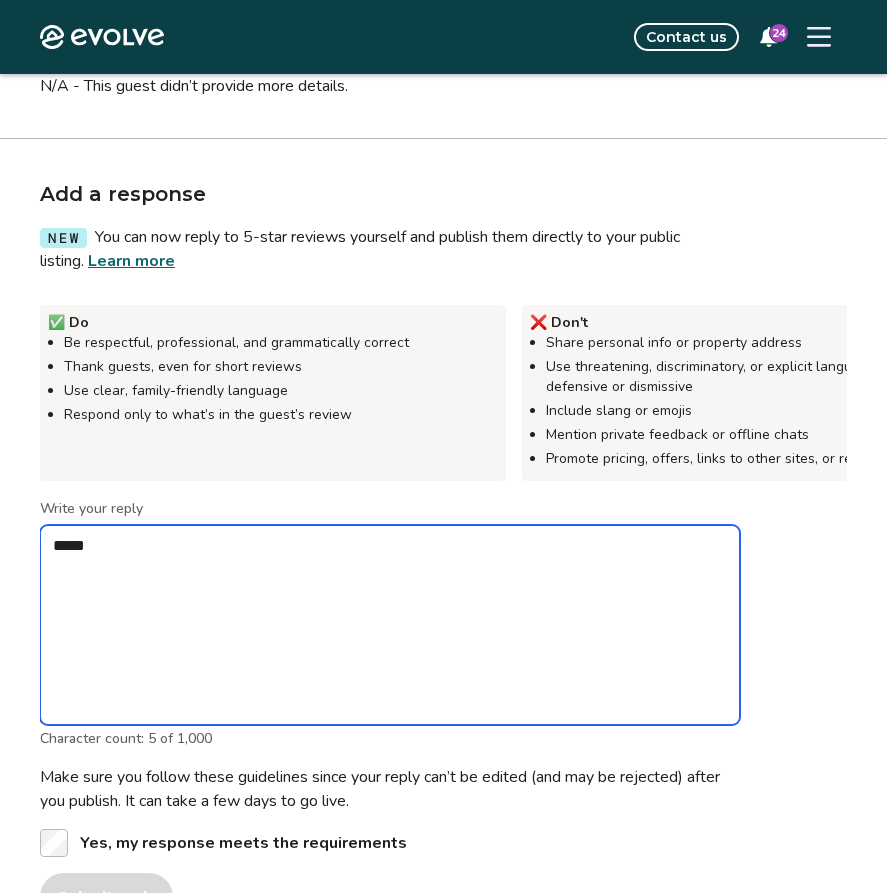 type on "*" 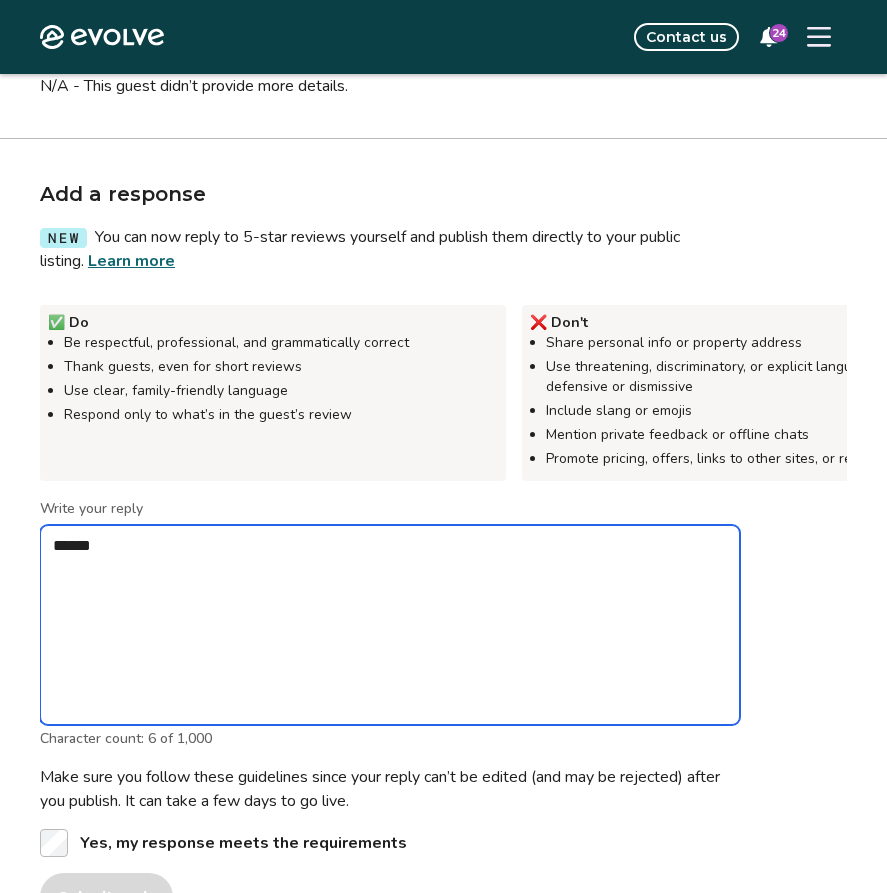 type on "*" 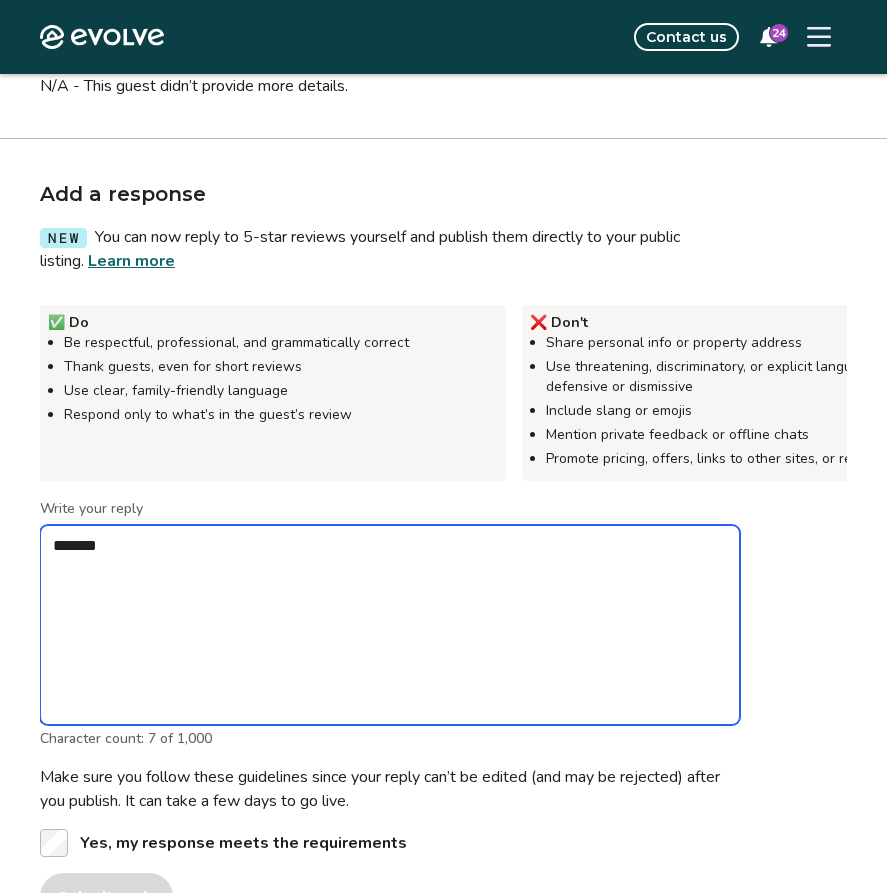 type on "*" 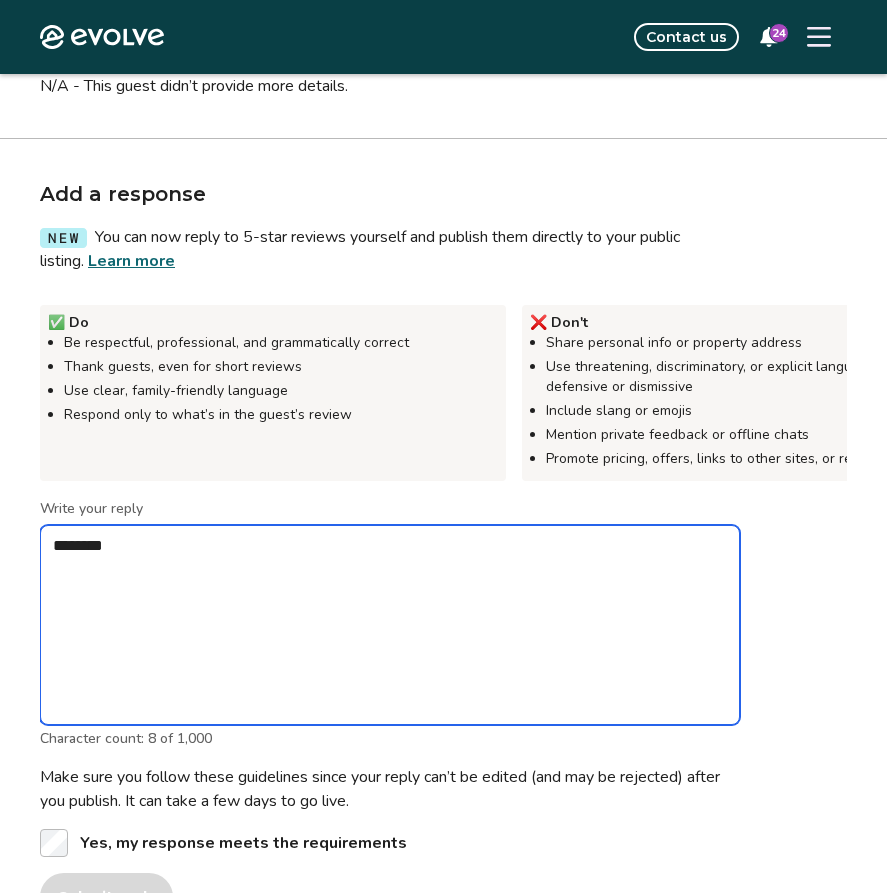 type on "*" 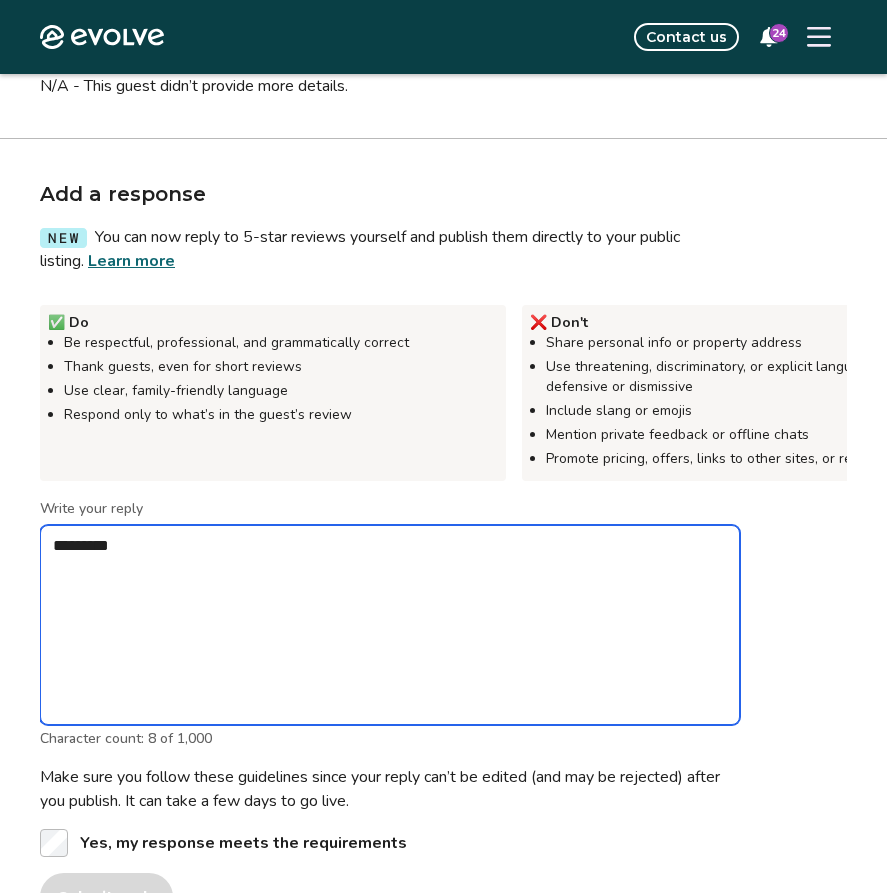 type on "*" 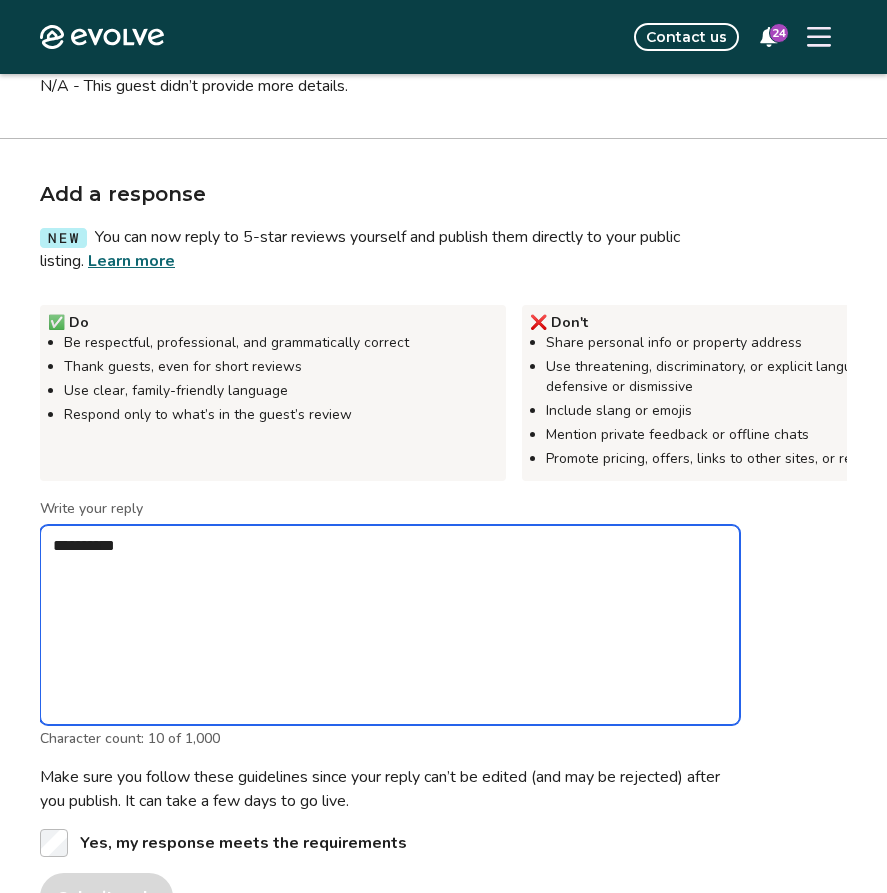 type on "*" 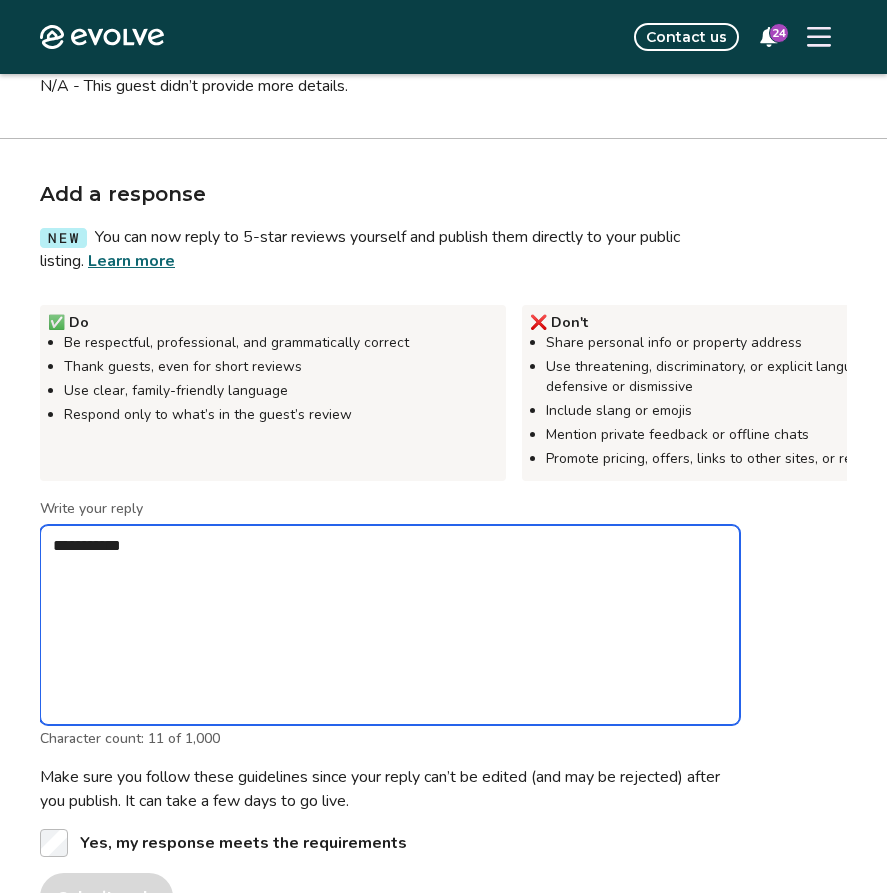 type on "*" 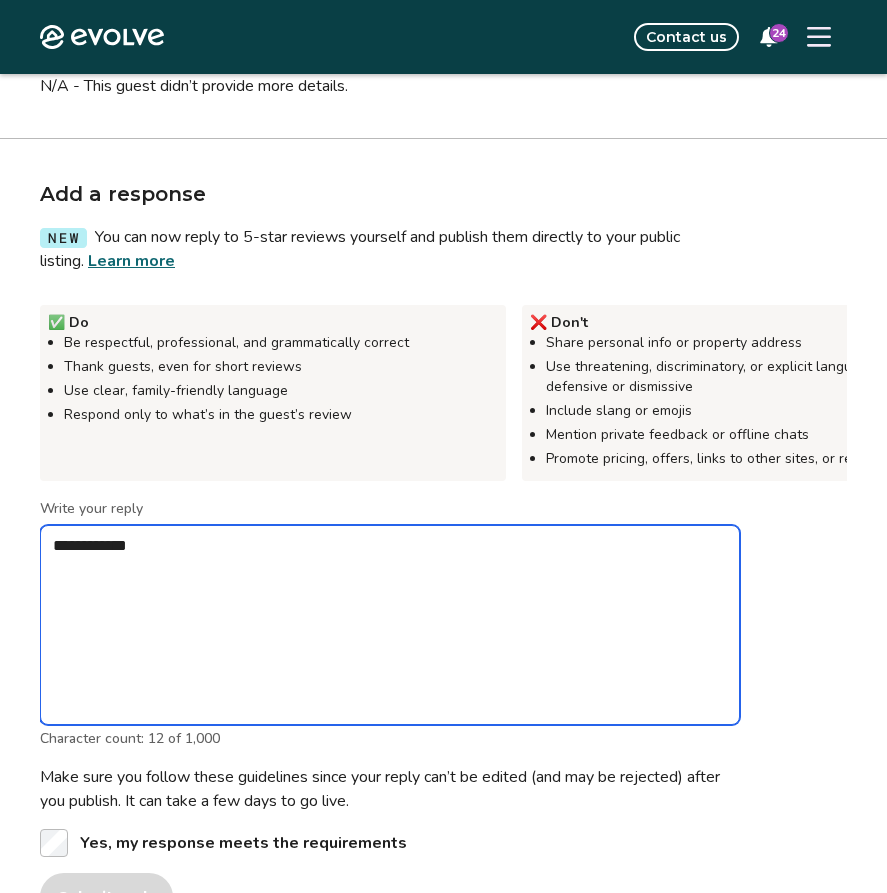 type on "*" 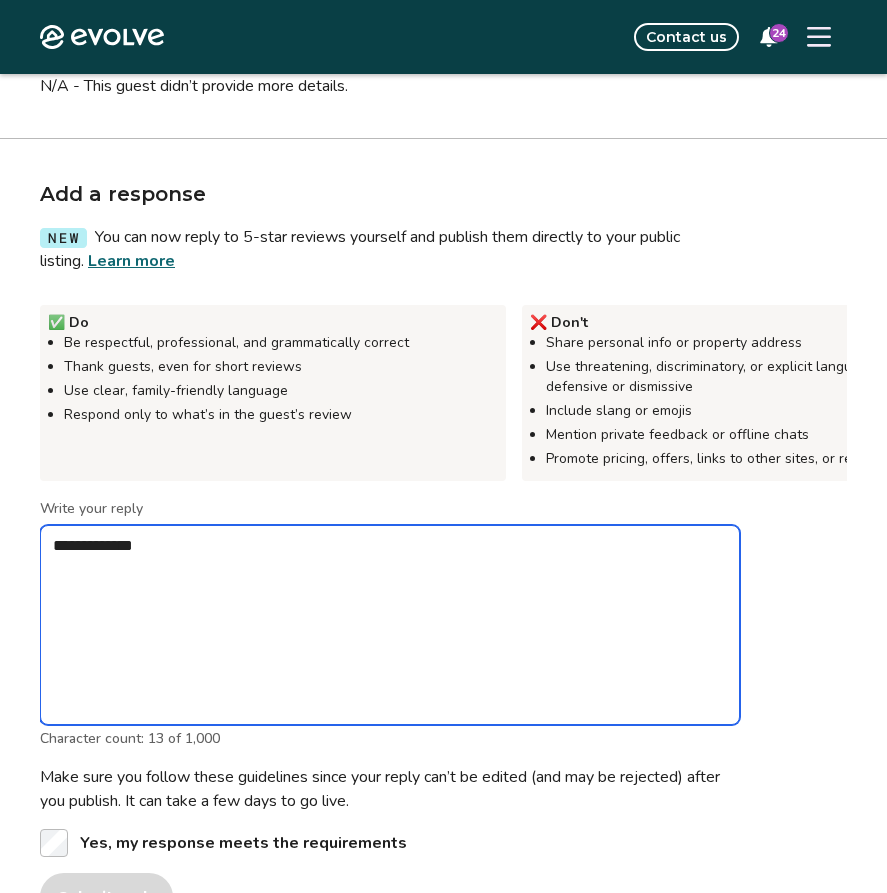 type on "*" 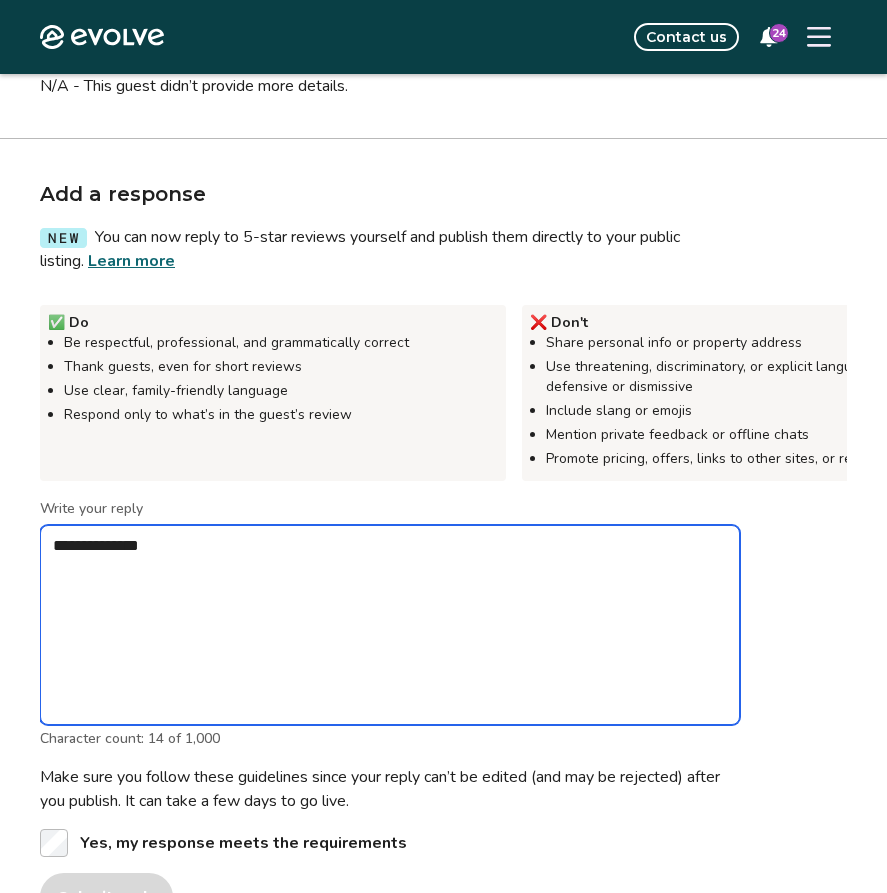 type on "*" 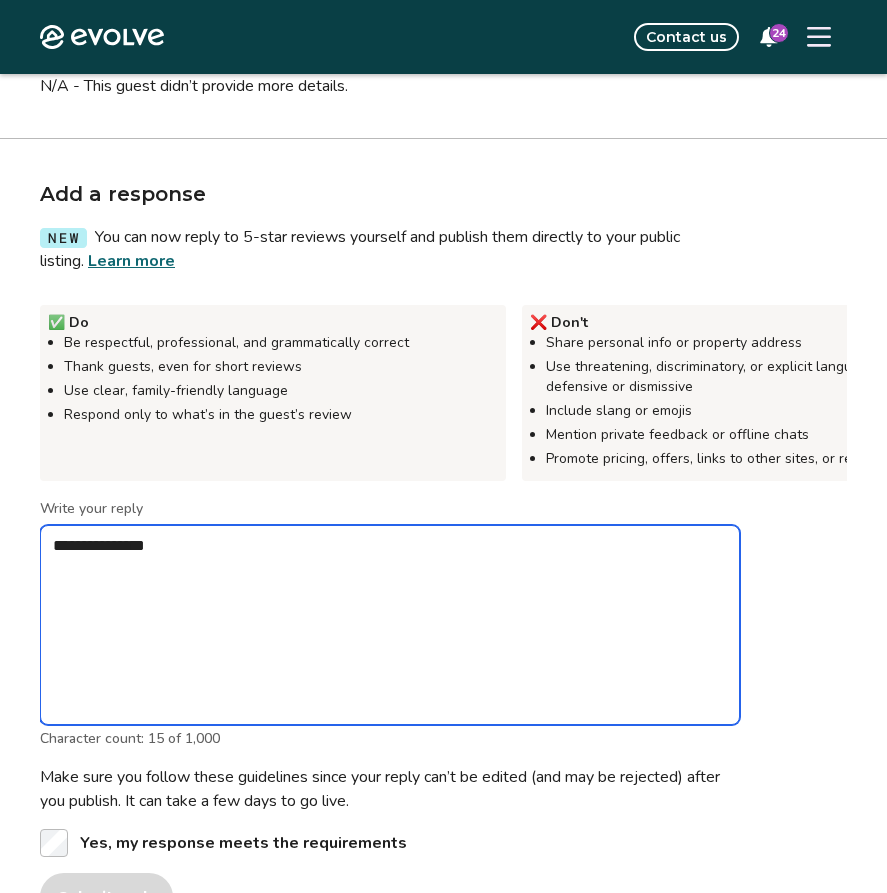 type on "*" 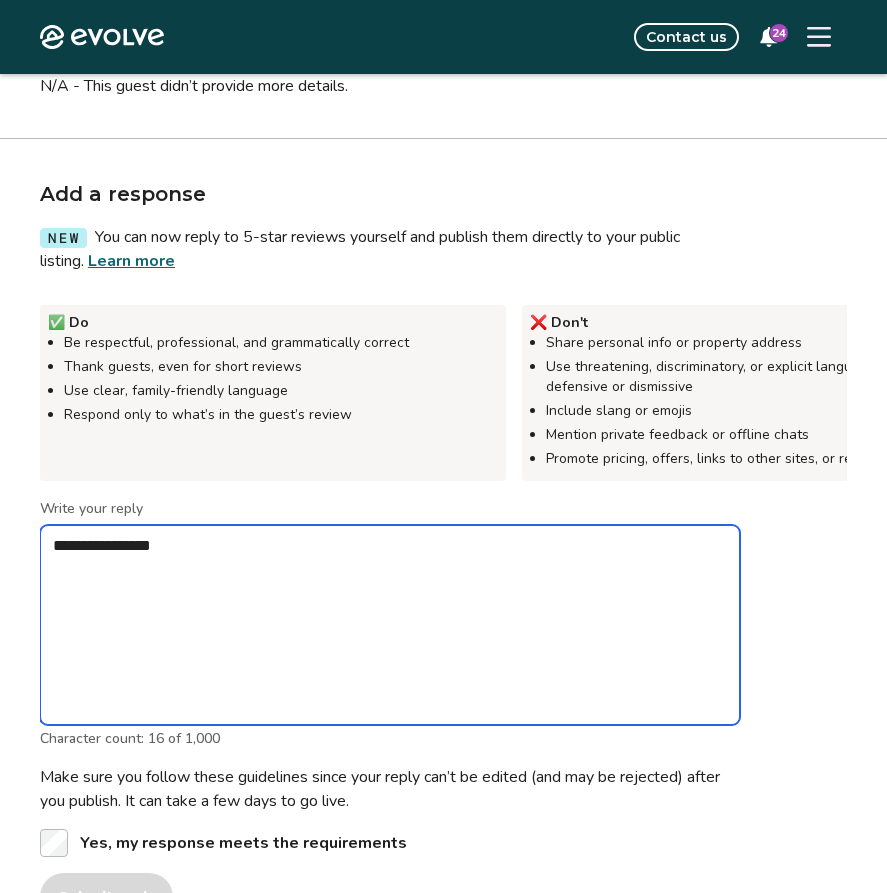 type on "*" 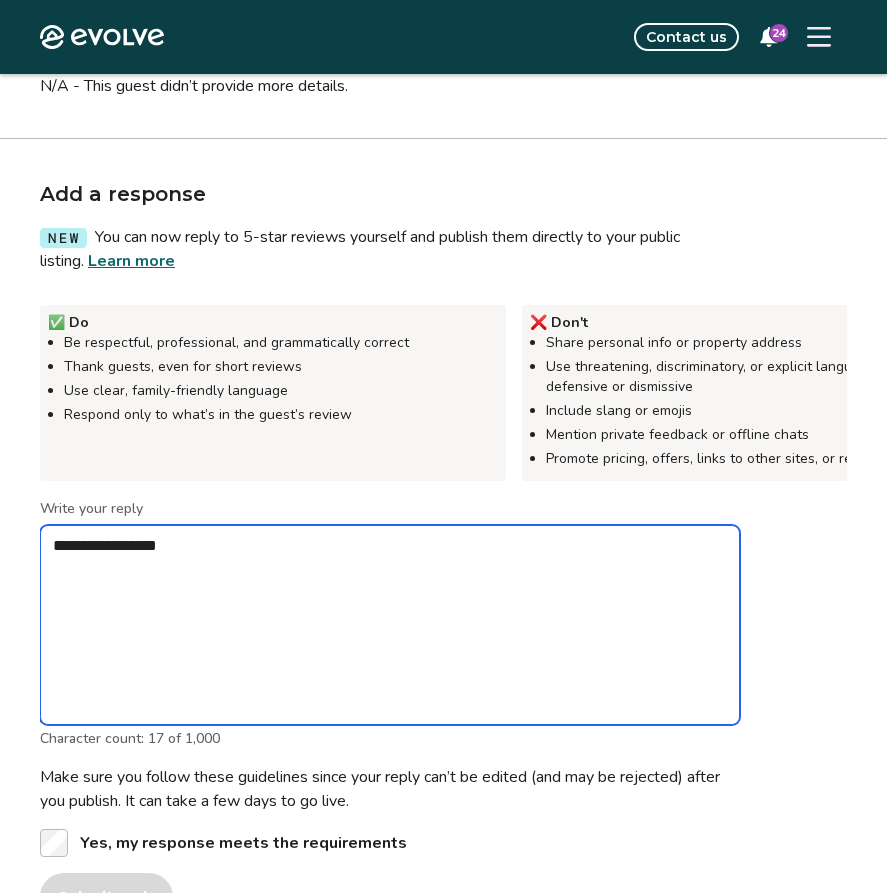 type on "*" 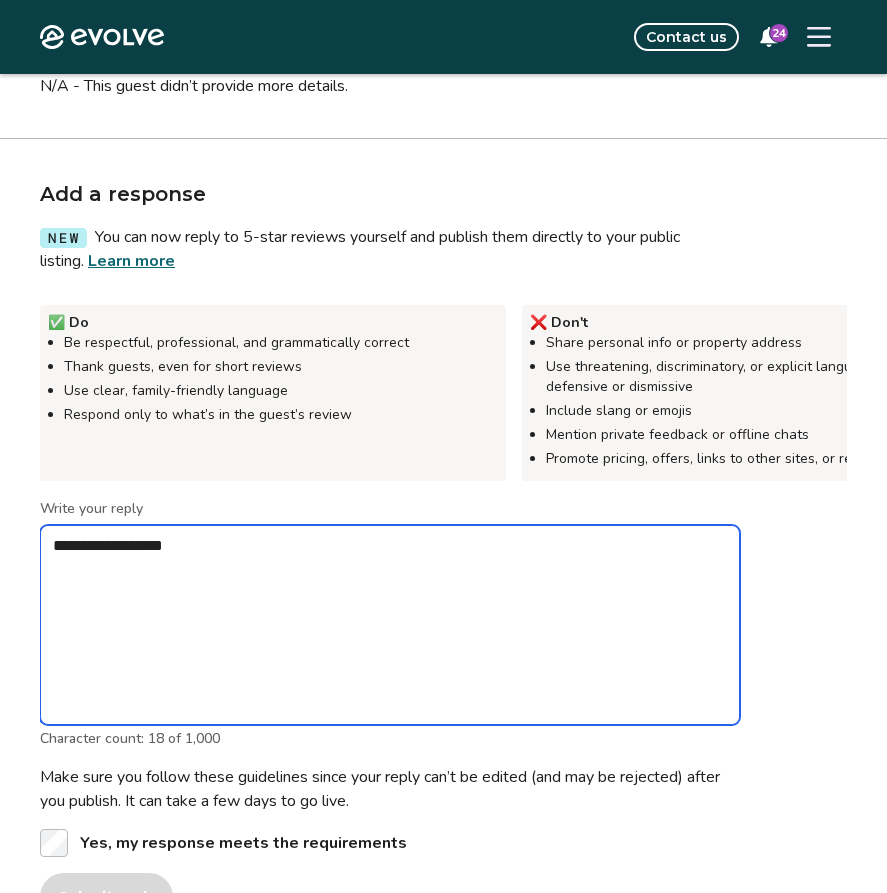 type on "*" 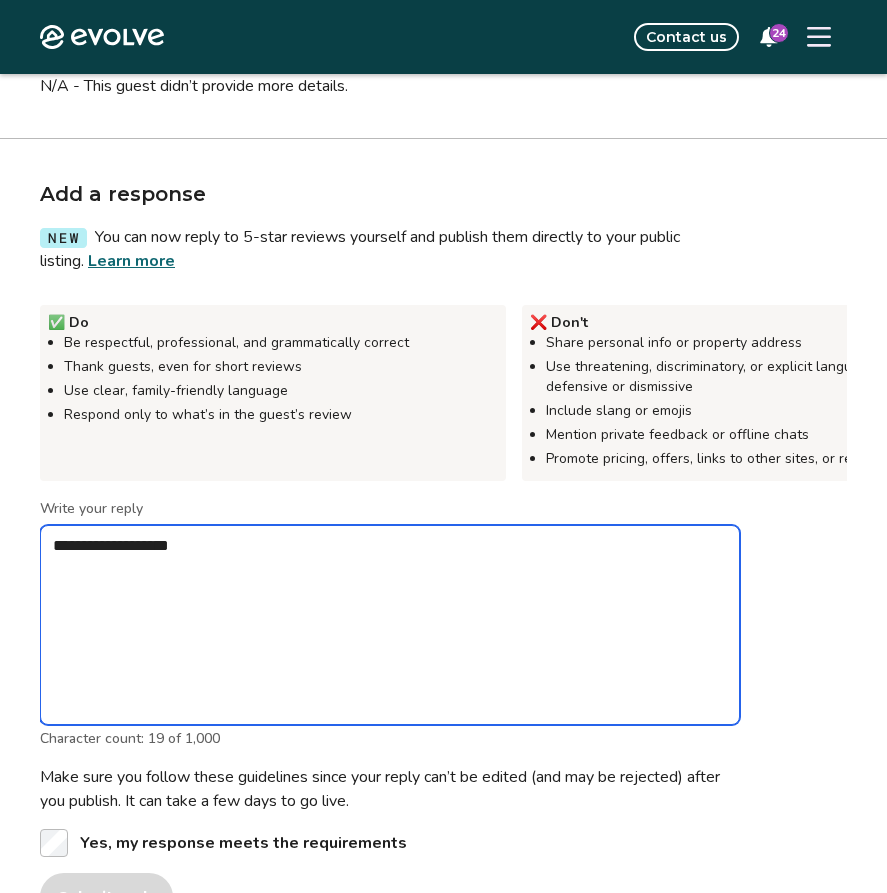 type on "*" 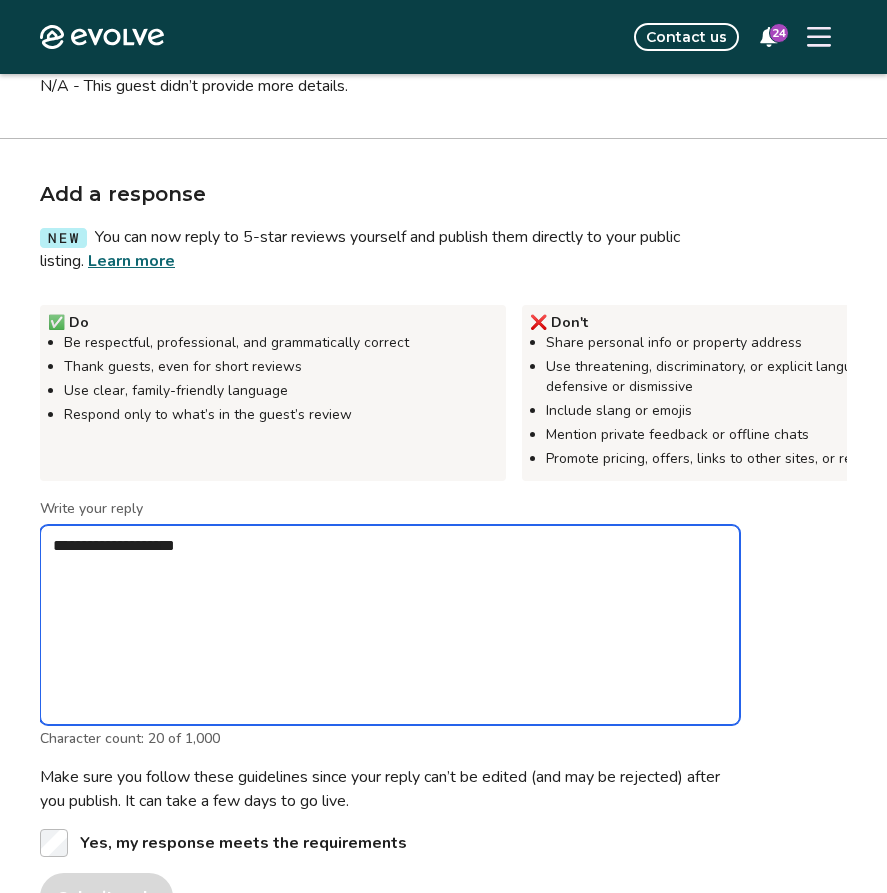 type on "*" 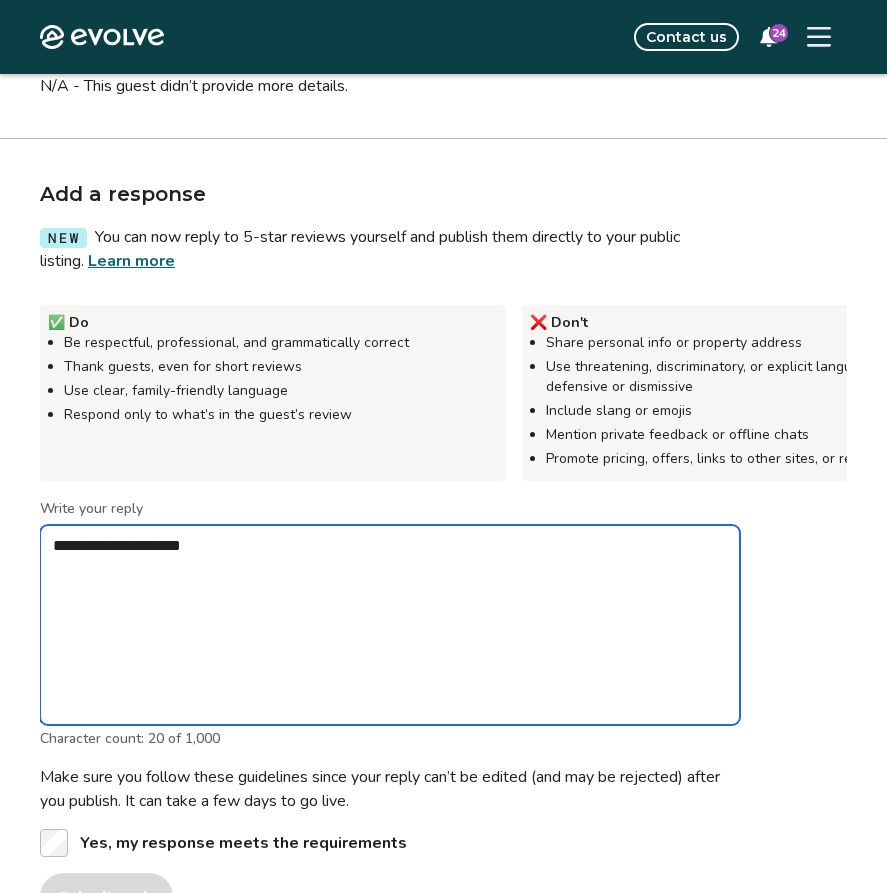type on "**********" 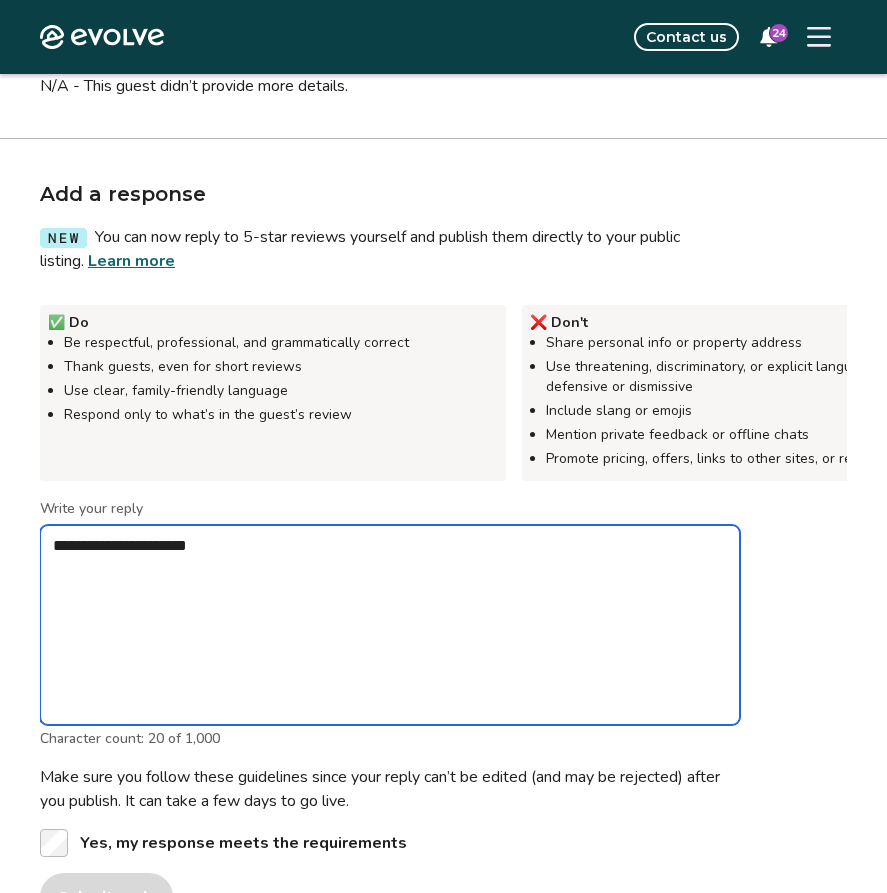 type on "*" 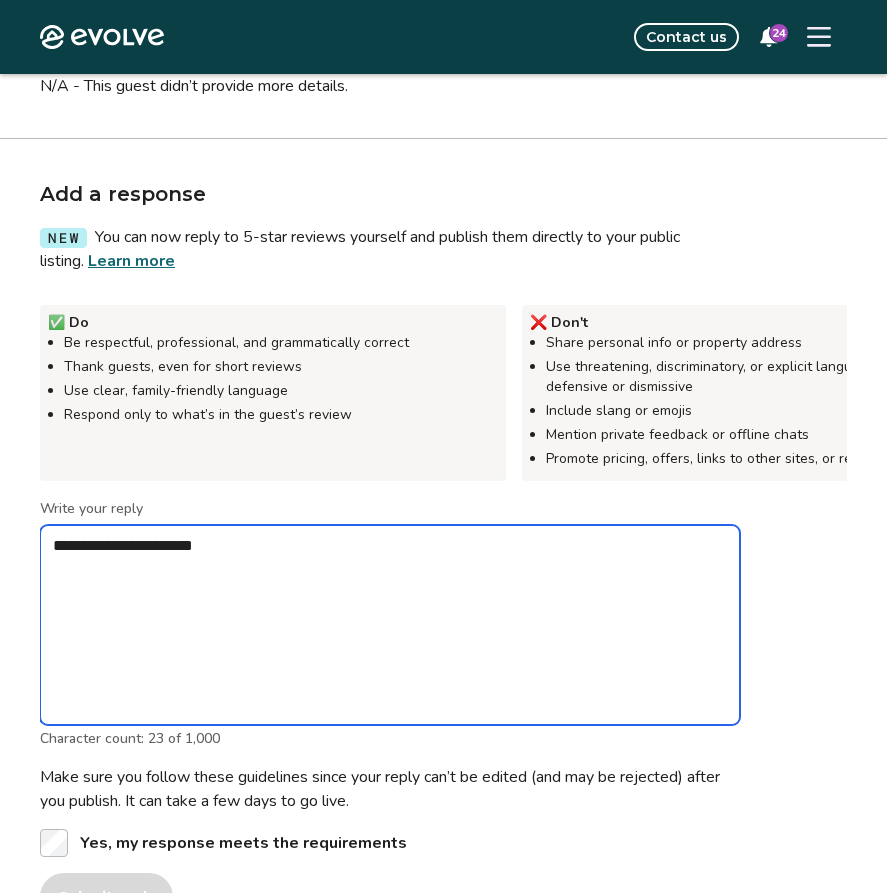 type on "*" 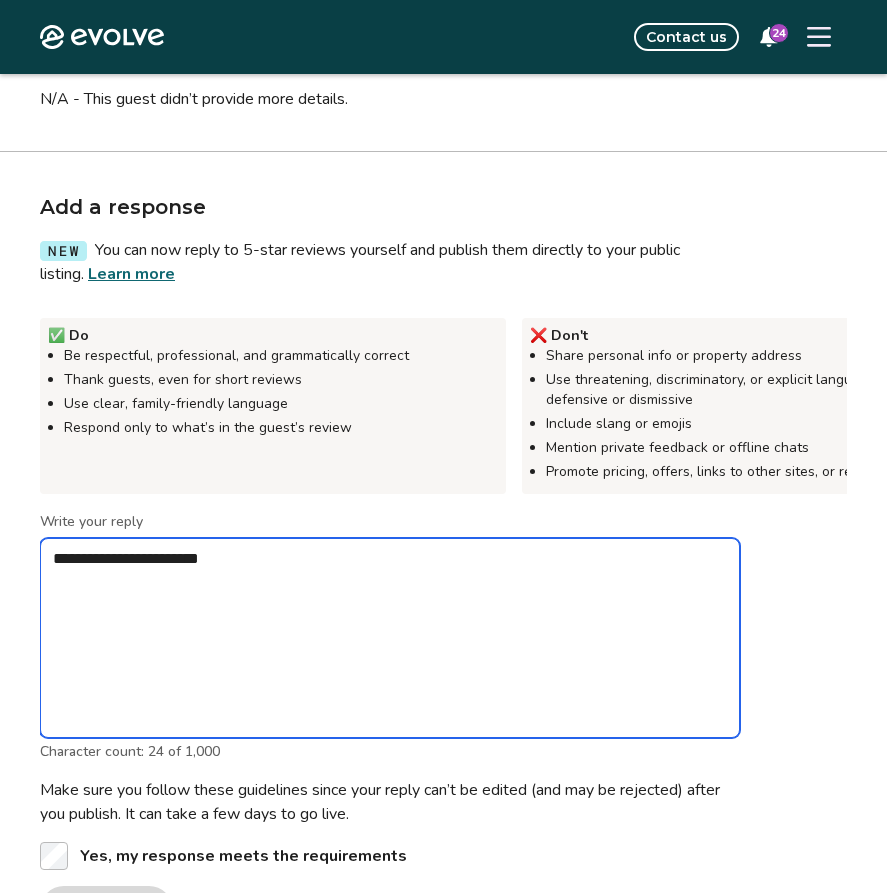 scroll, scrollTop: 553, scrollLeft: 0, axis: vertical 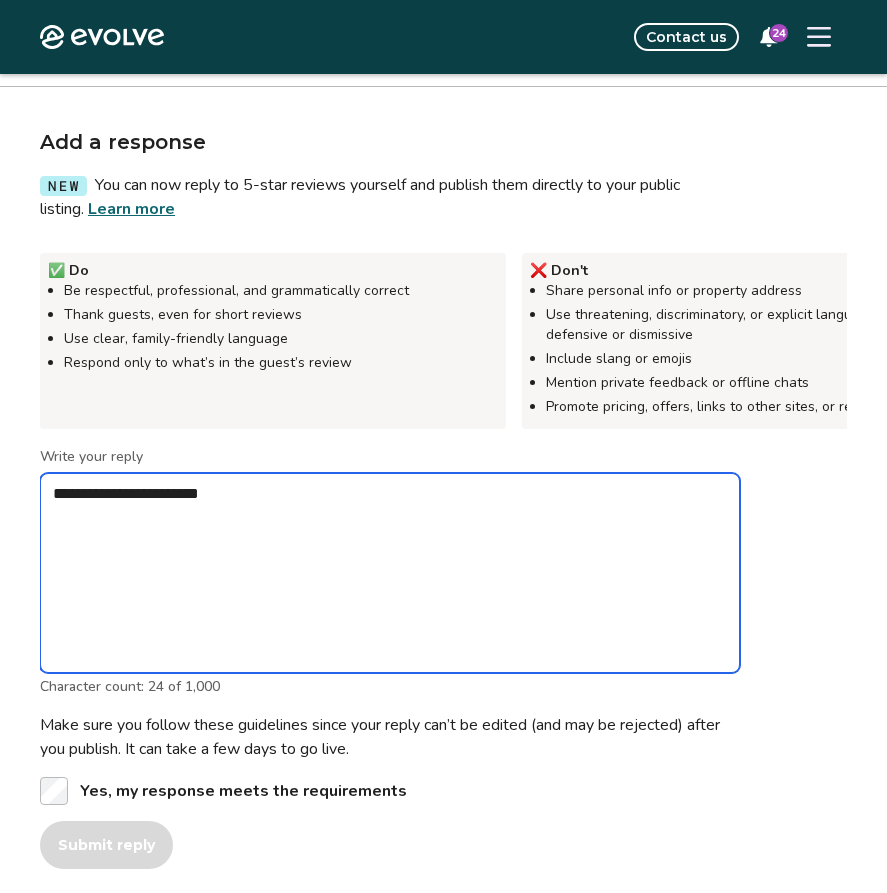type on "*" 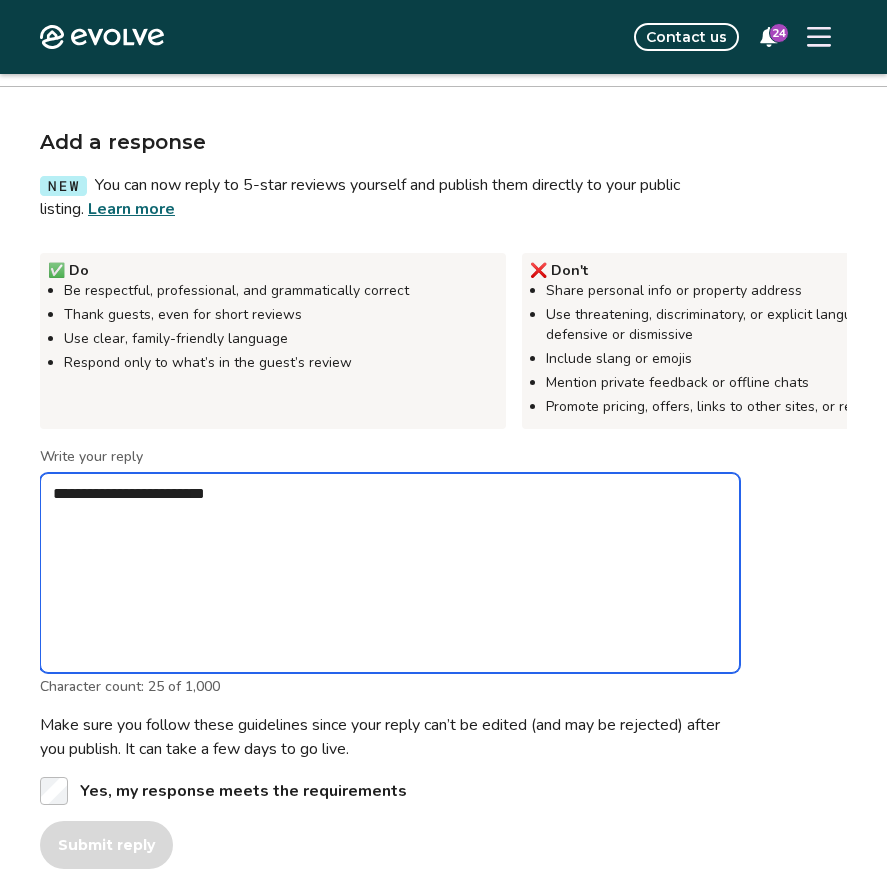 type on "*" 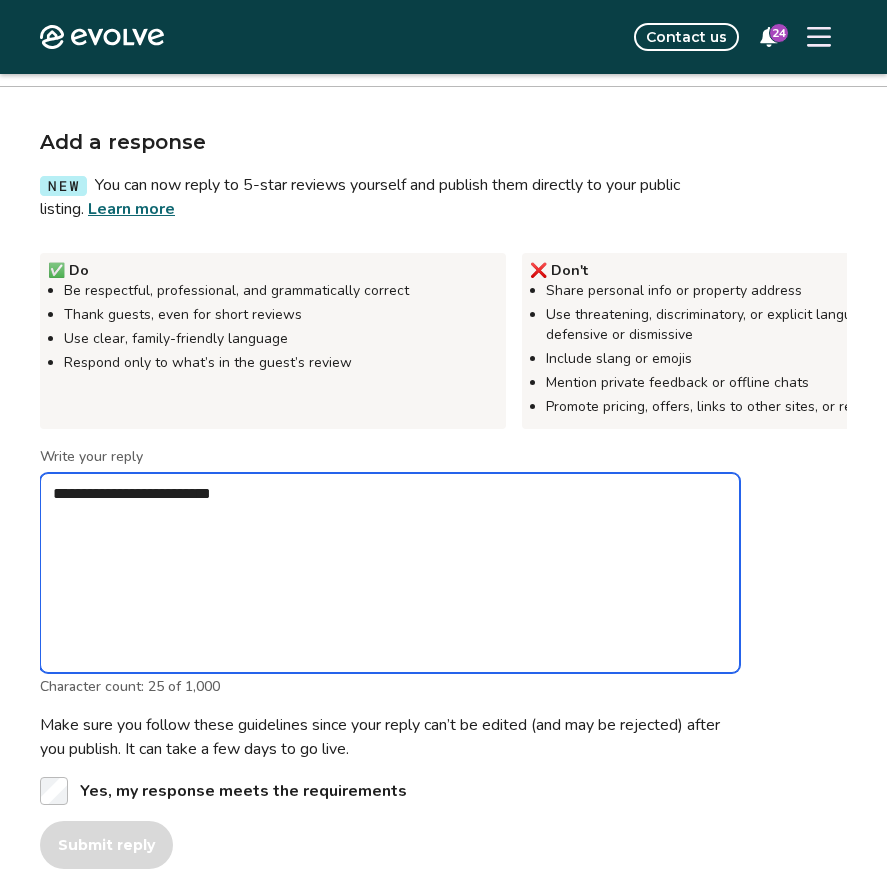 type on "*" 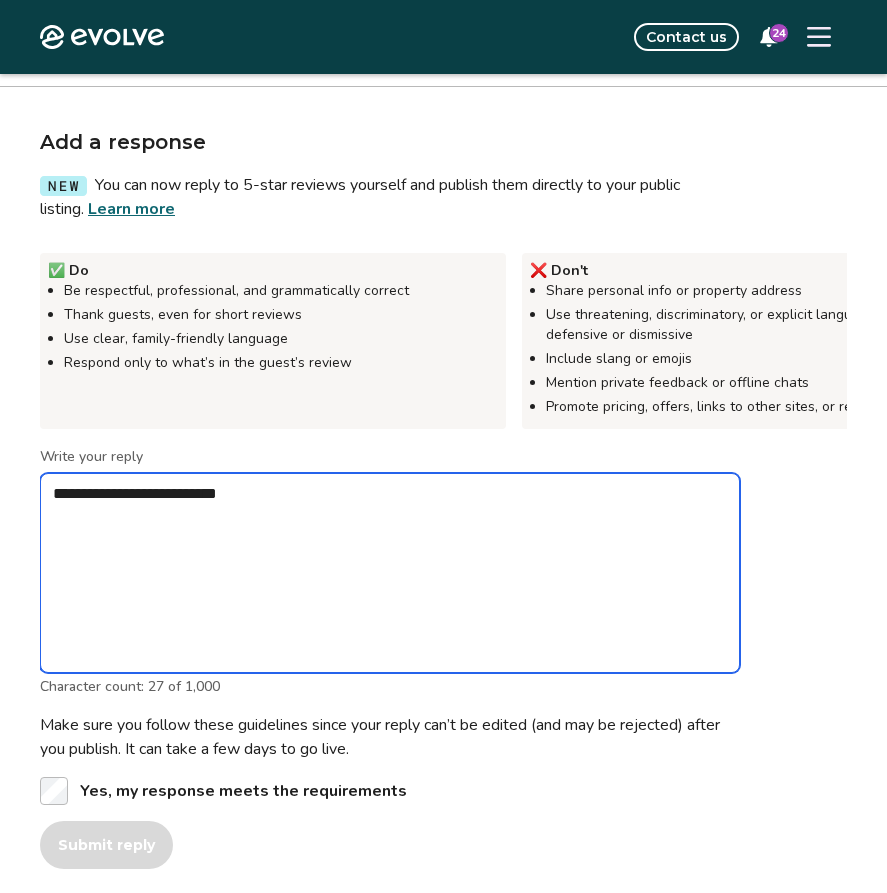 type on "*" 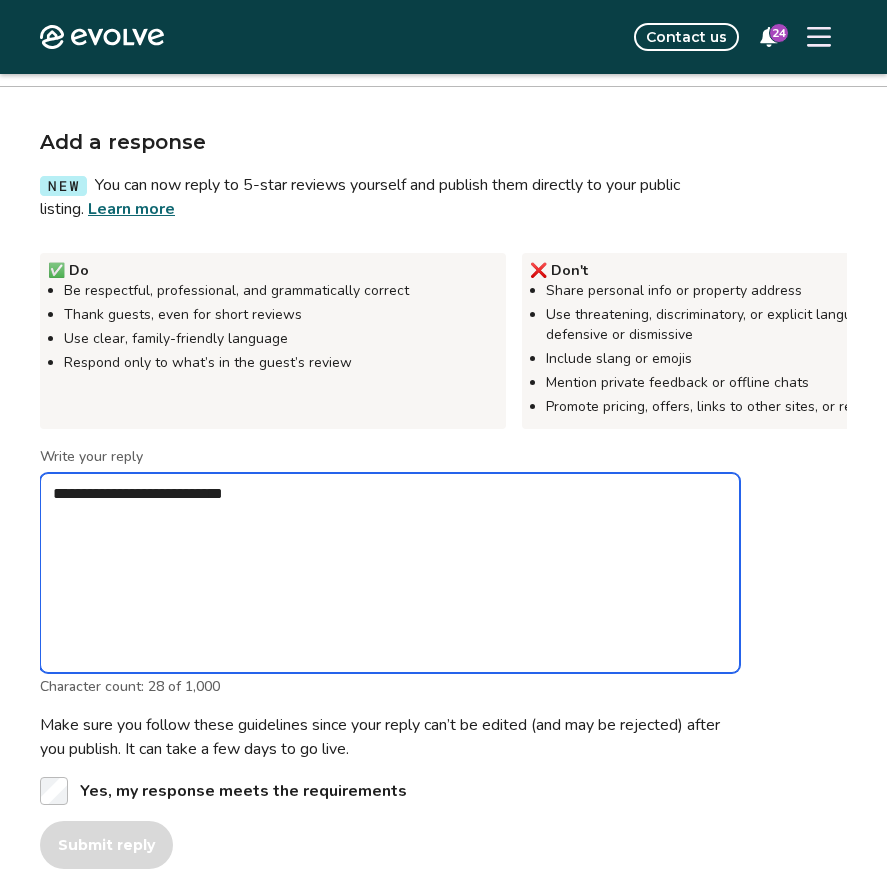 type on "*" 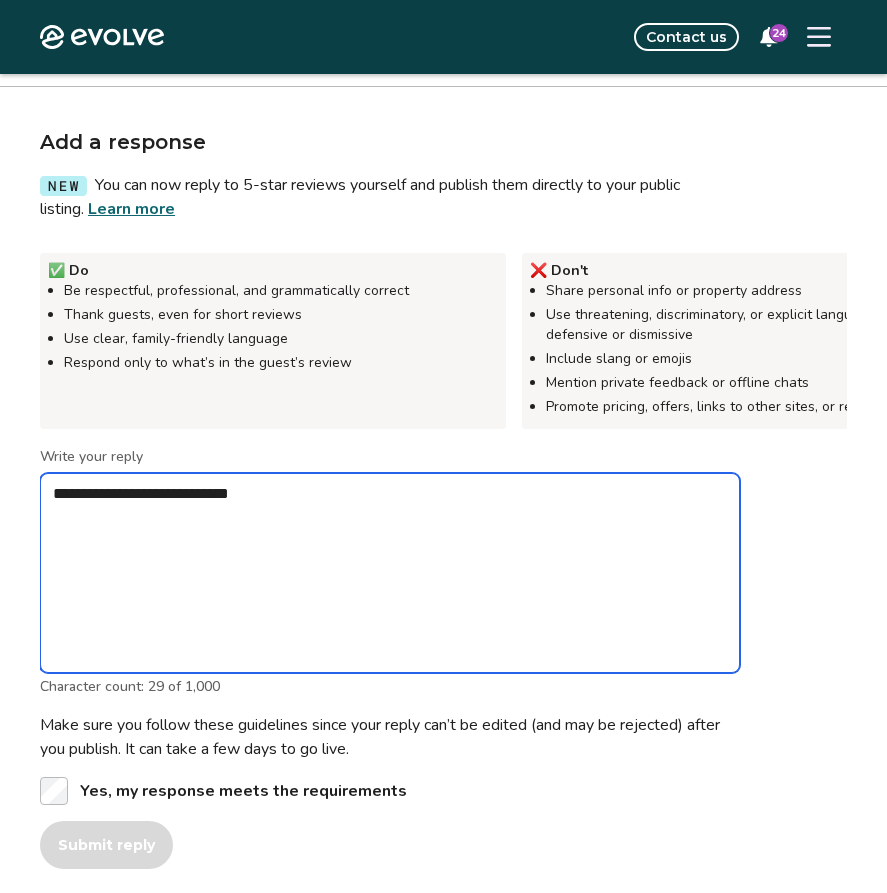 type on "*" 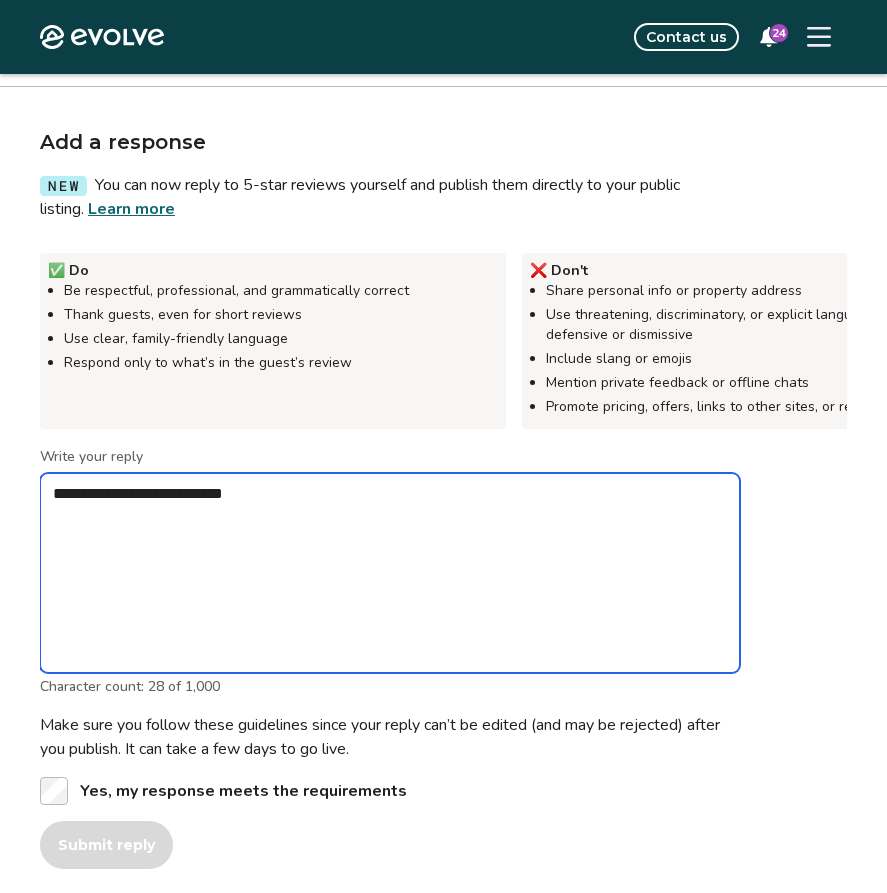 type on "*" 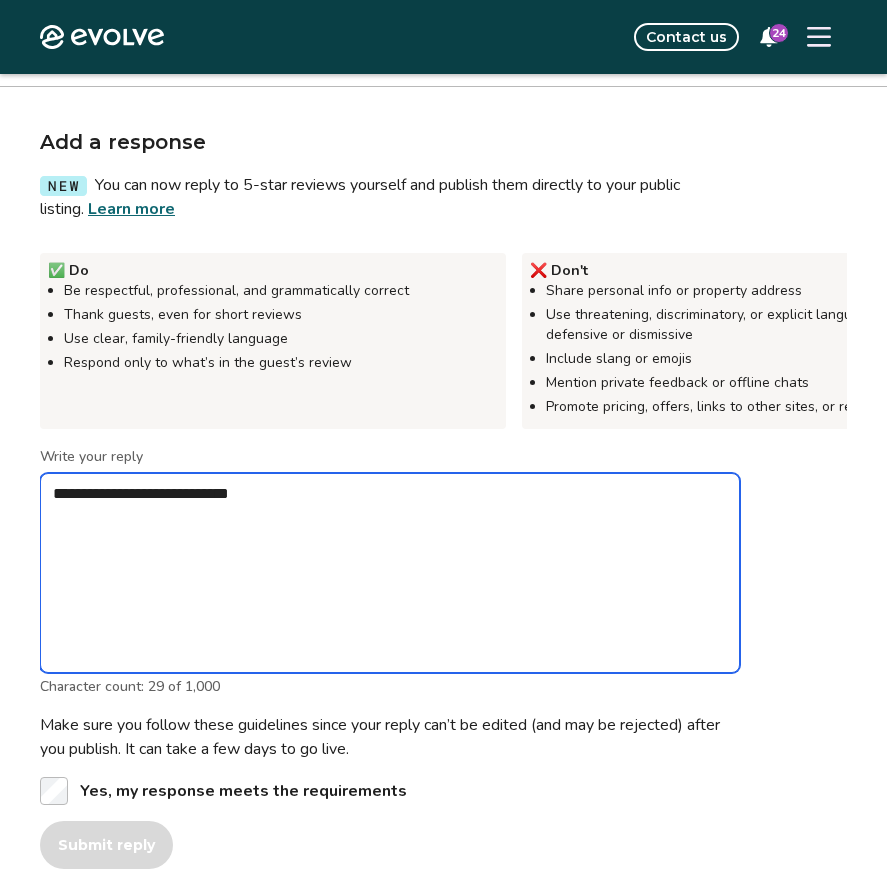 type on "*" 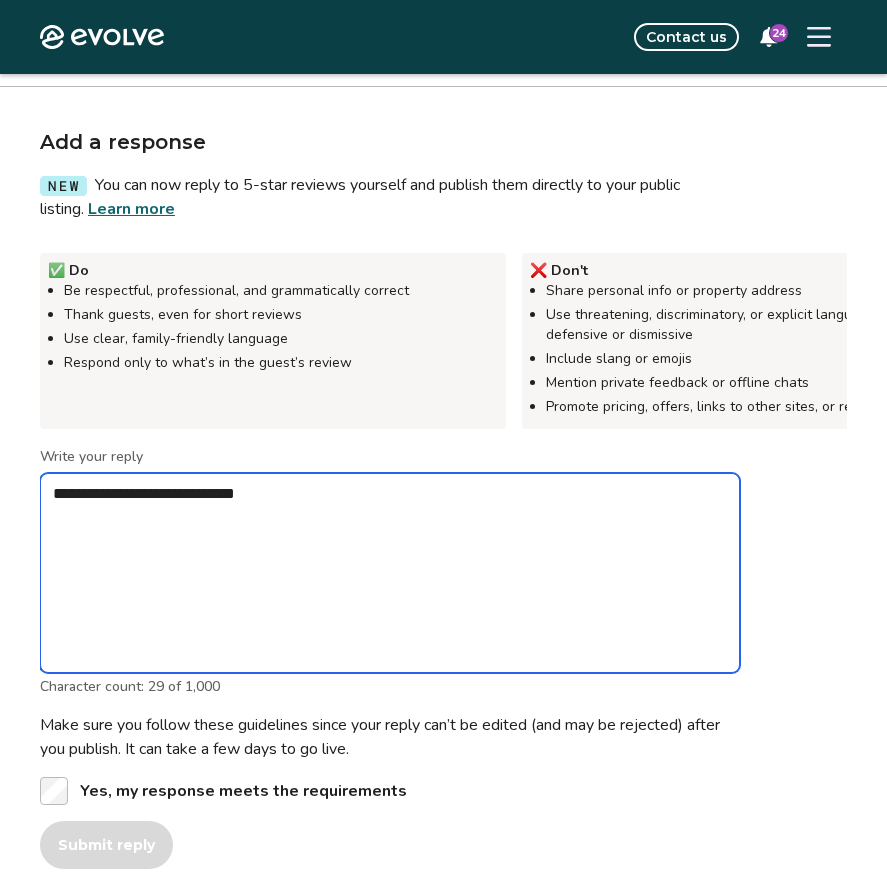 type on "*" 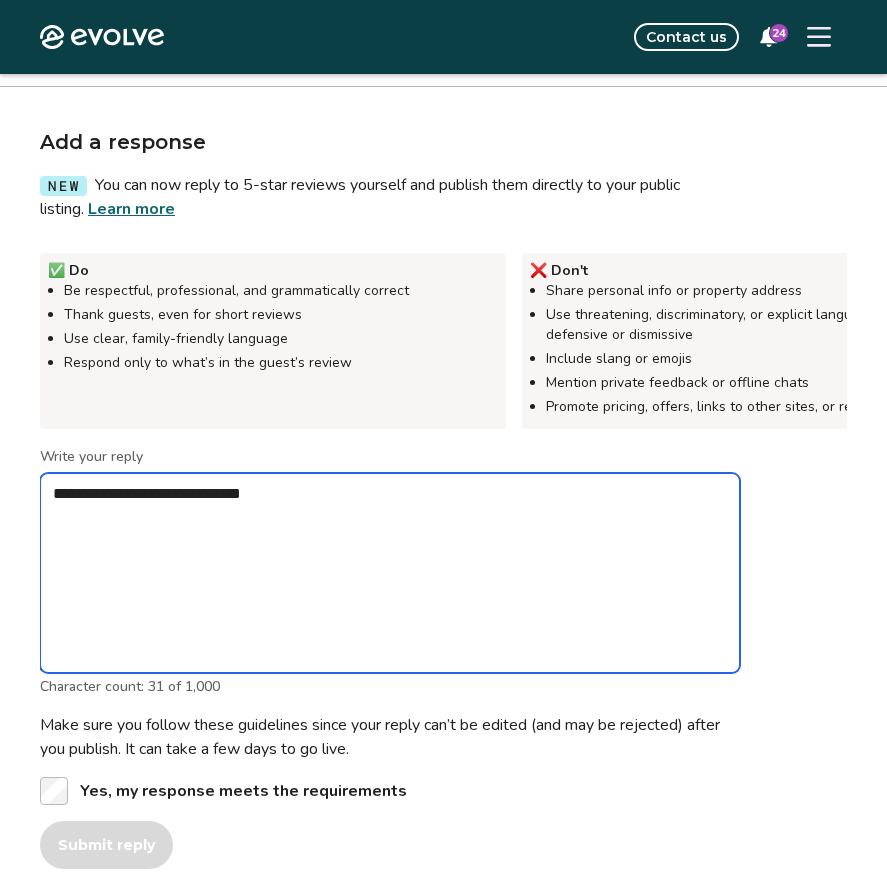 type on "*" 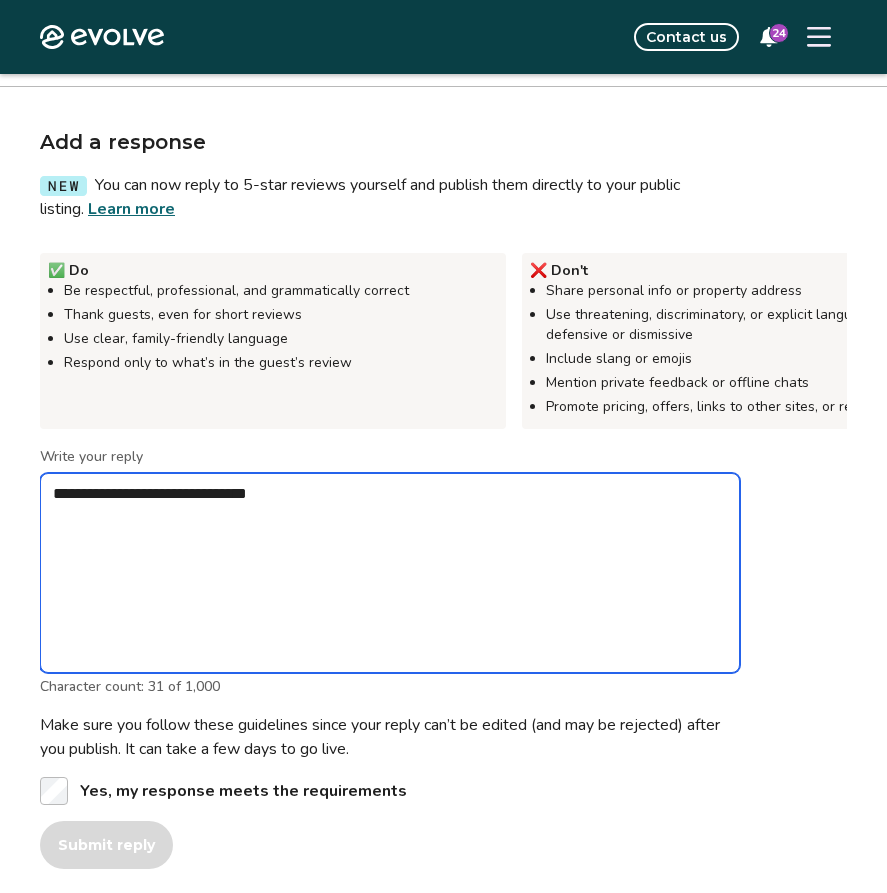 type on "*" 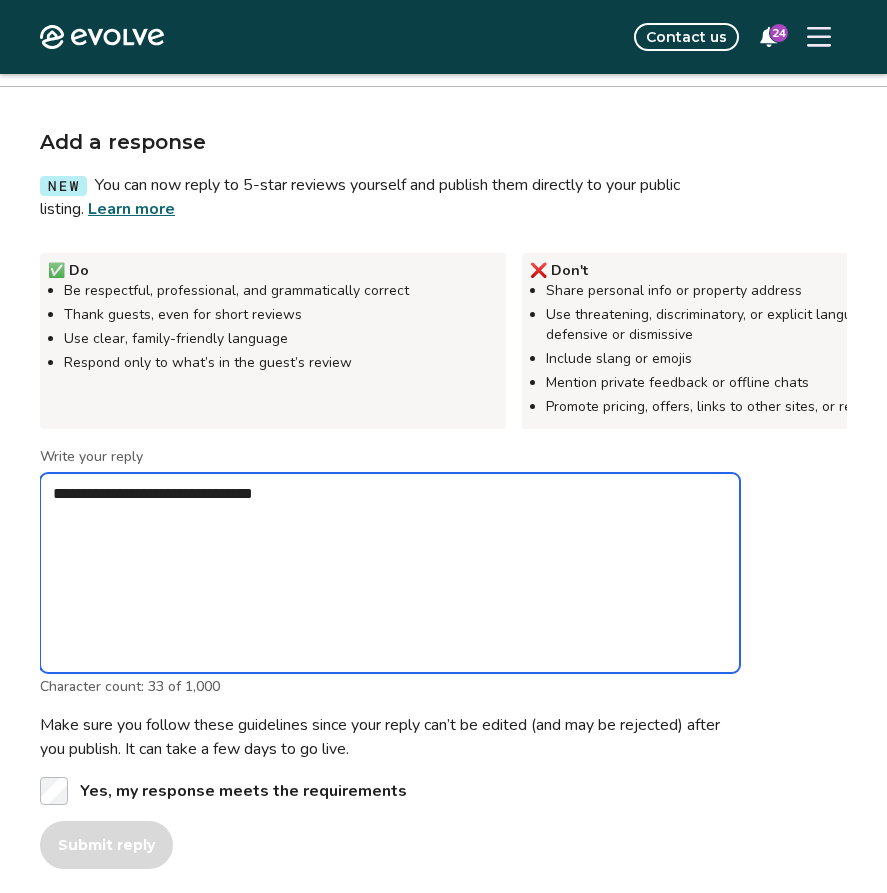 type on "*" 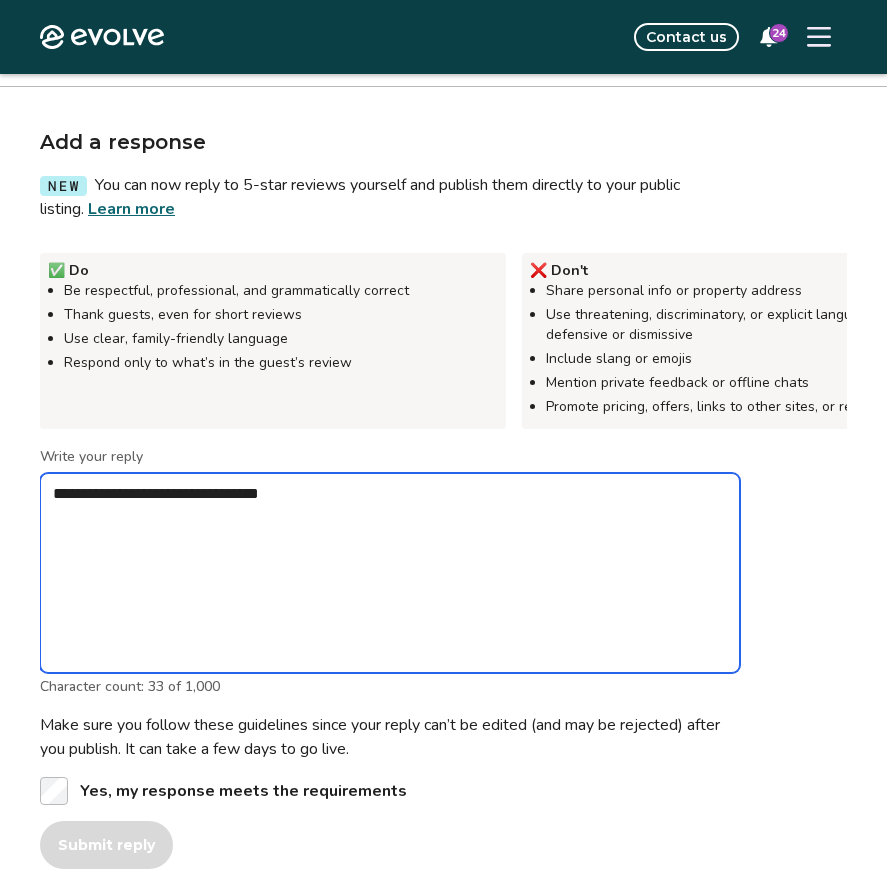 type on "*" 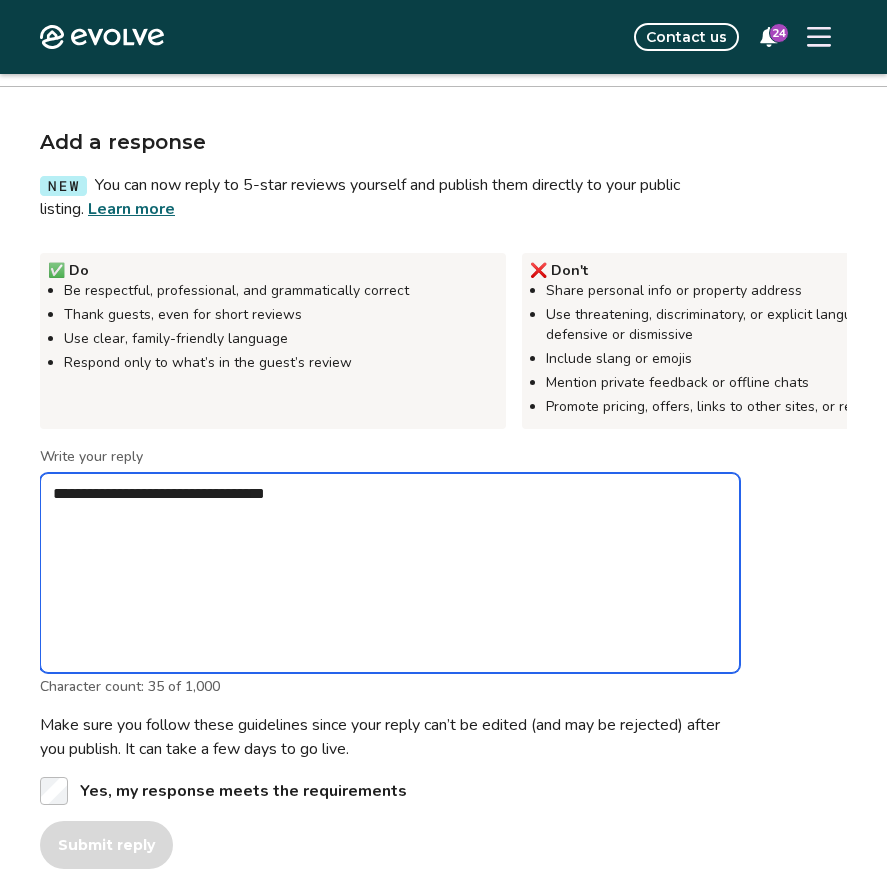 type on "*" 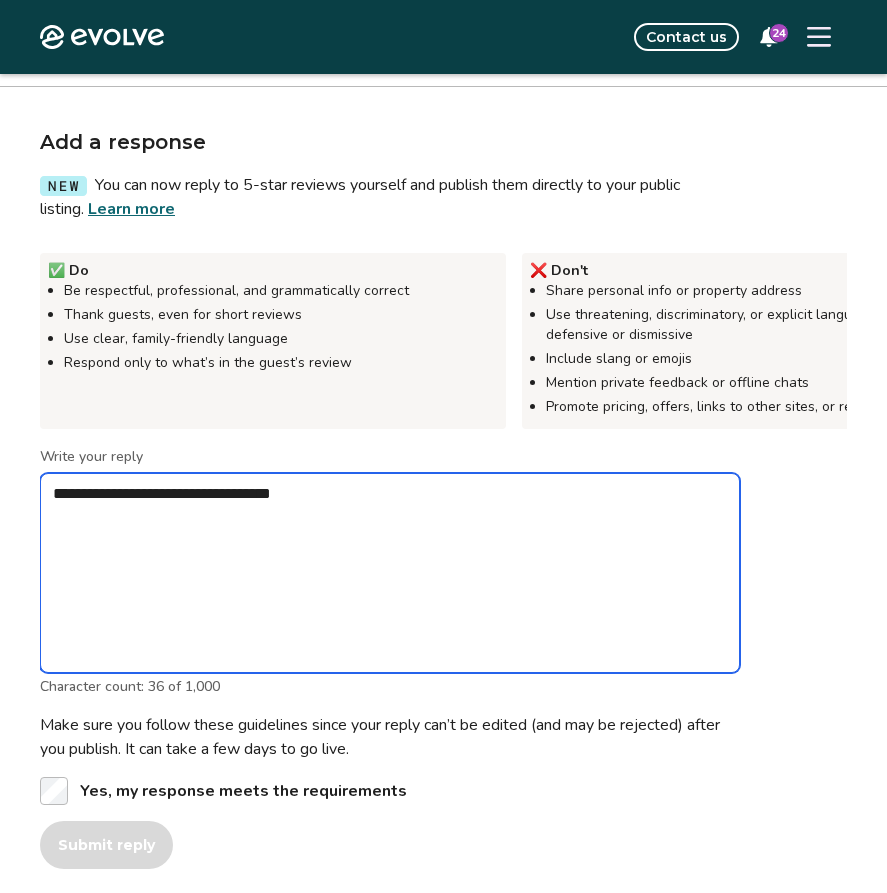 type on "*" 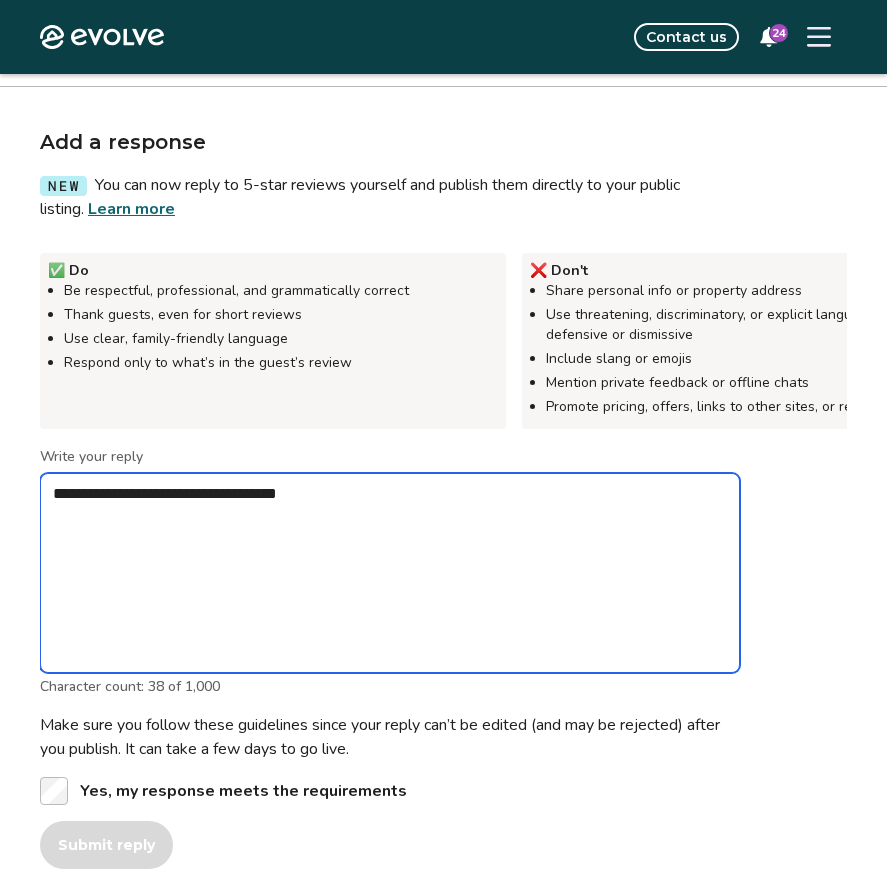 type on "*" 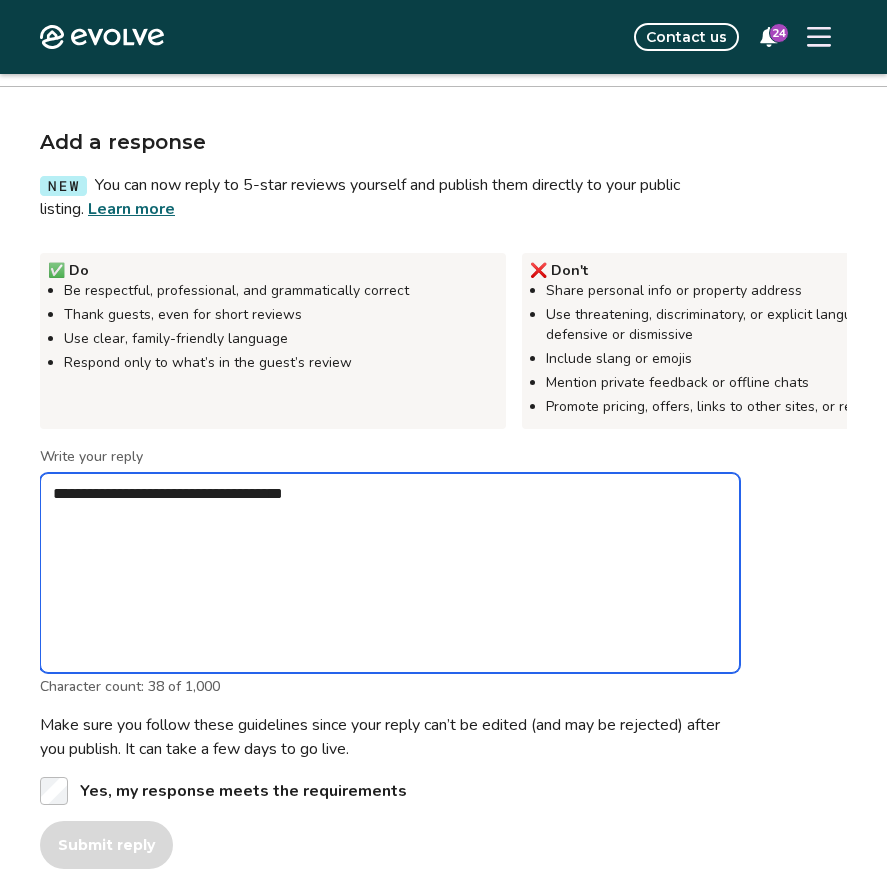 type on "*" 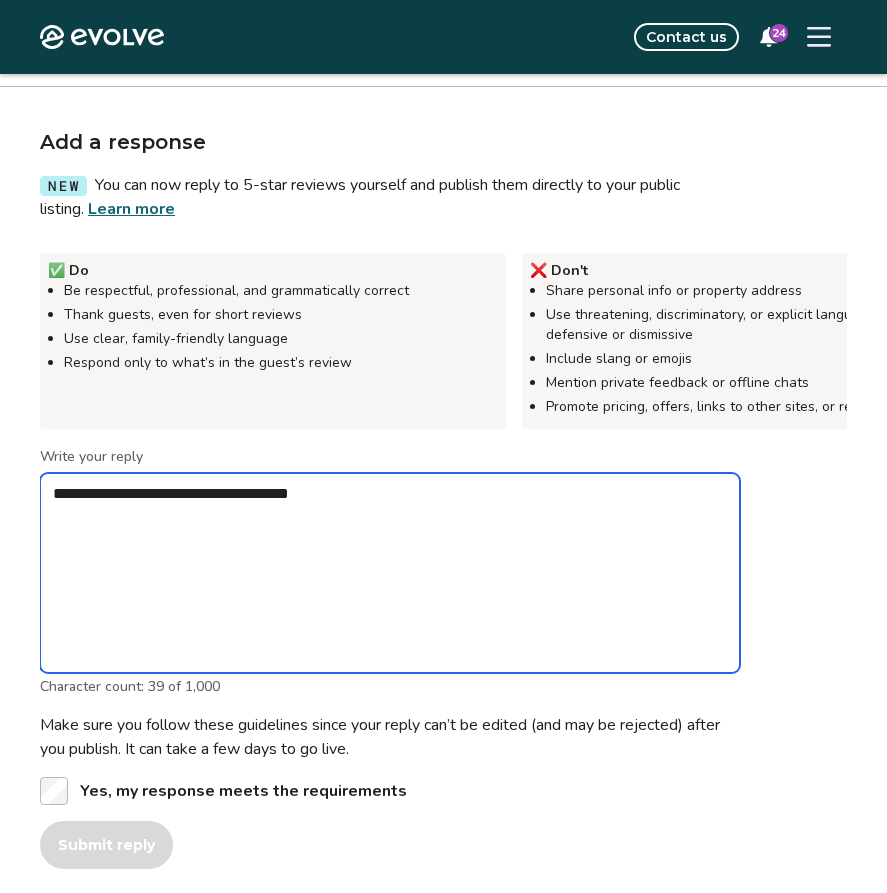 type on "*" 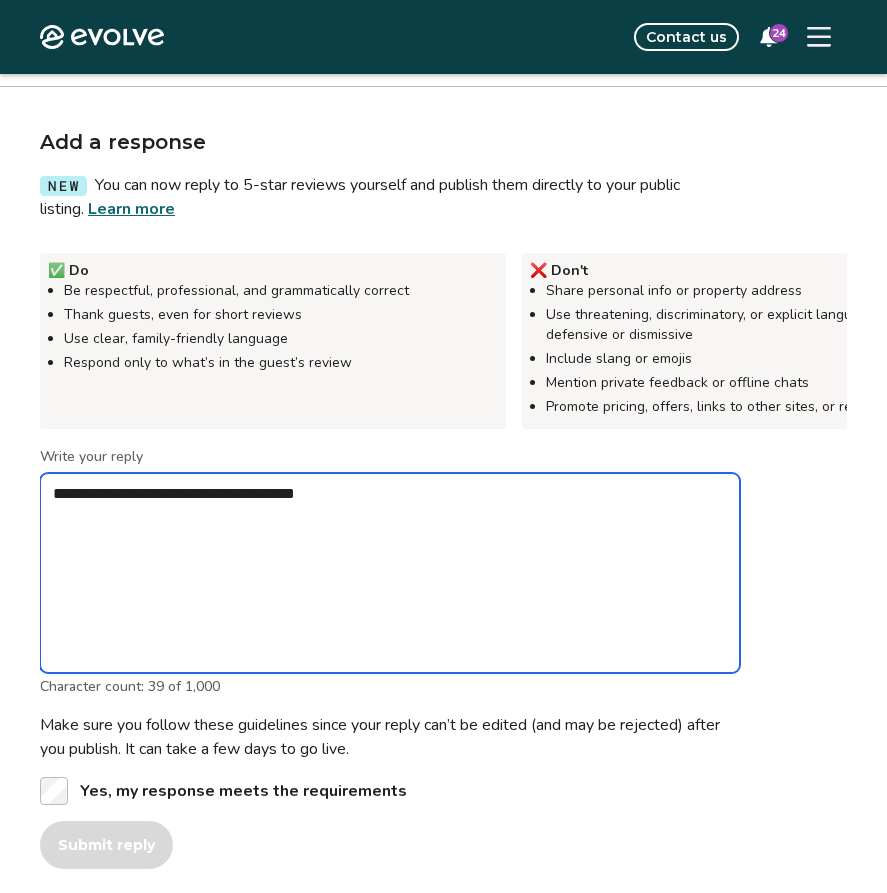 type on "*" 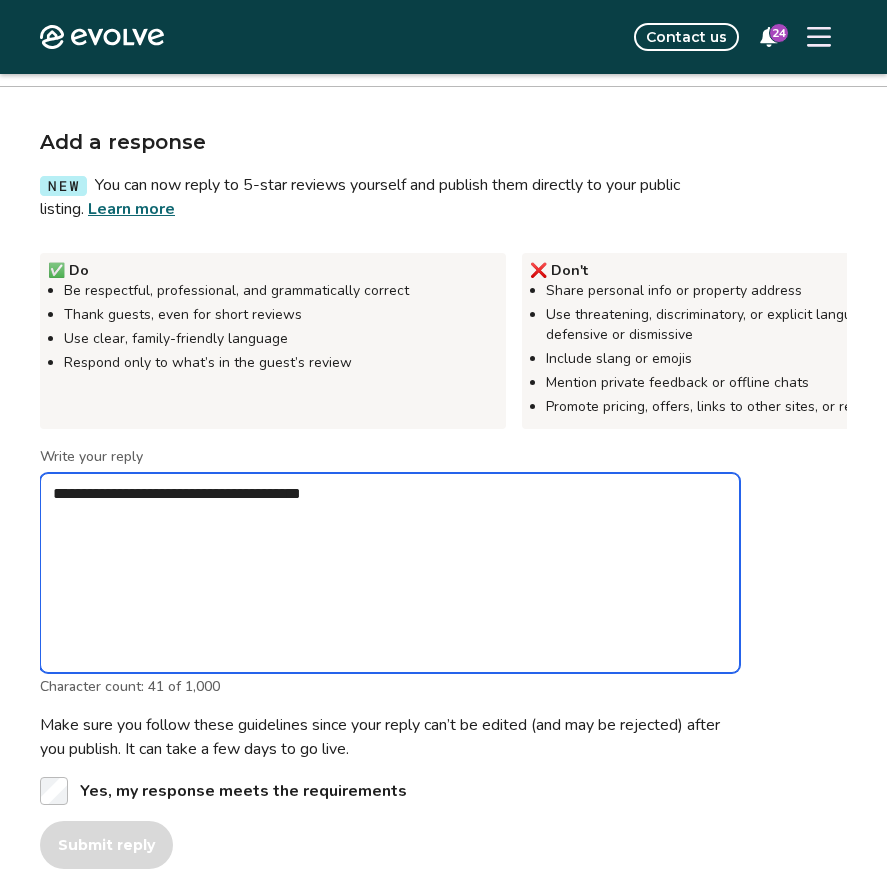 type on "*" 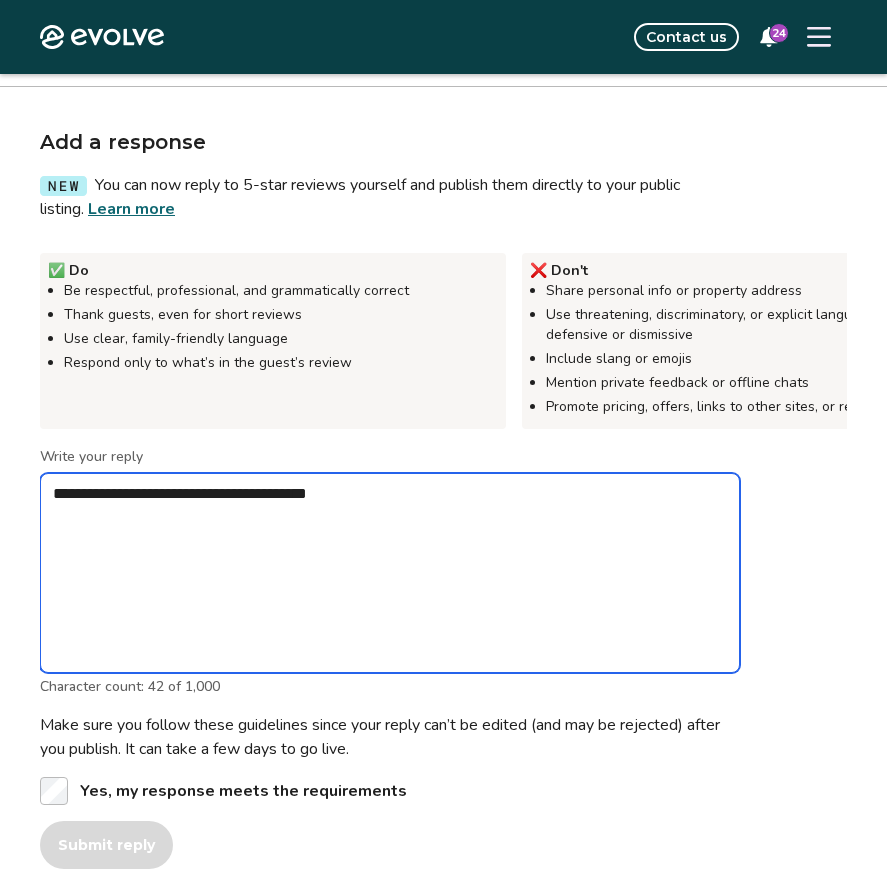 type on "*" 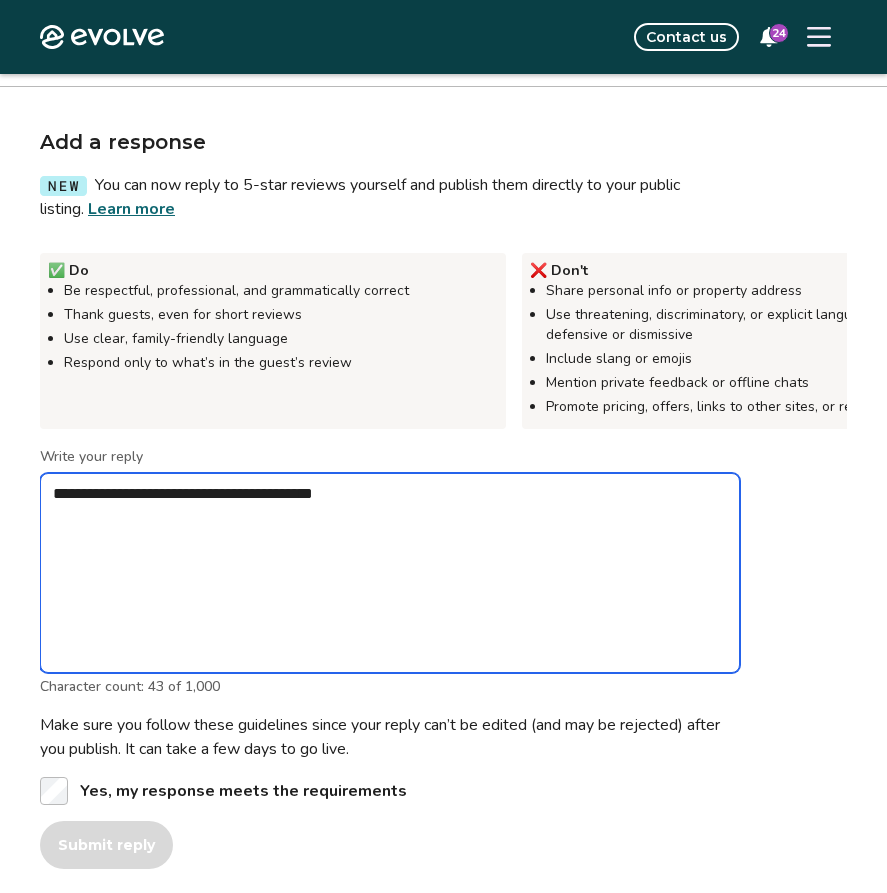 type on "*" 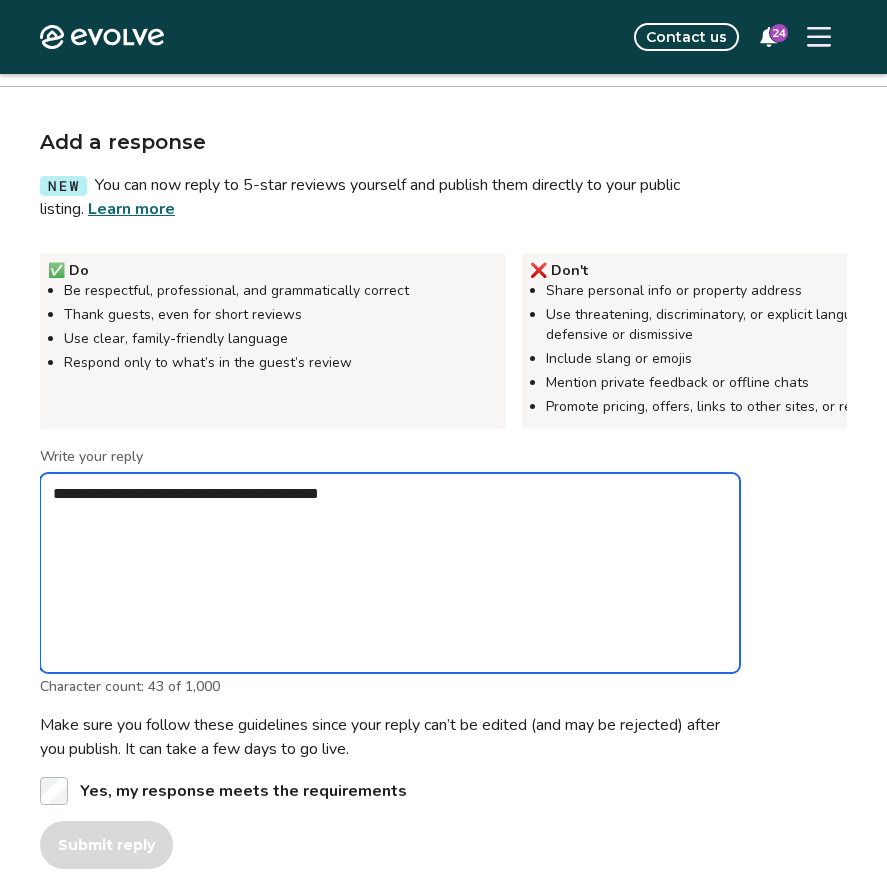type on "*" 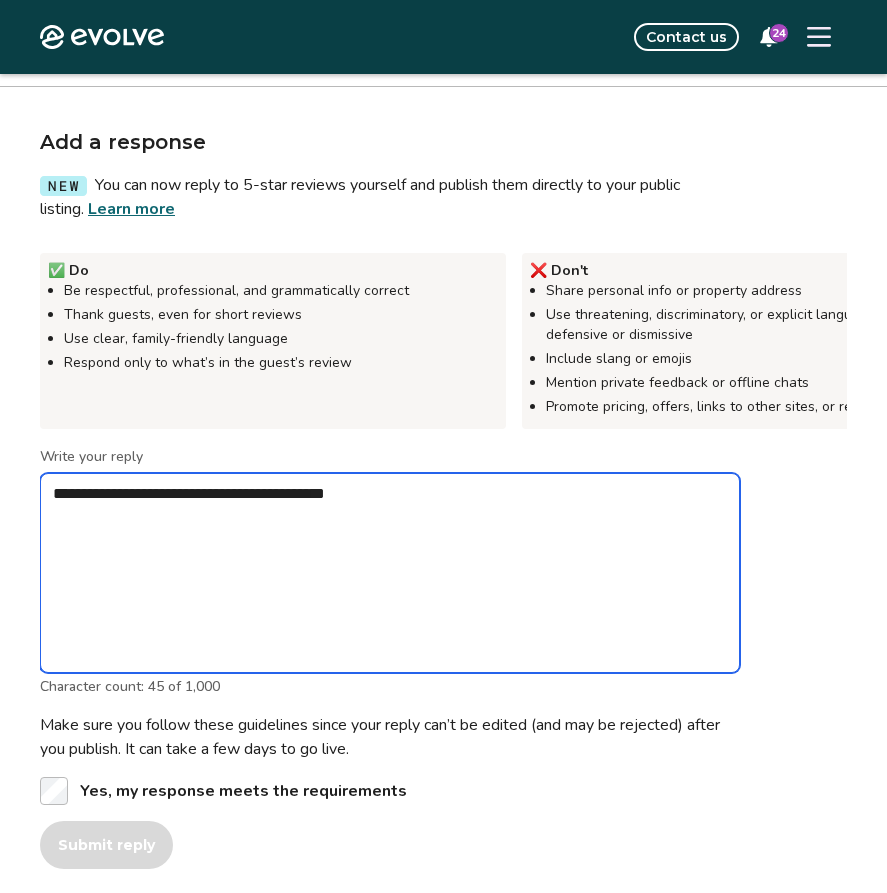 type on "*" 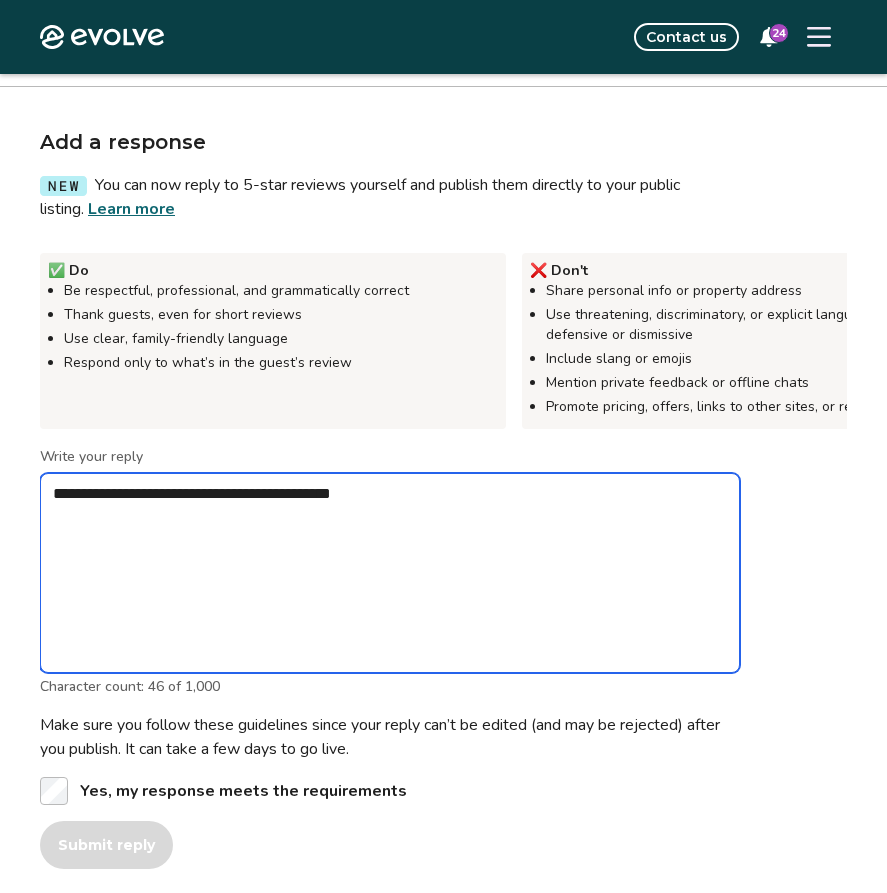 type on "*" 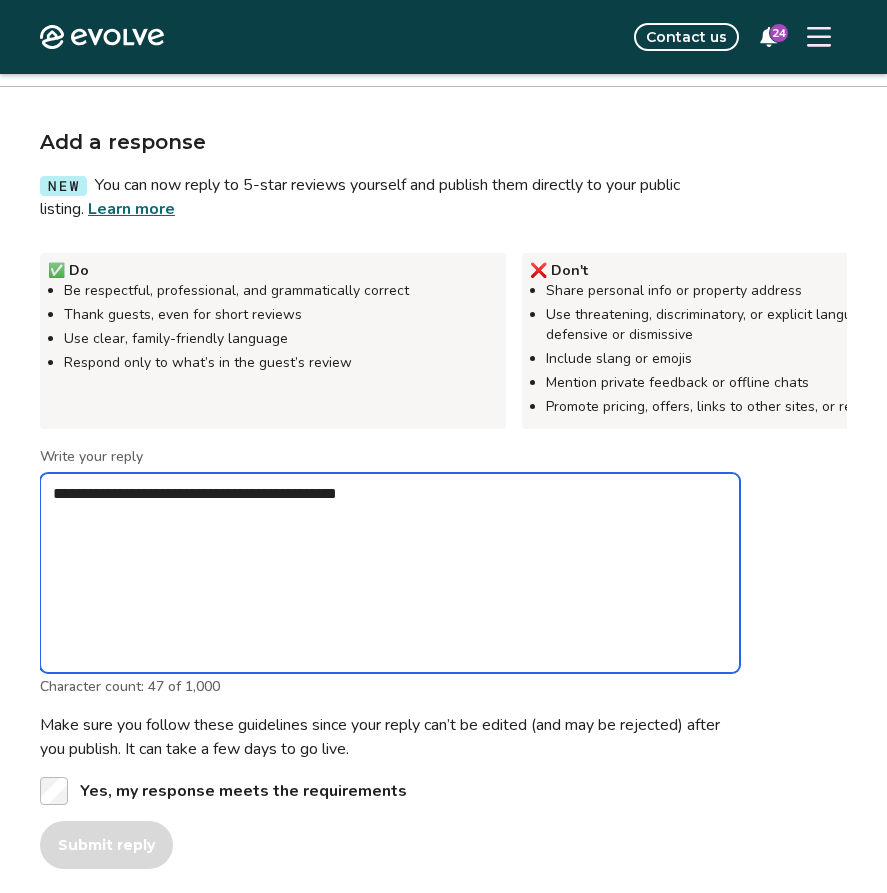 type on "*" 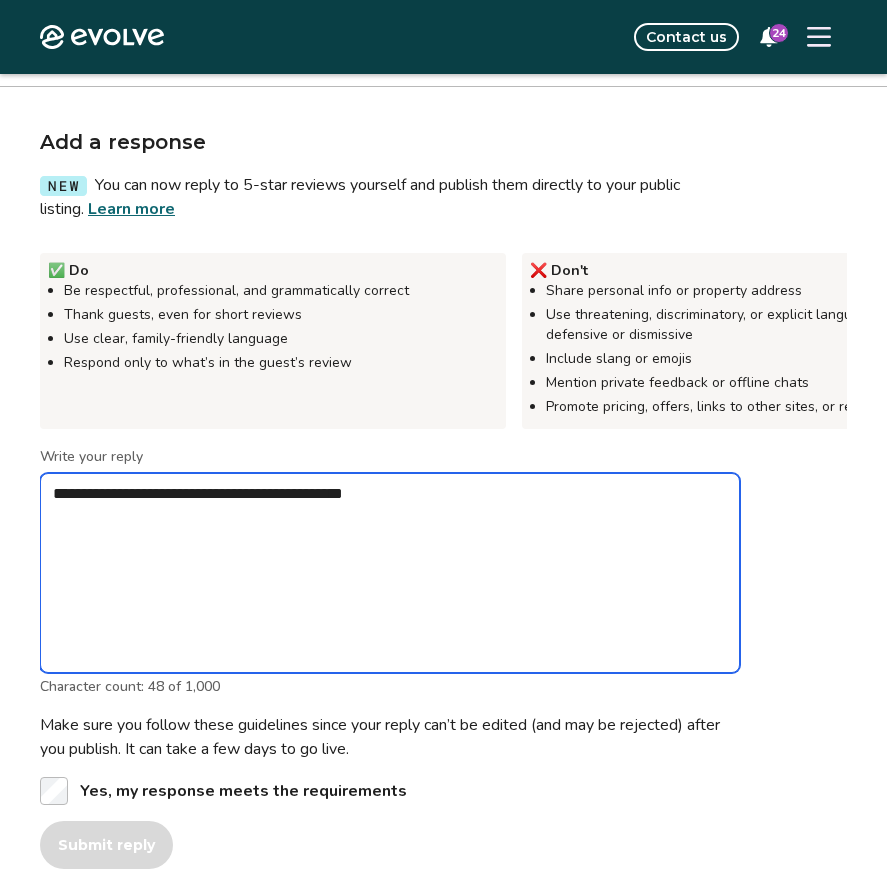 type on "*" 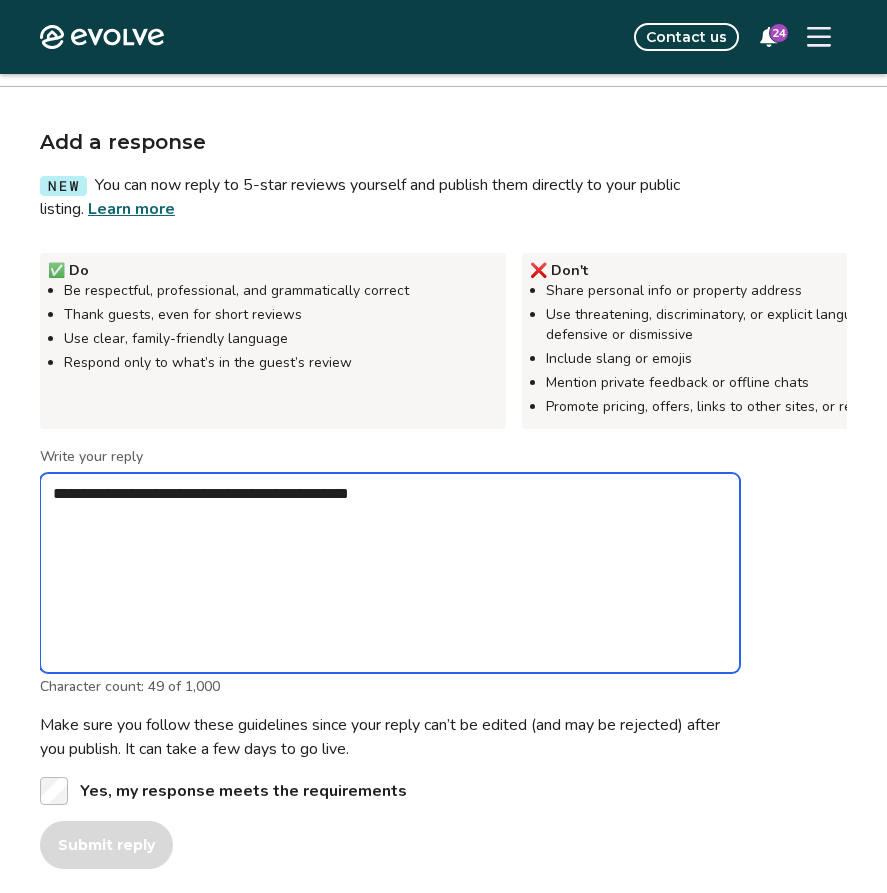 type on "*" 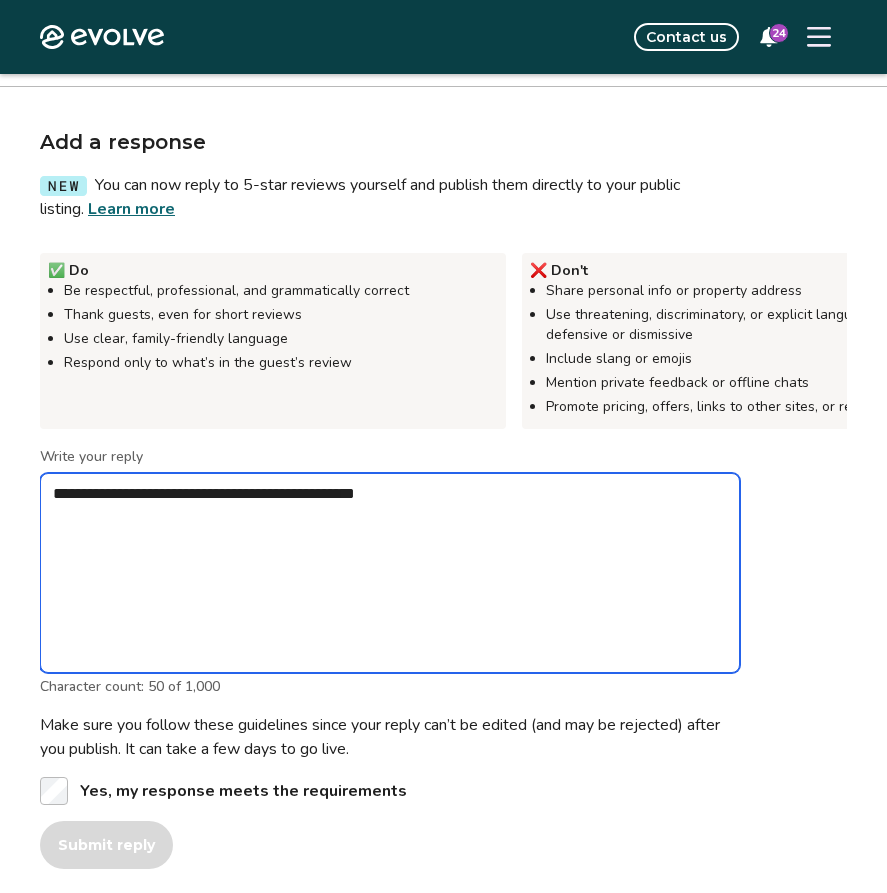 type on "*" 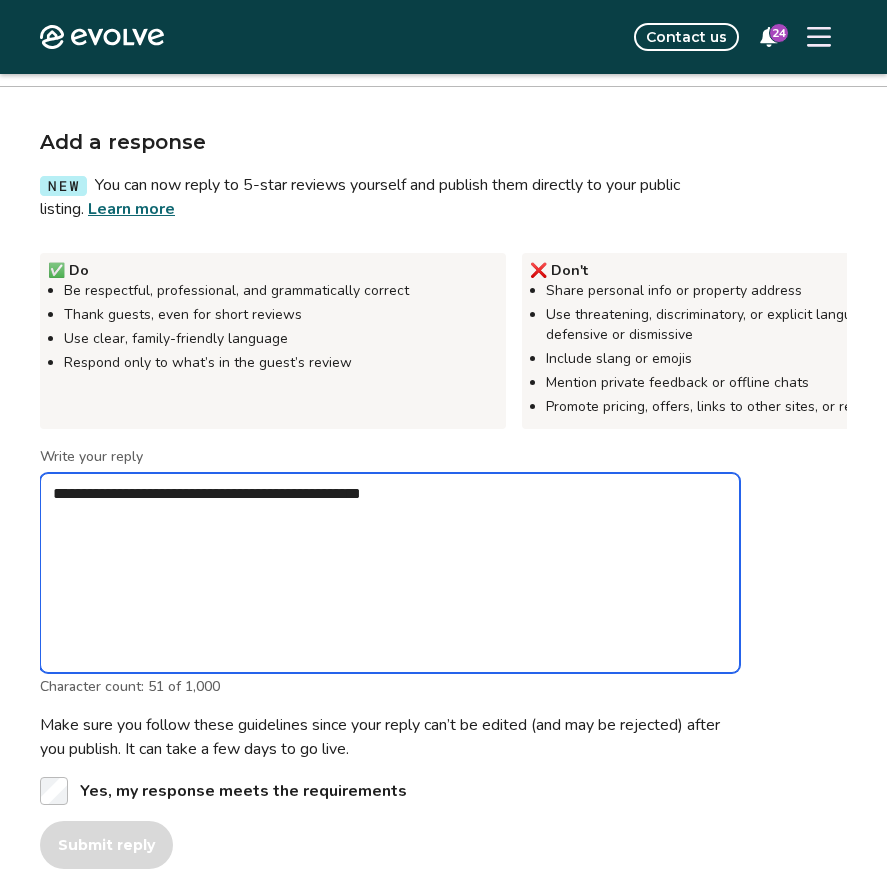 type on "*" 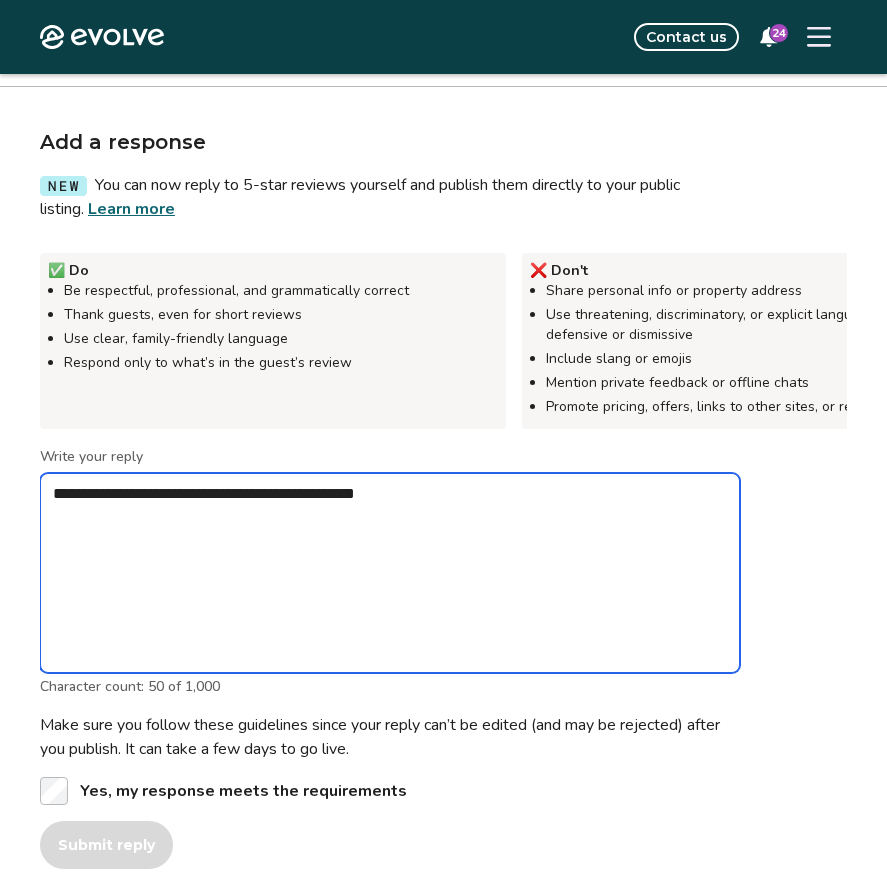 type on "*" 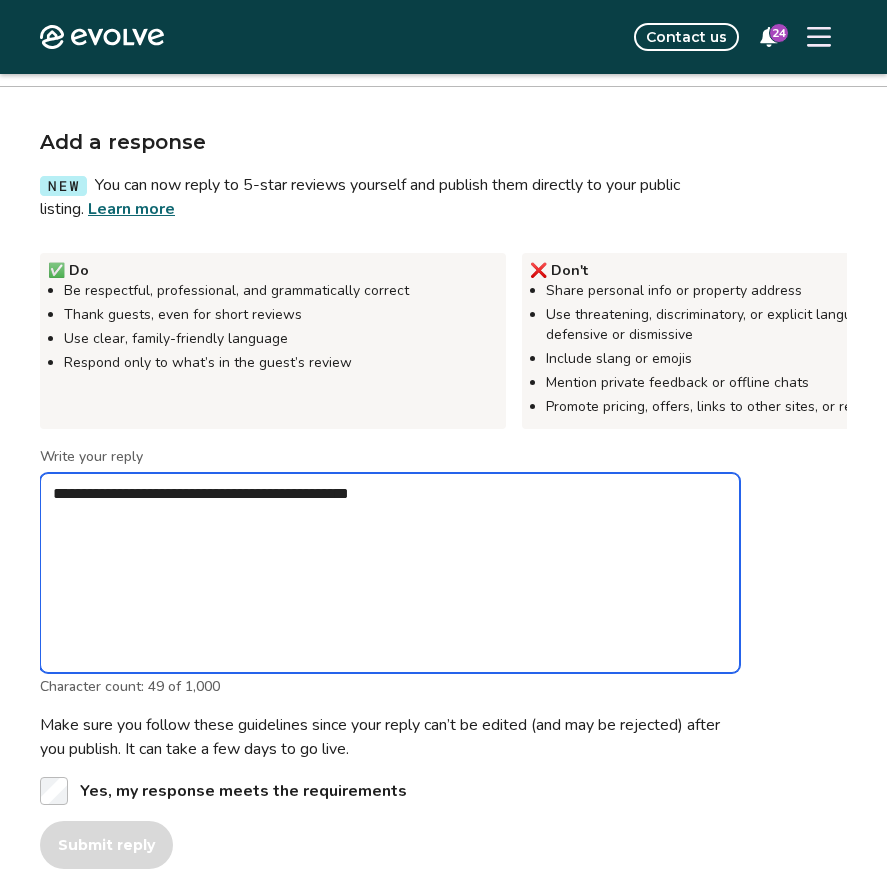 type on "*" 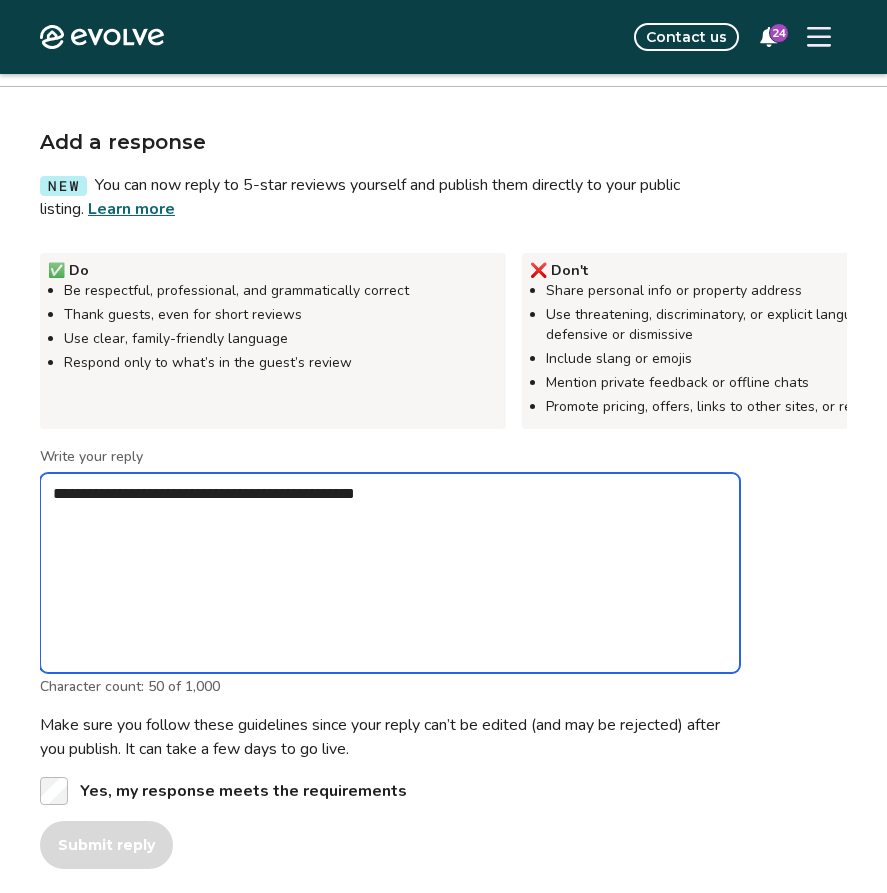 type on "*" 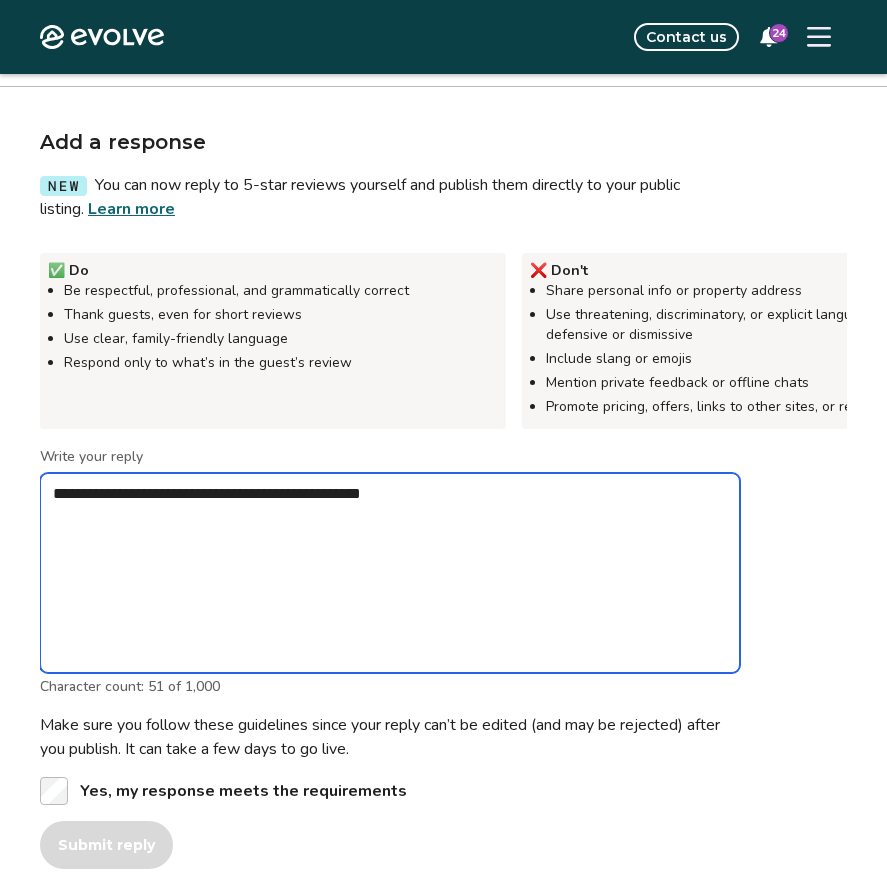 type on "*" 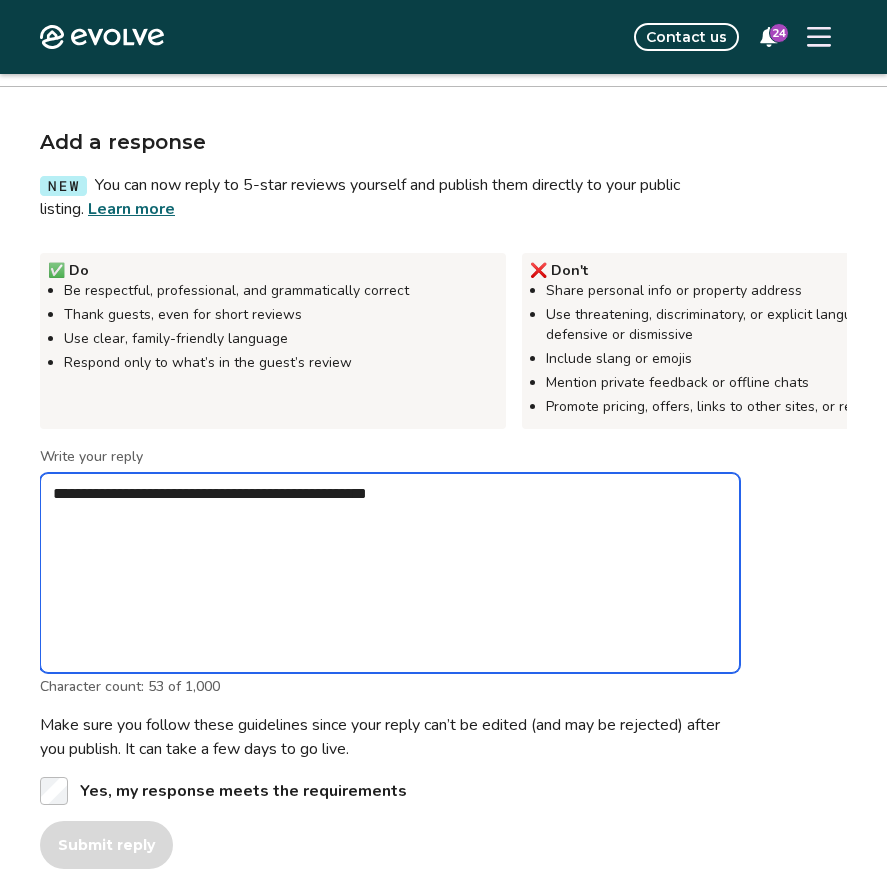 type on "*" 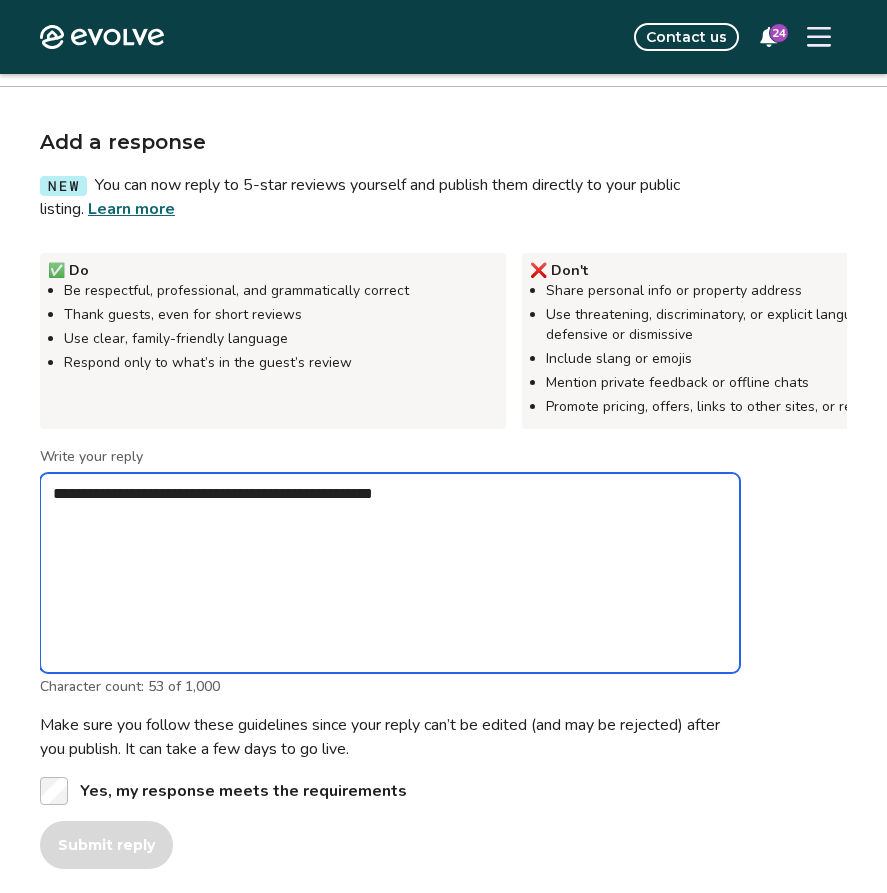 type on "*" 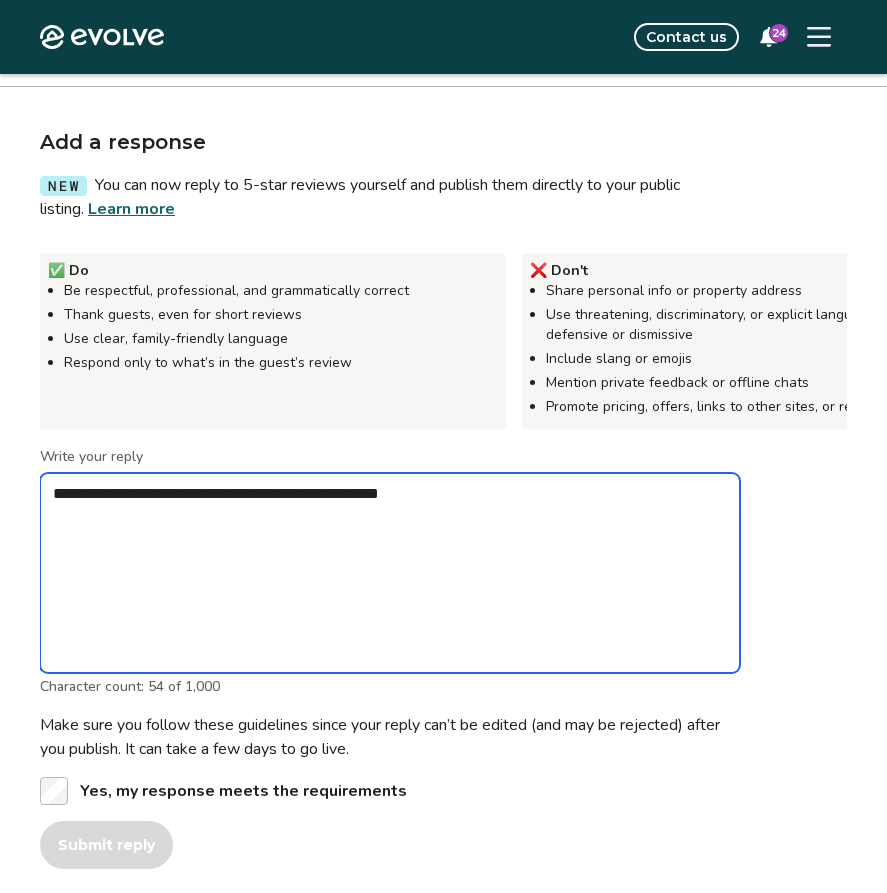 type on "*" 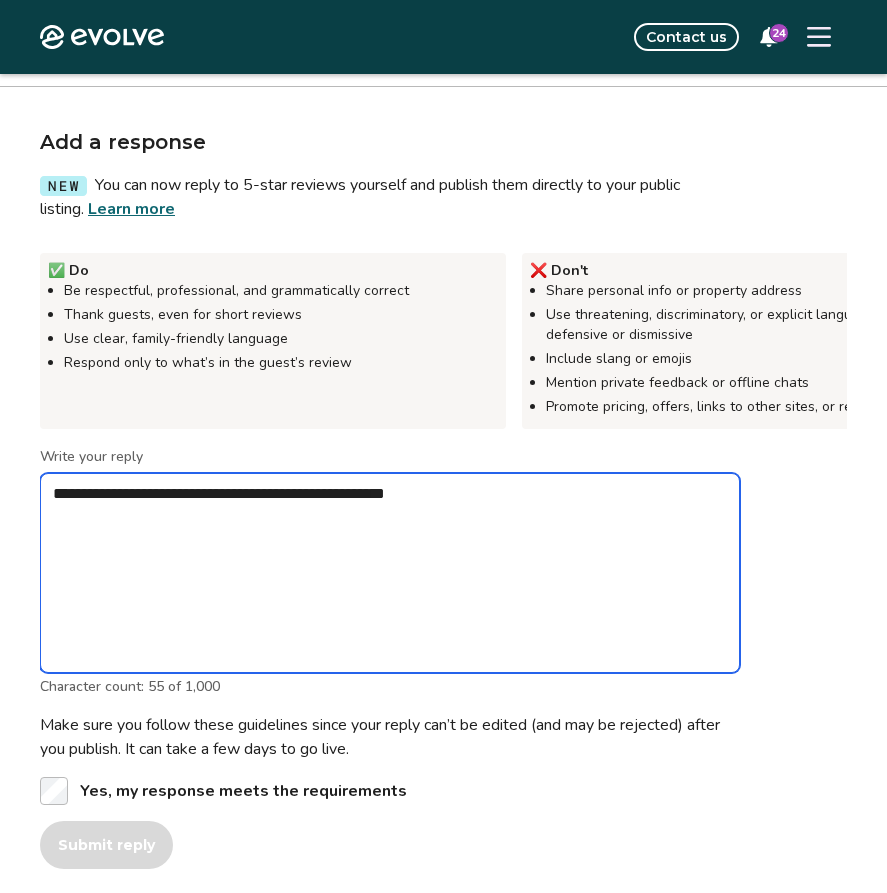 type on "*" 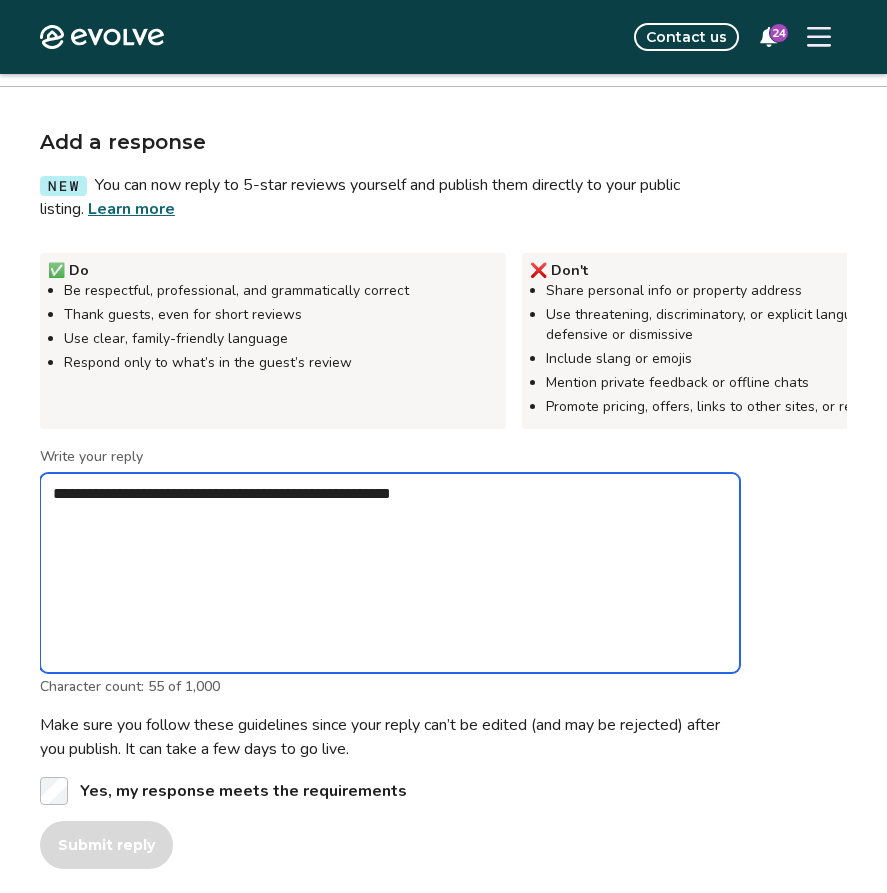 type on "*" 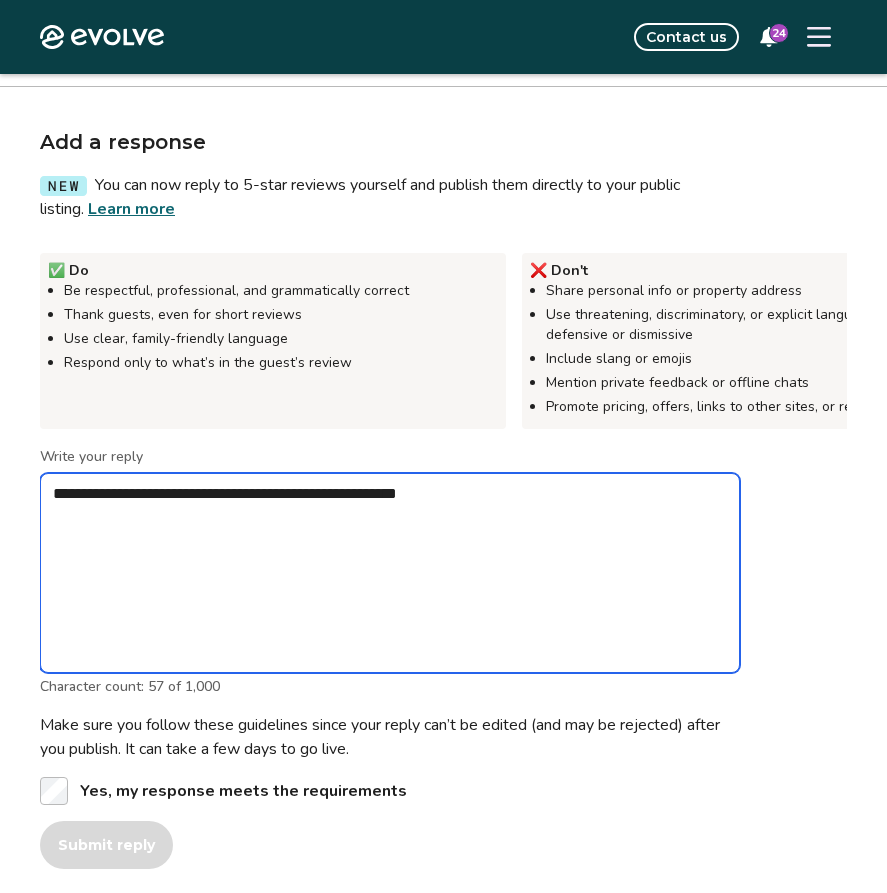 type on "*" 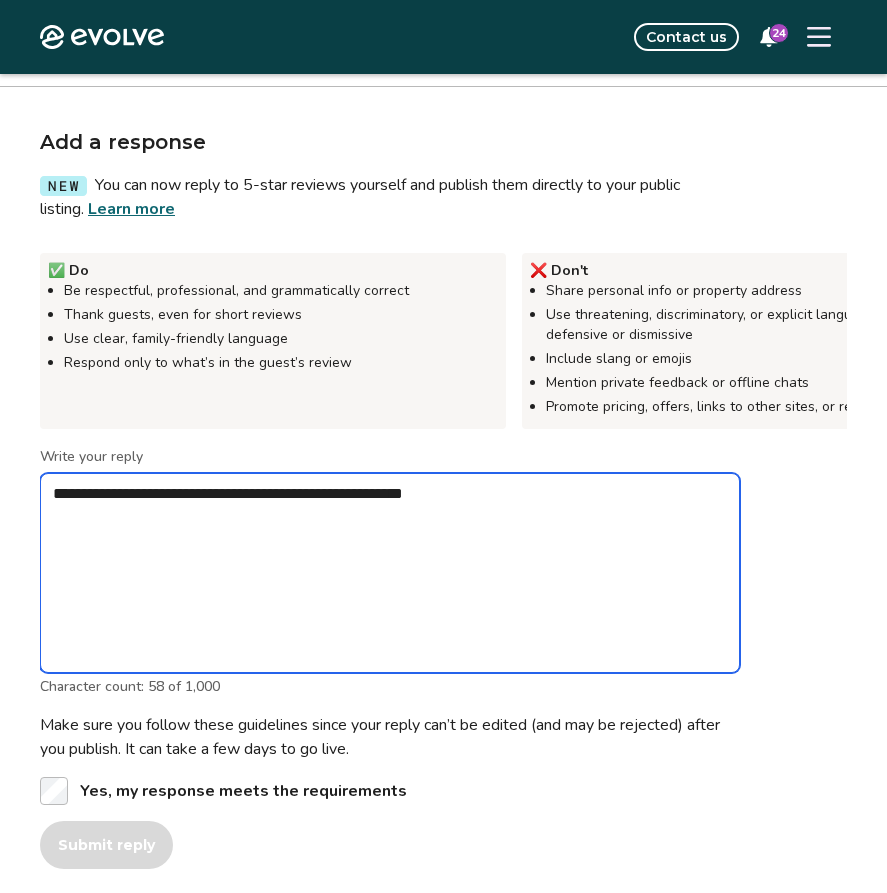 type on "*" 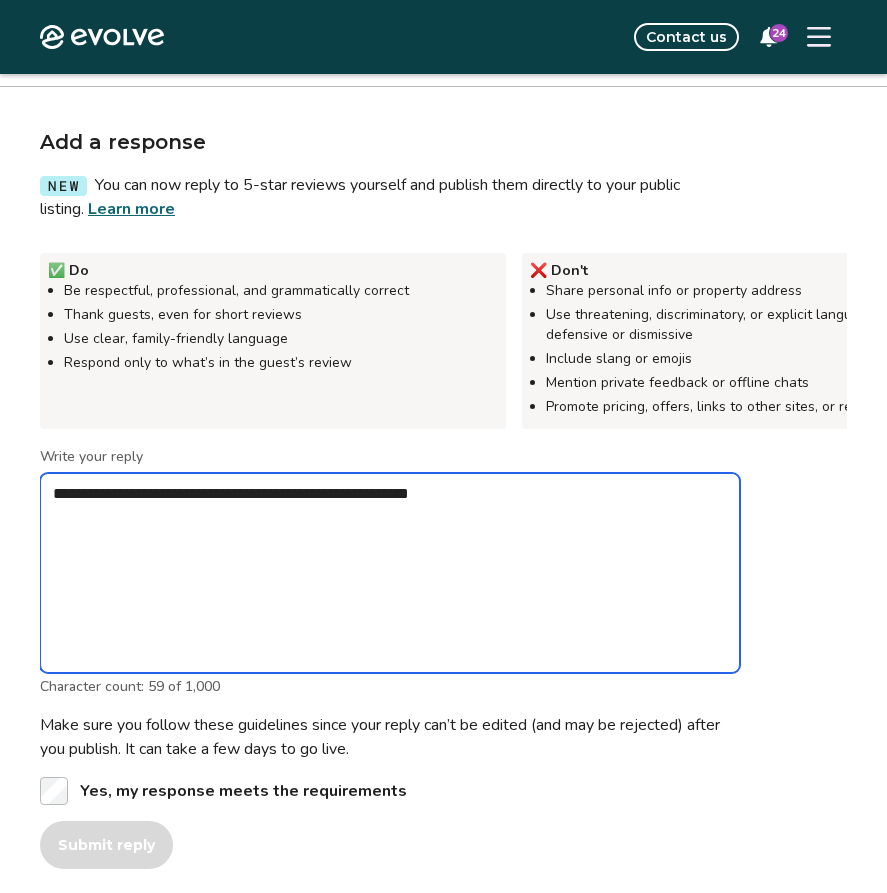 type on "*" 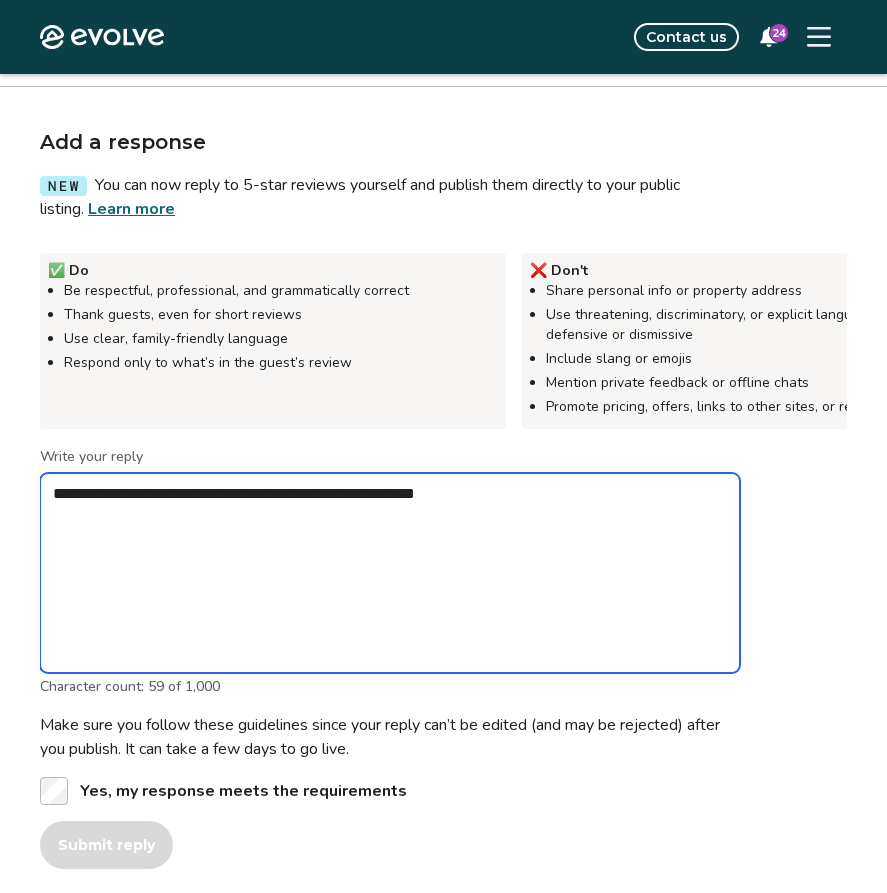 type on "*" 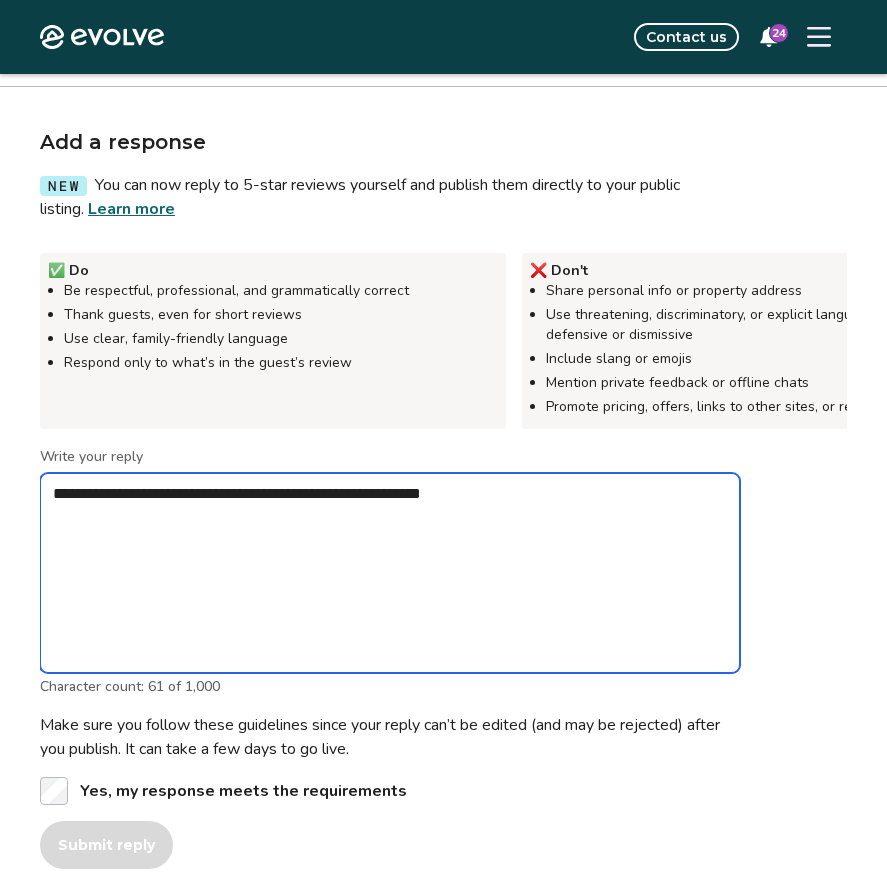 type on "*" 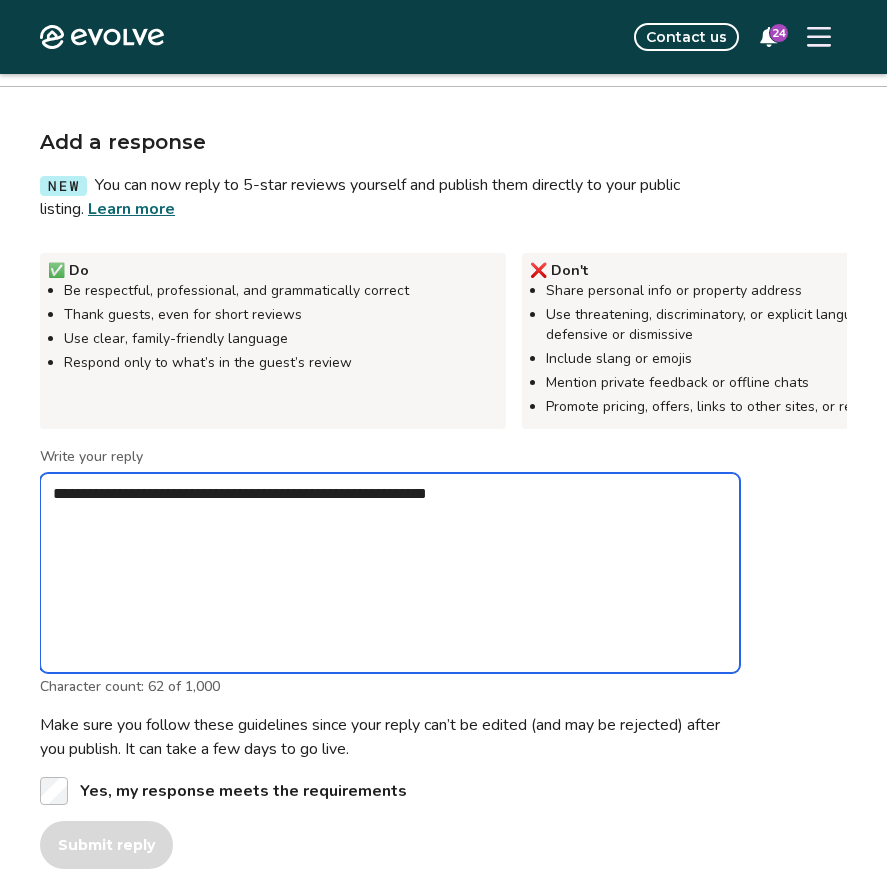 type on "*" 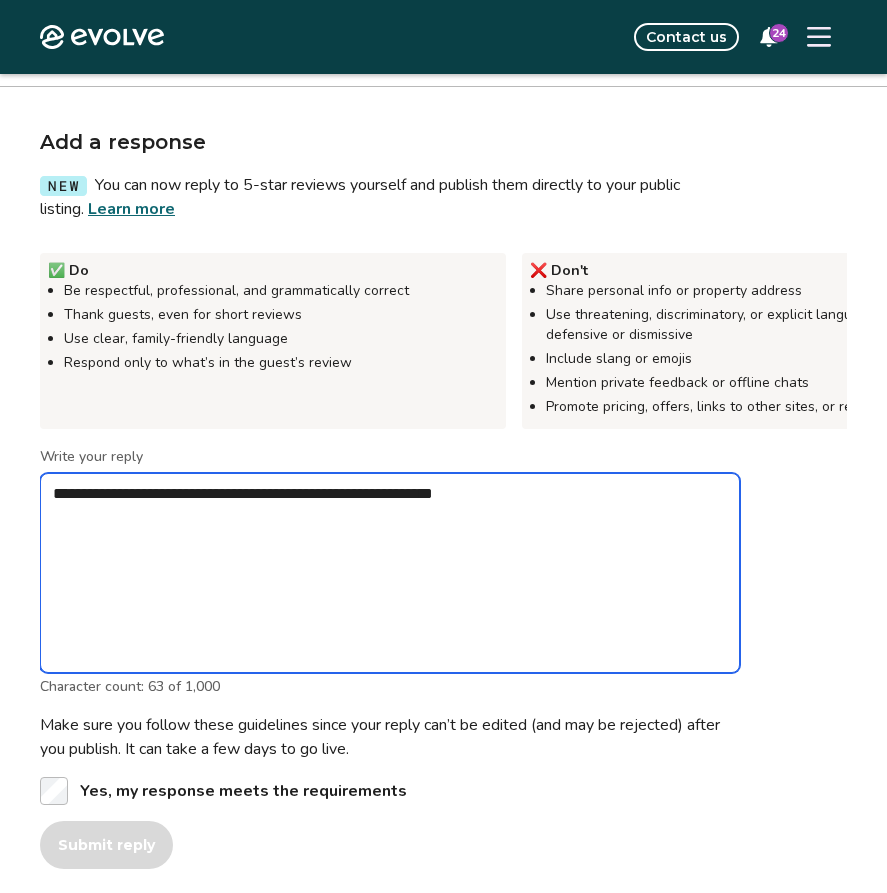 type on "*" 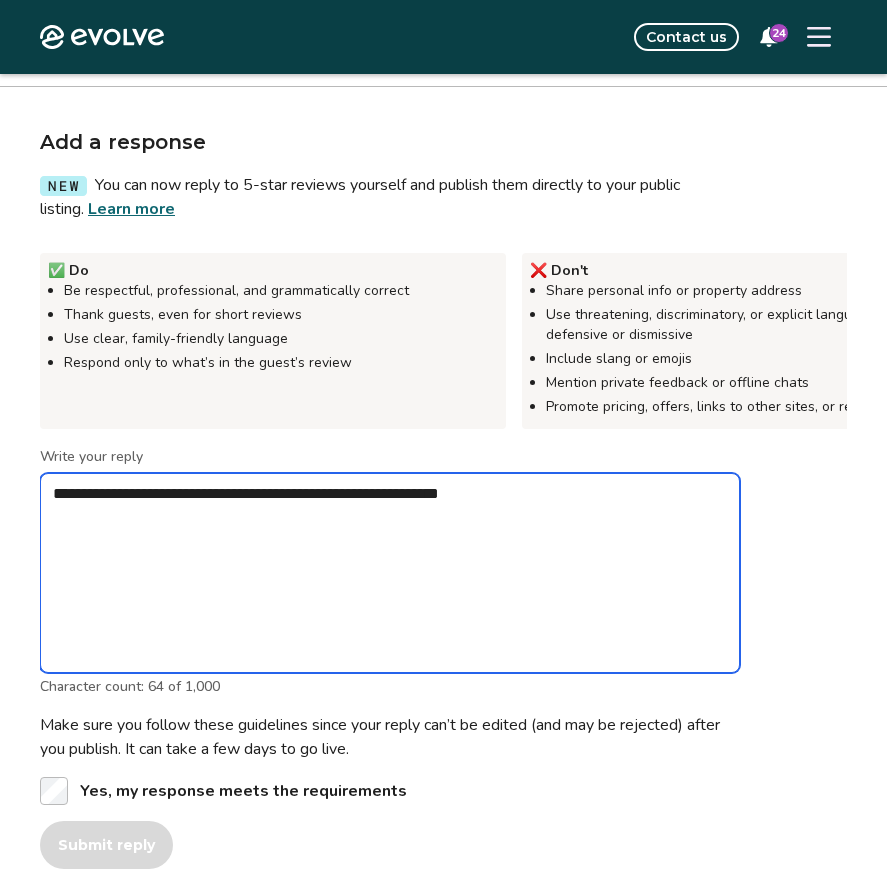 type on "*" 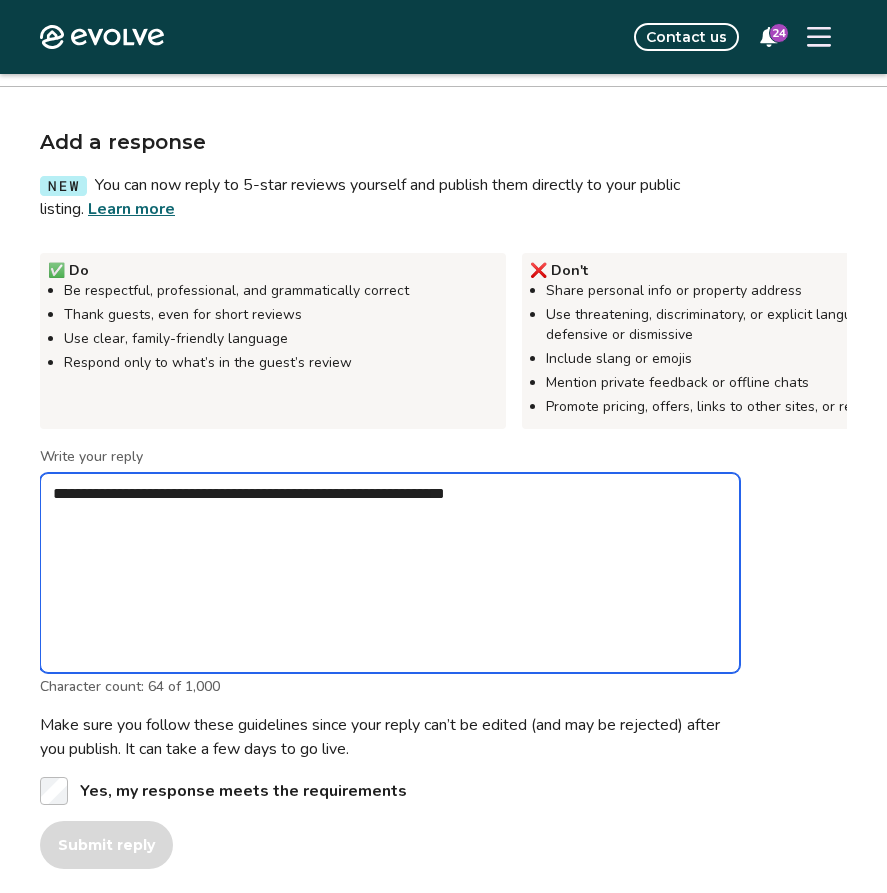 type on "*" 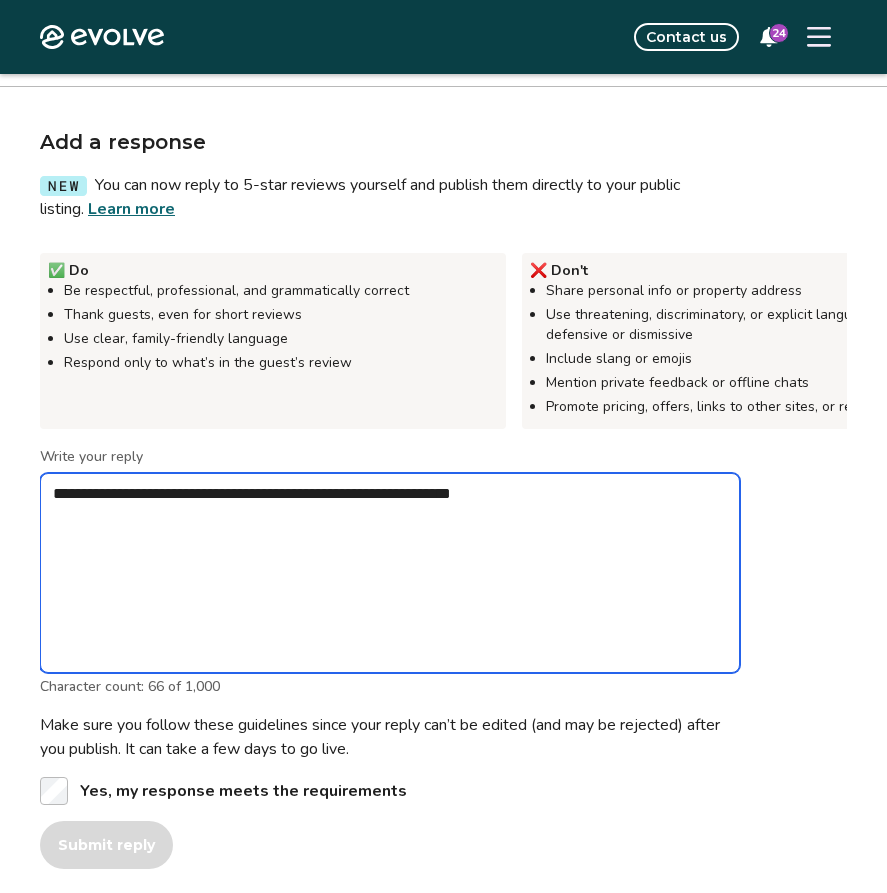 type on "*" 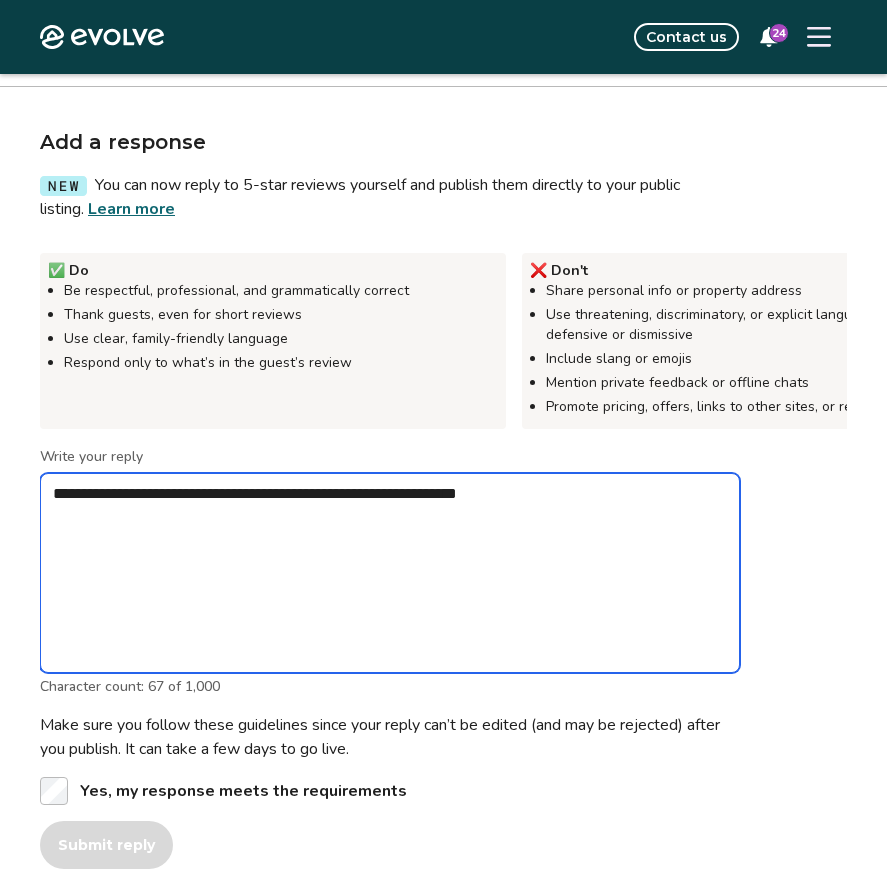 type on "*" 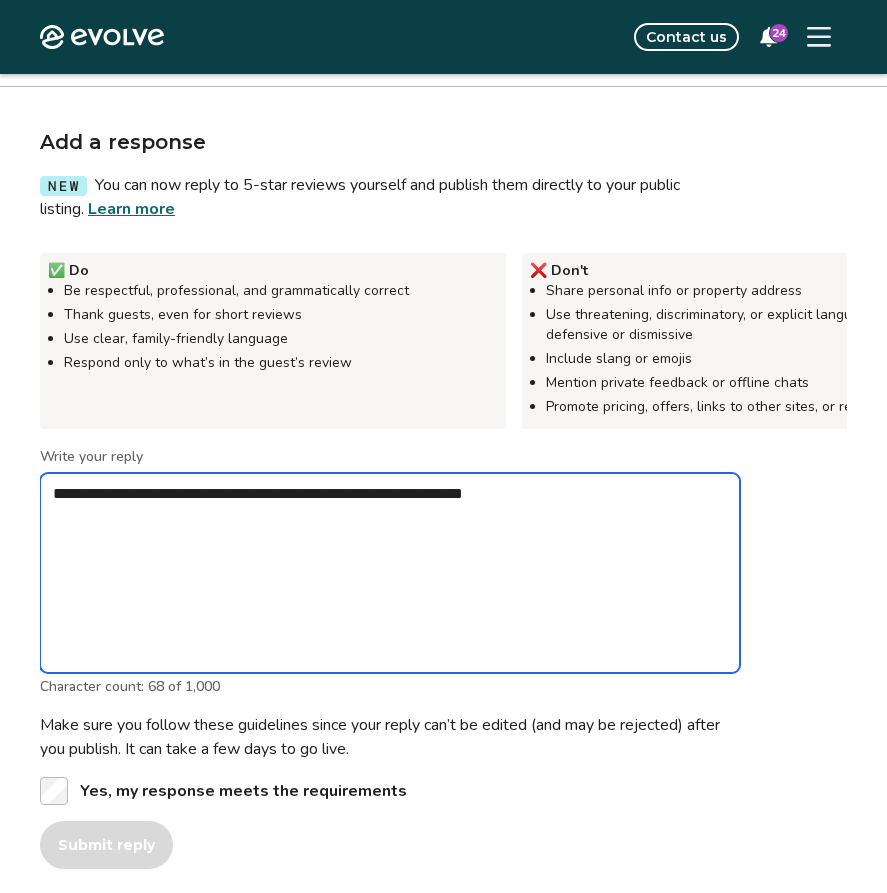type on "*" 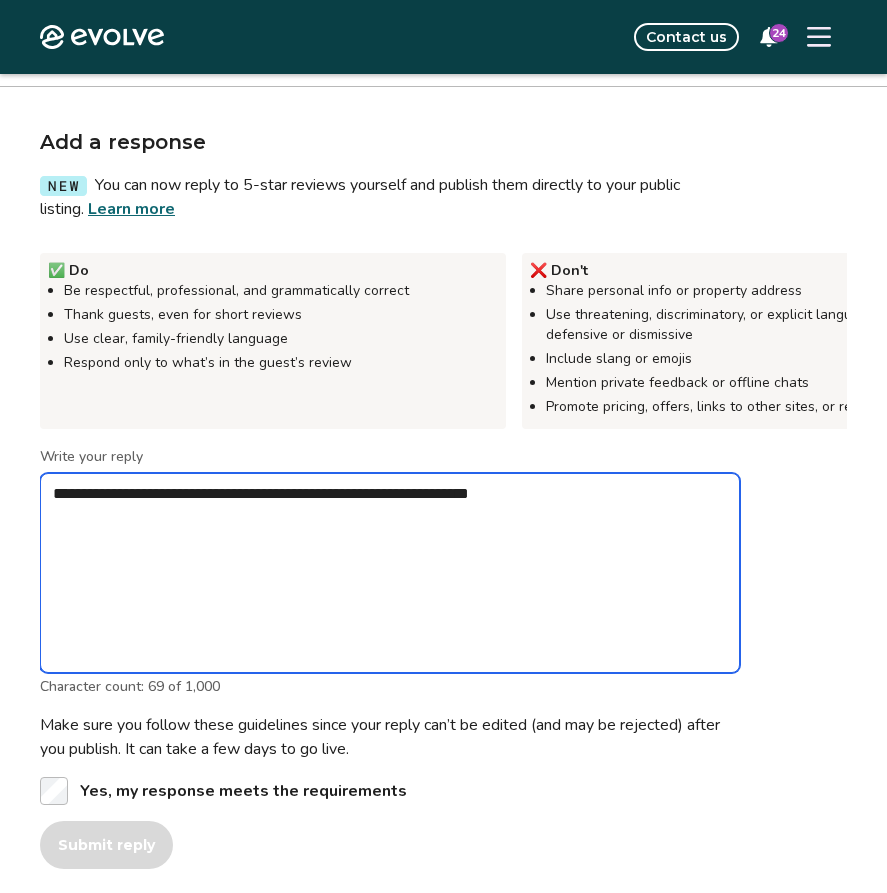 type on "*" 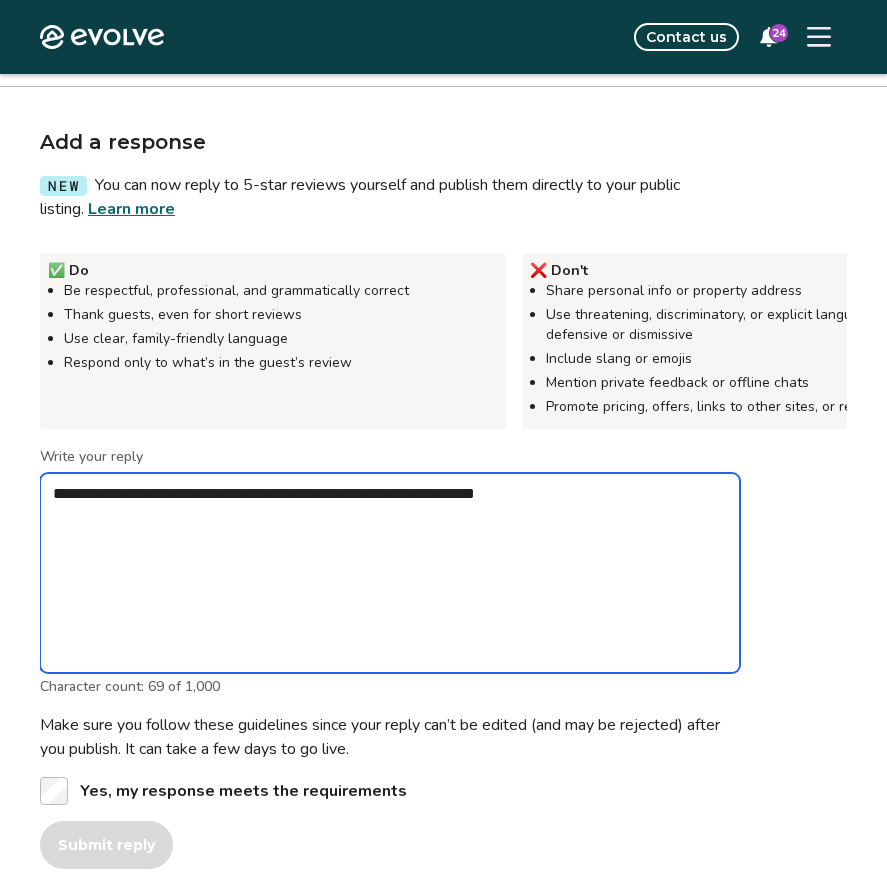 type on "*" 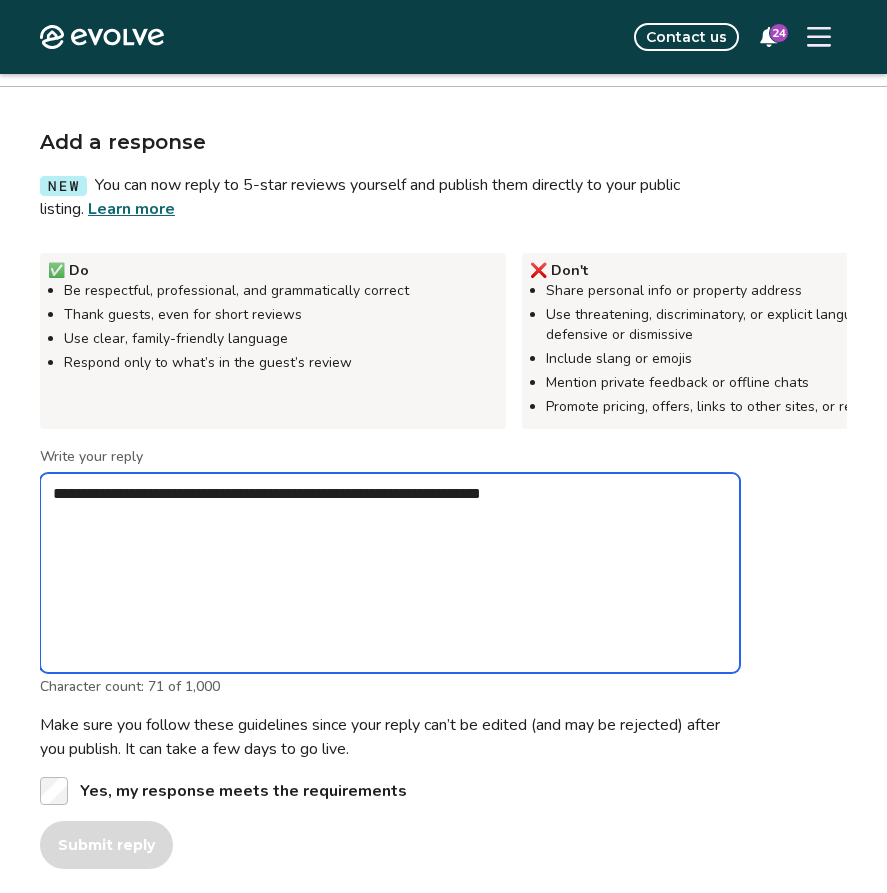 type on "*" 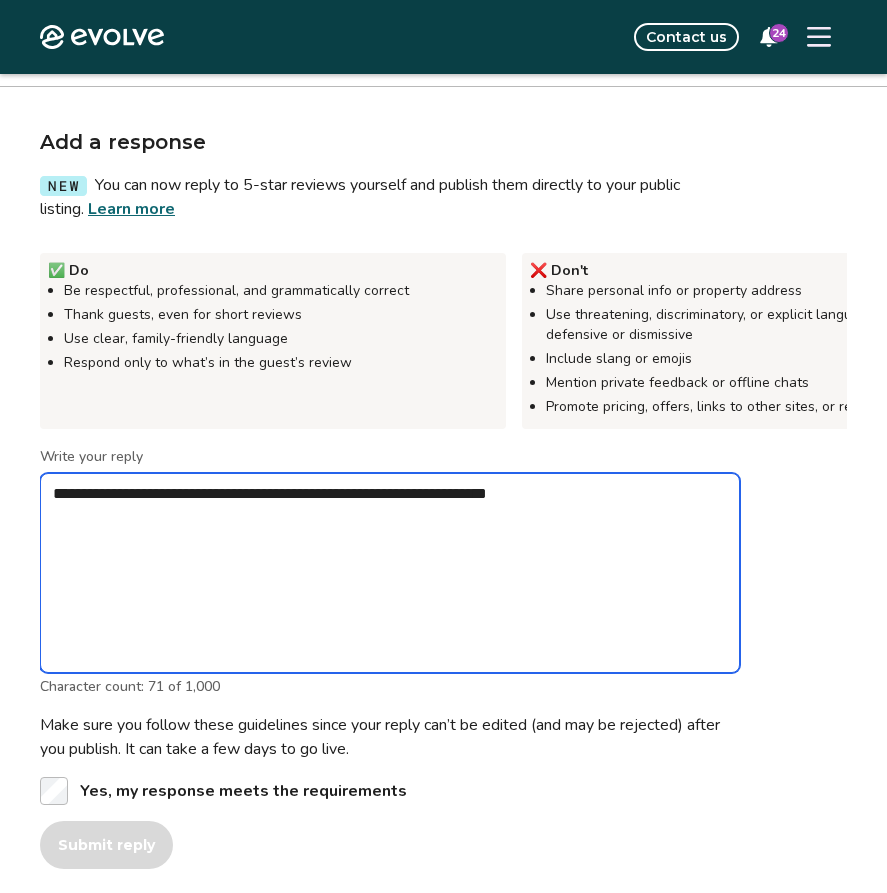 type on "*" 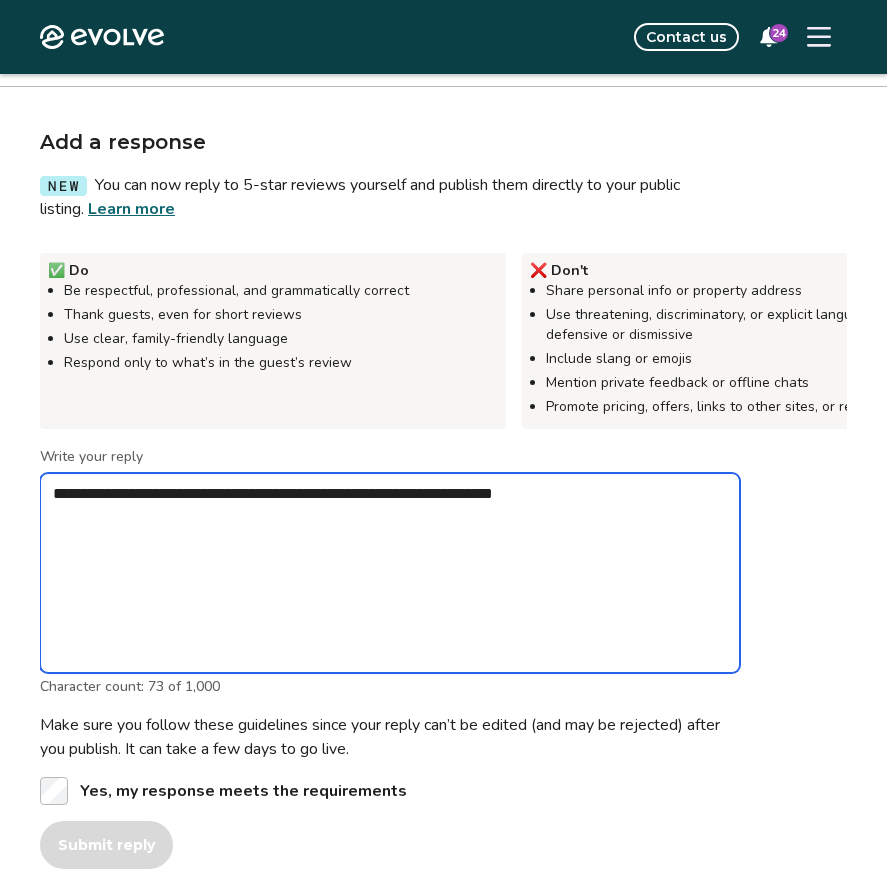 type on "*" 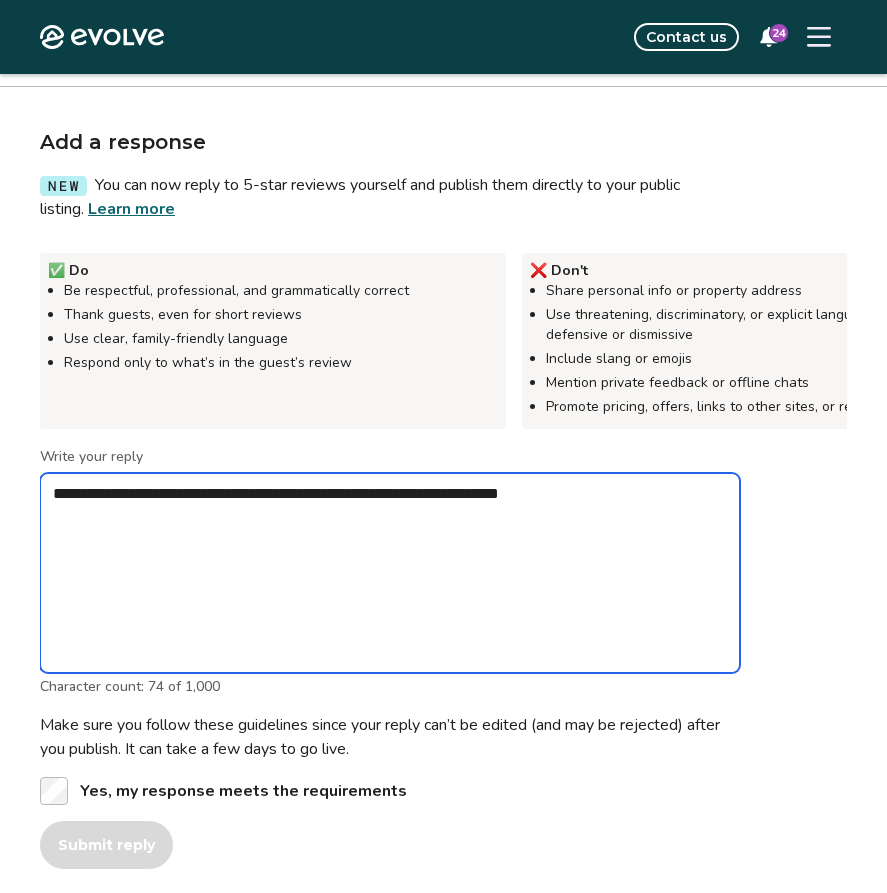 type on "*" 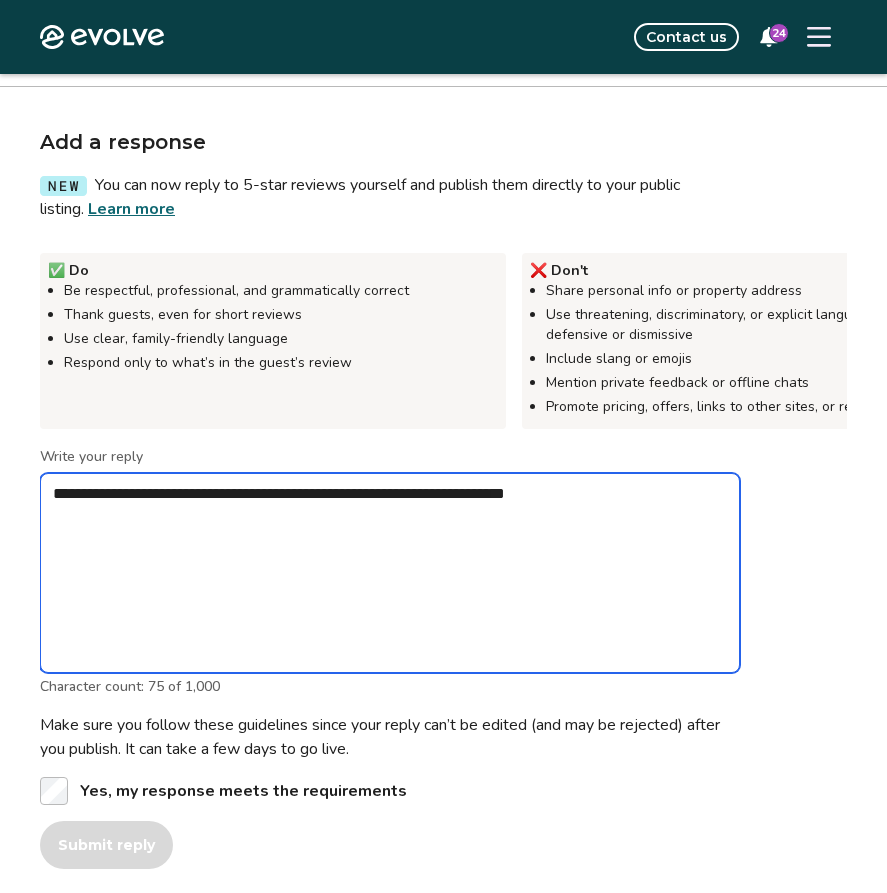 type on "*" 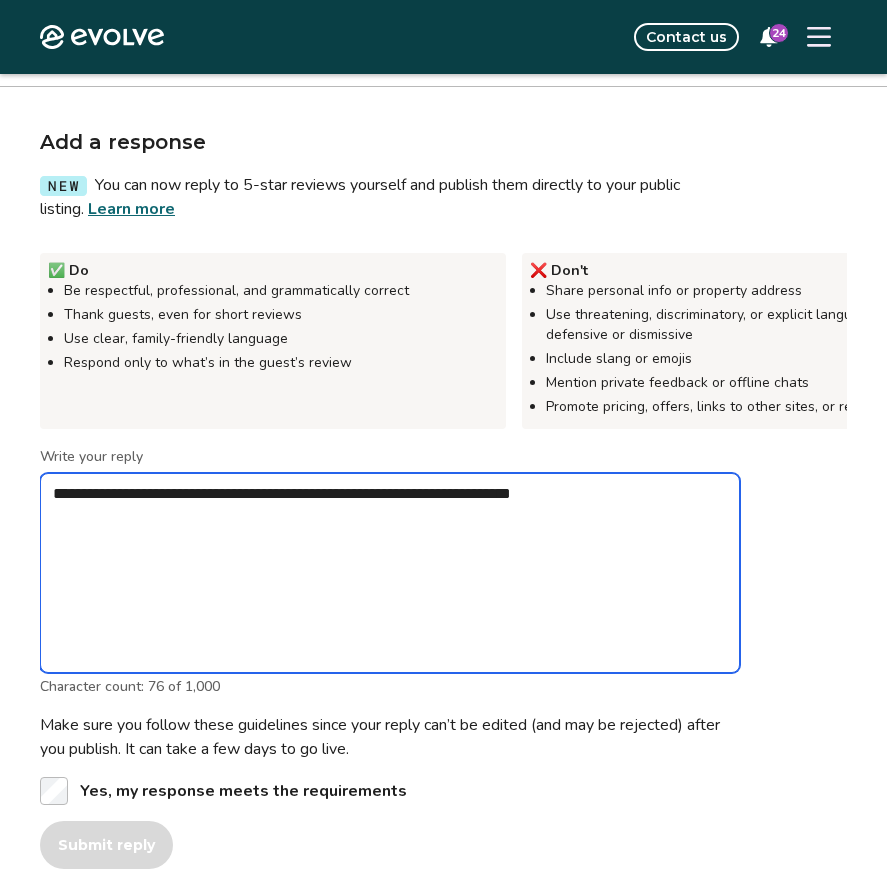 type on "*" 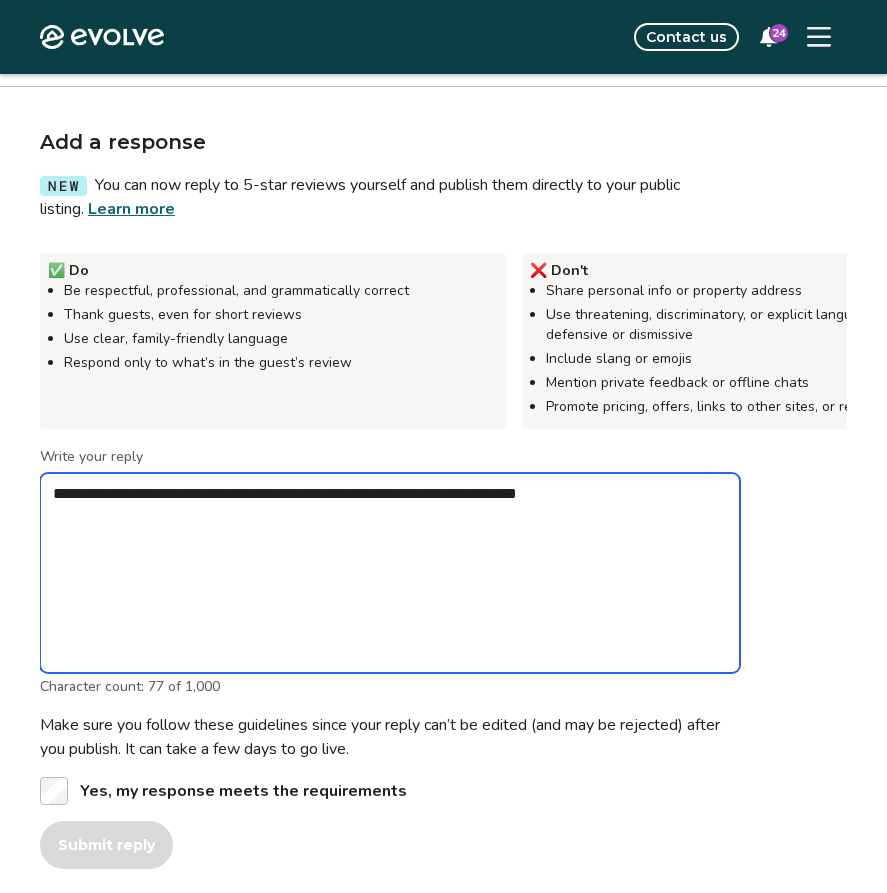 type on "*" 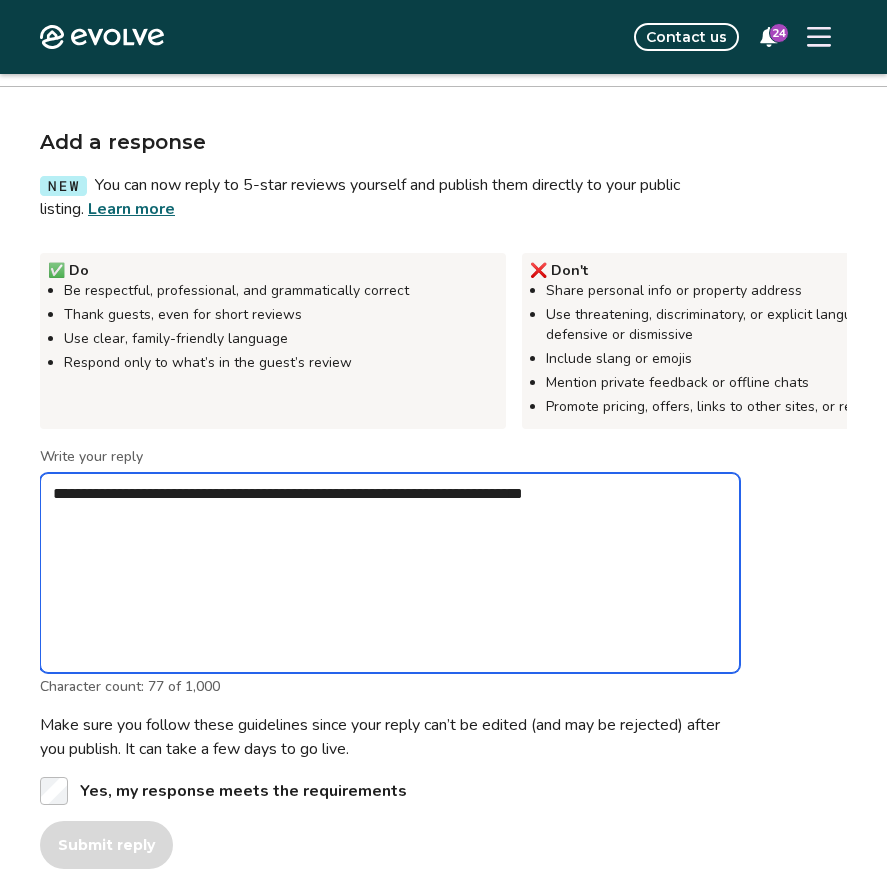 type on "*" 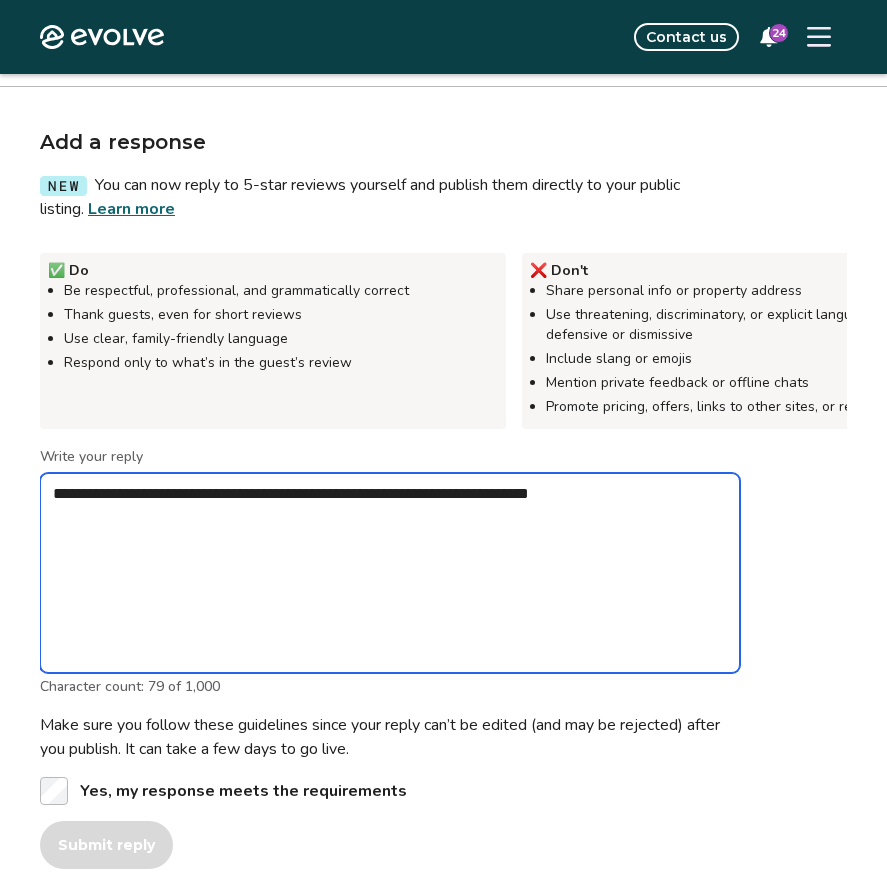 type on "*" 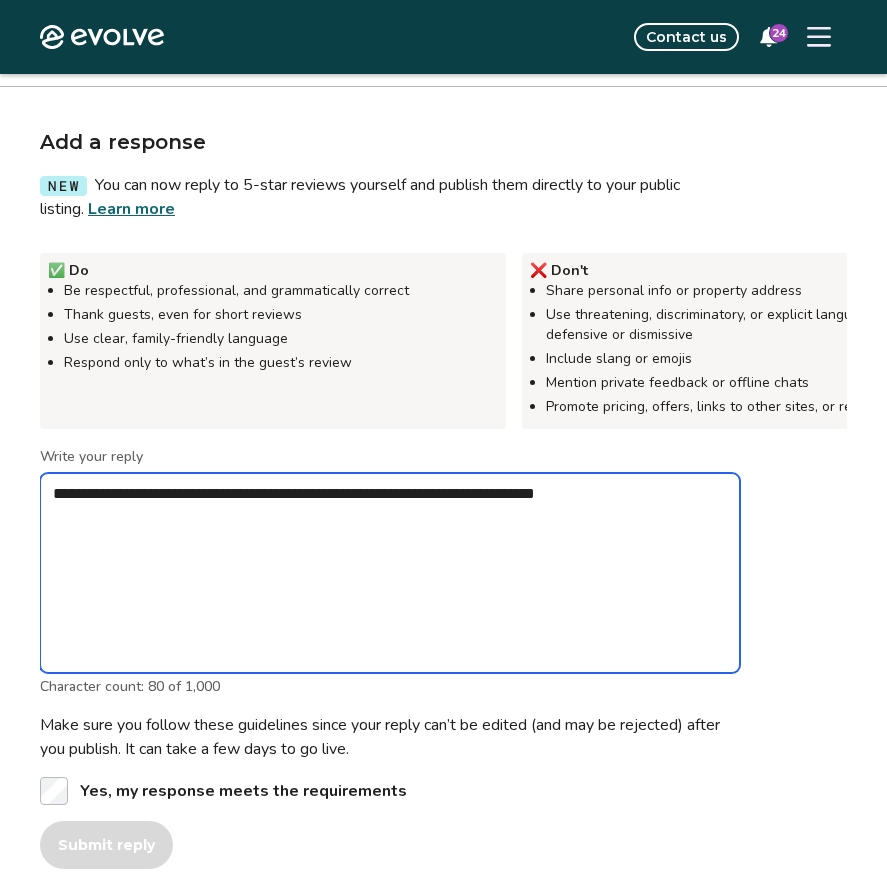 type on "*" 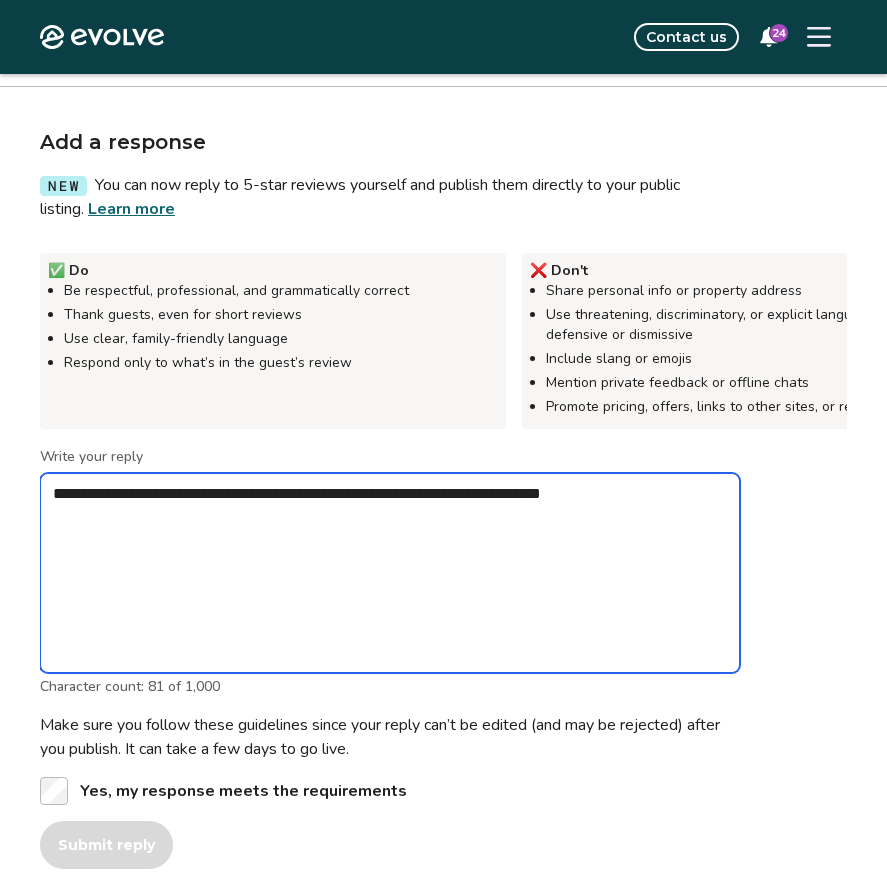 type on "*" 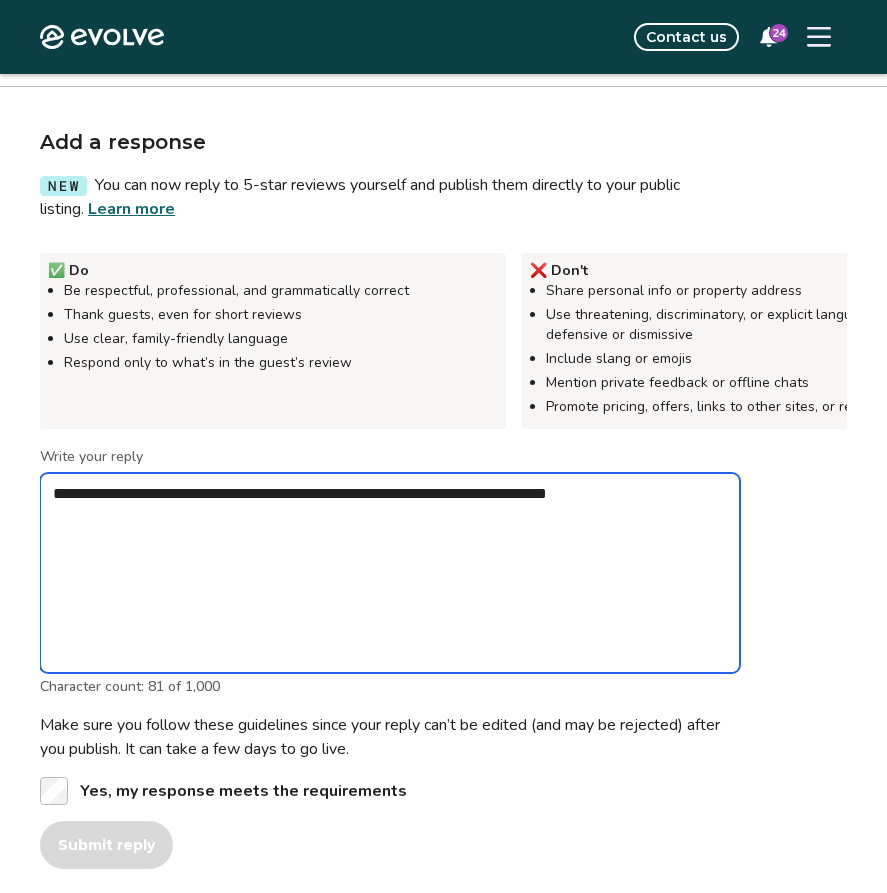 type on "*" 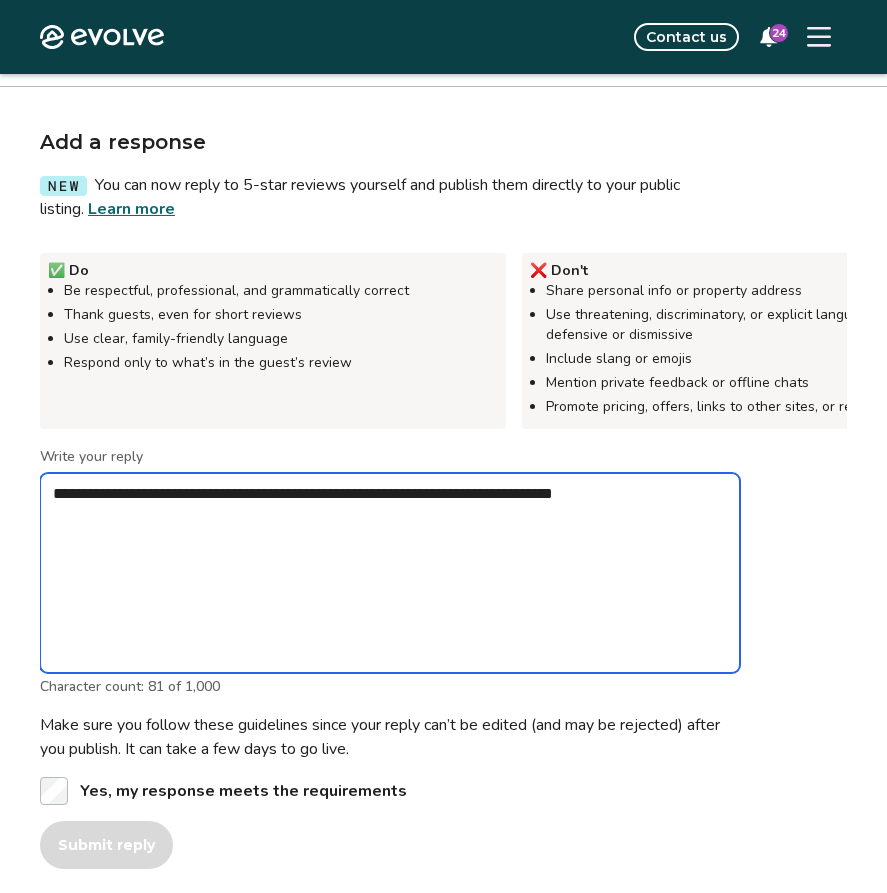 type on "*" 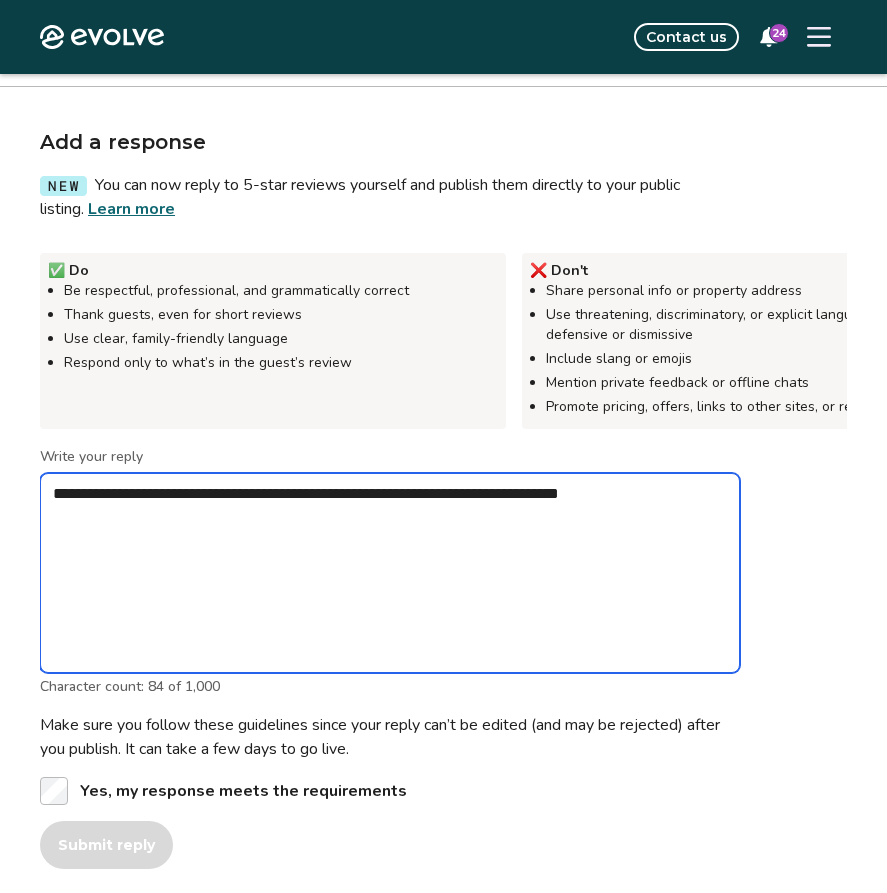 type on "*" 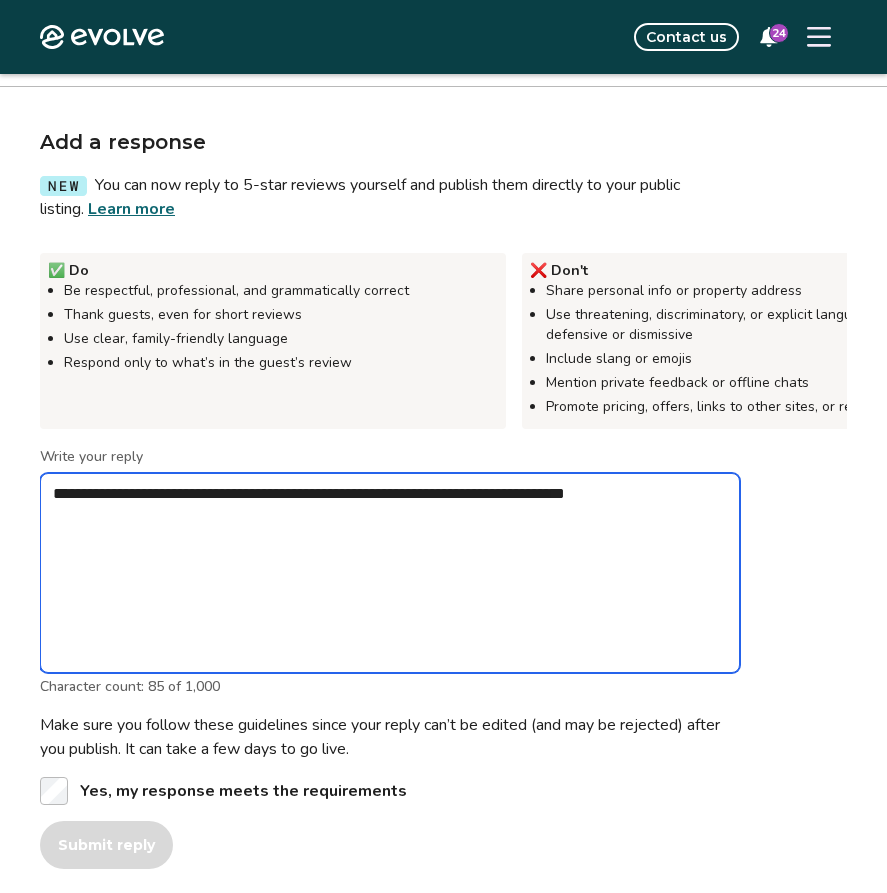 type on "*" 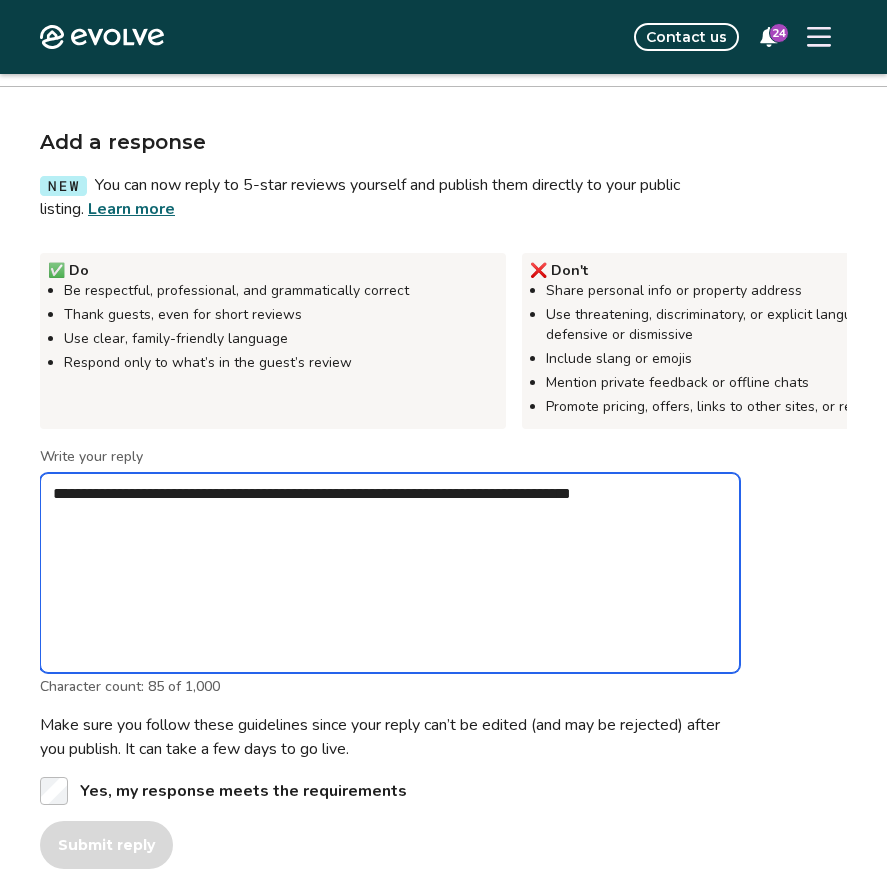type on "*" 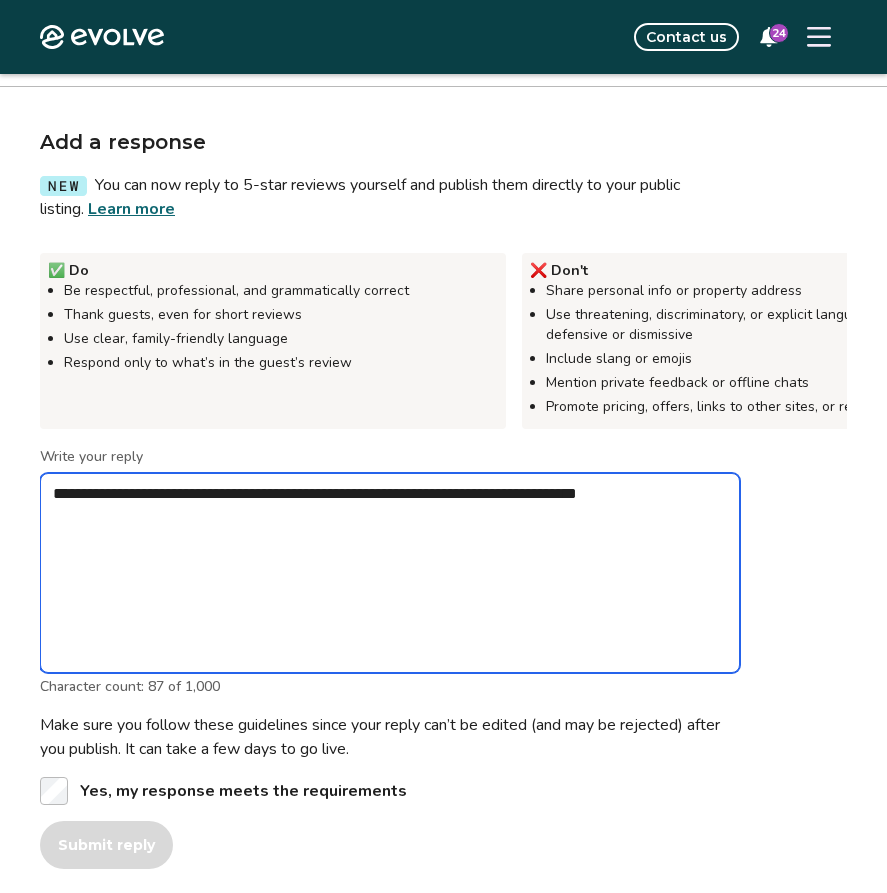 type on "*" 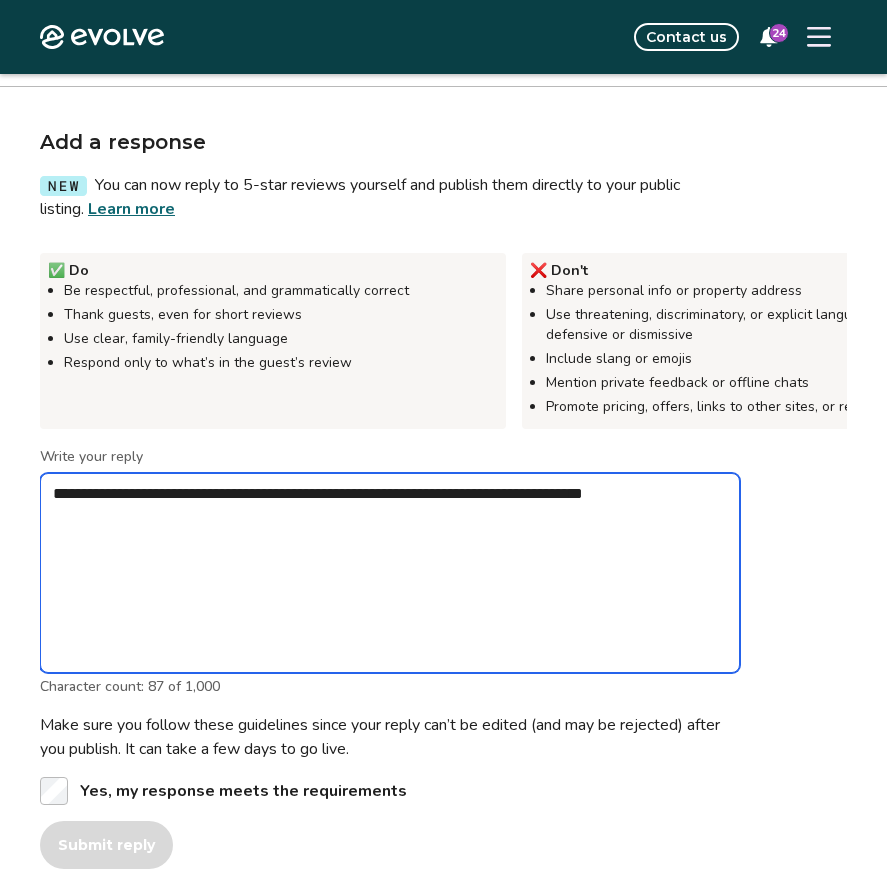 type on "*" 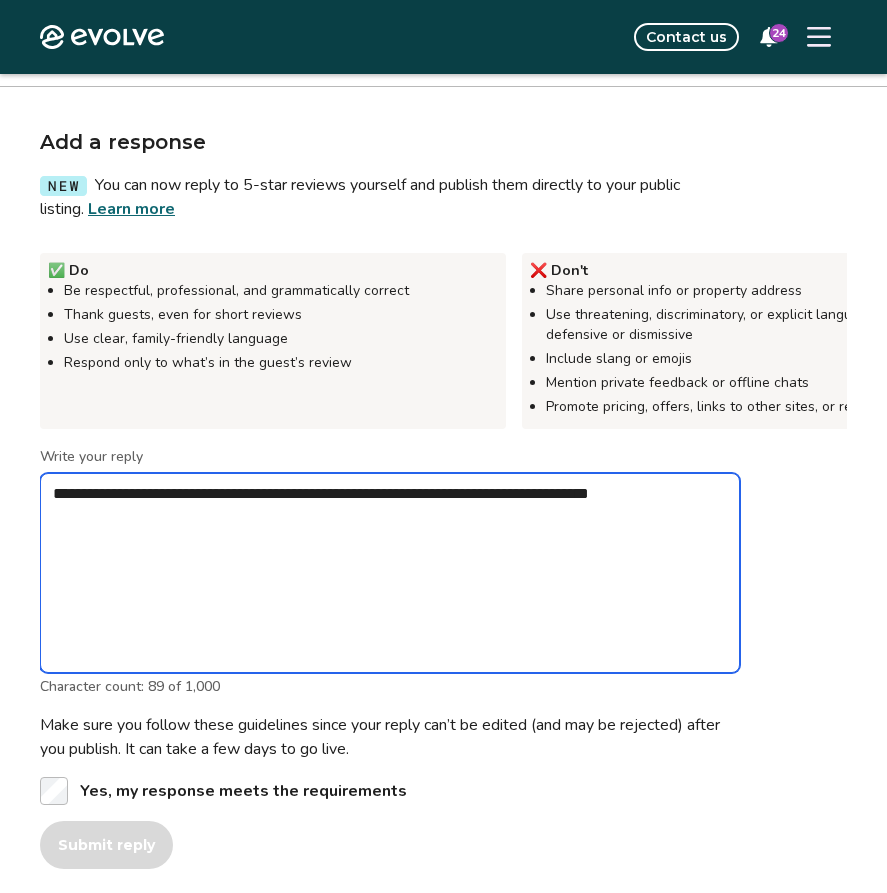 type on "*" 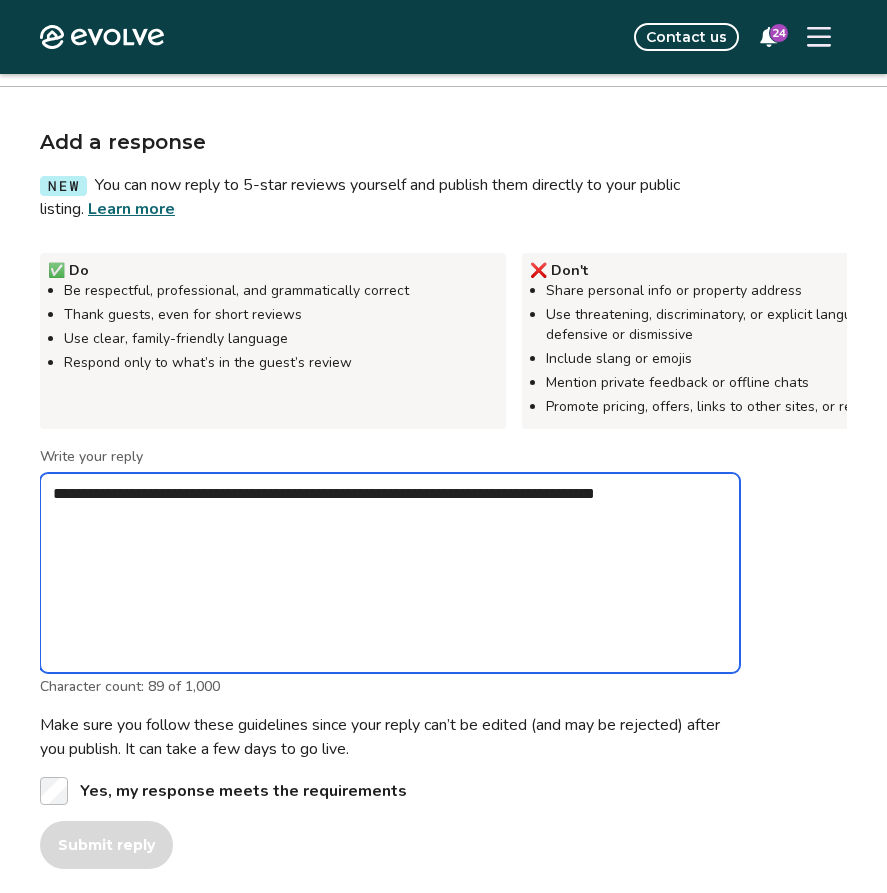 type 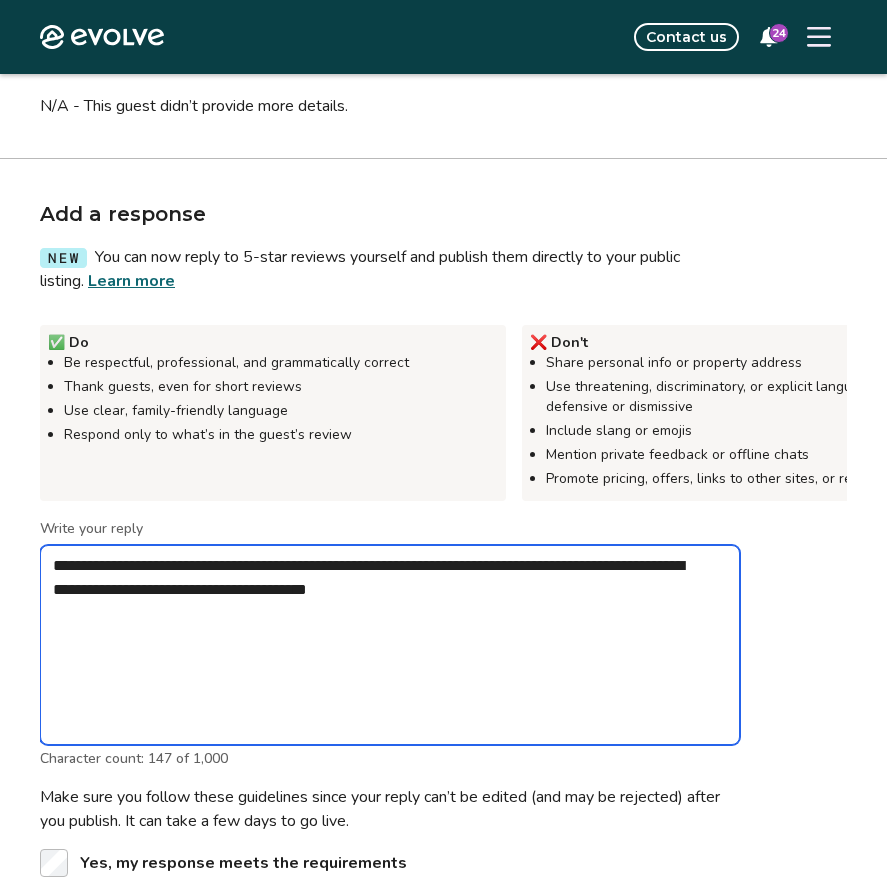 scroll, scrollTop: 518, scrollLeft: 0, axis: vertical 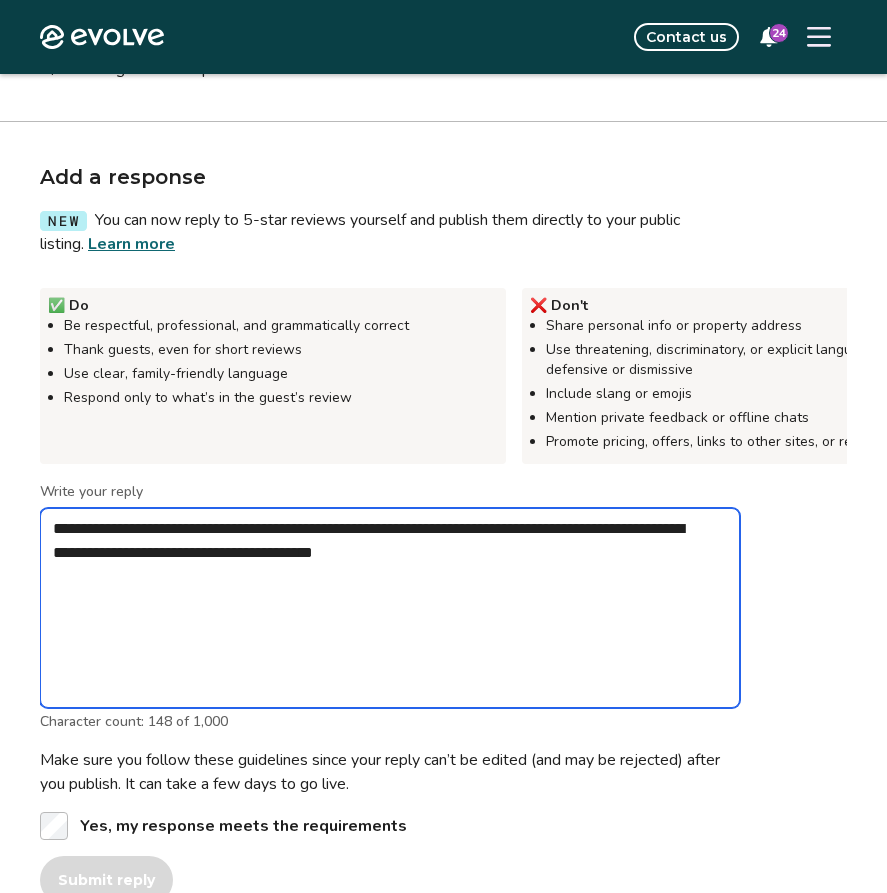 click on "**********" at bounding box center (390, 608) 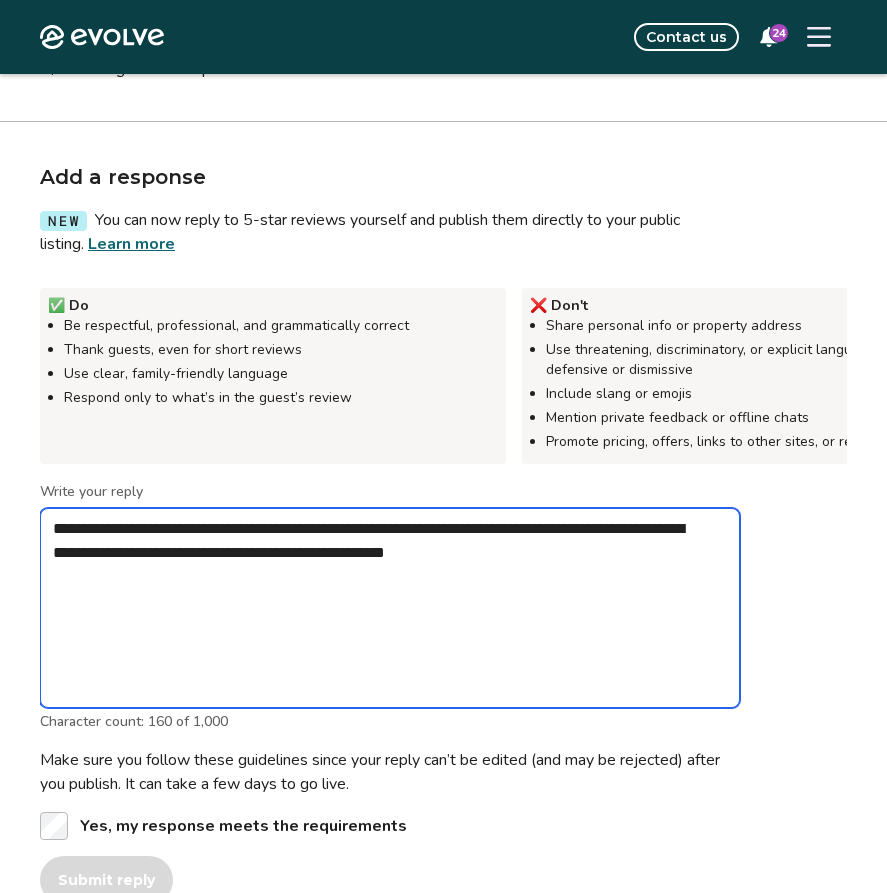 click on "**********" at bounding box center [390, 608] 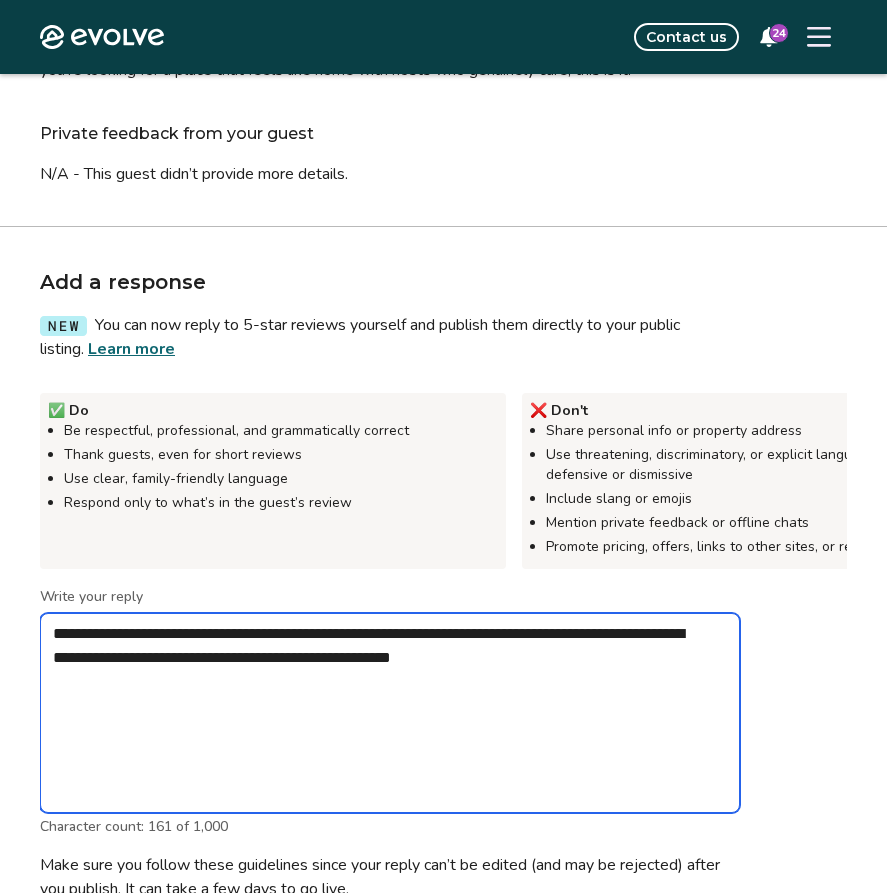 scroll, scrollTop: 516, scrollLeft: 0, axis: vertical 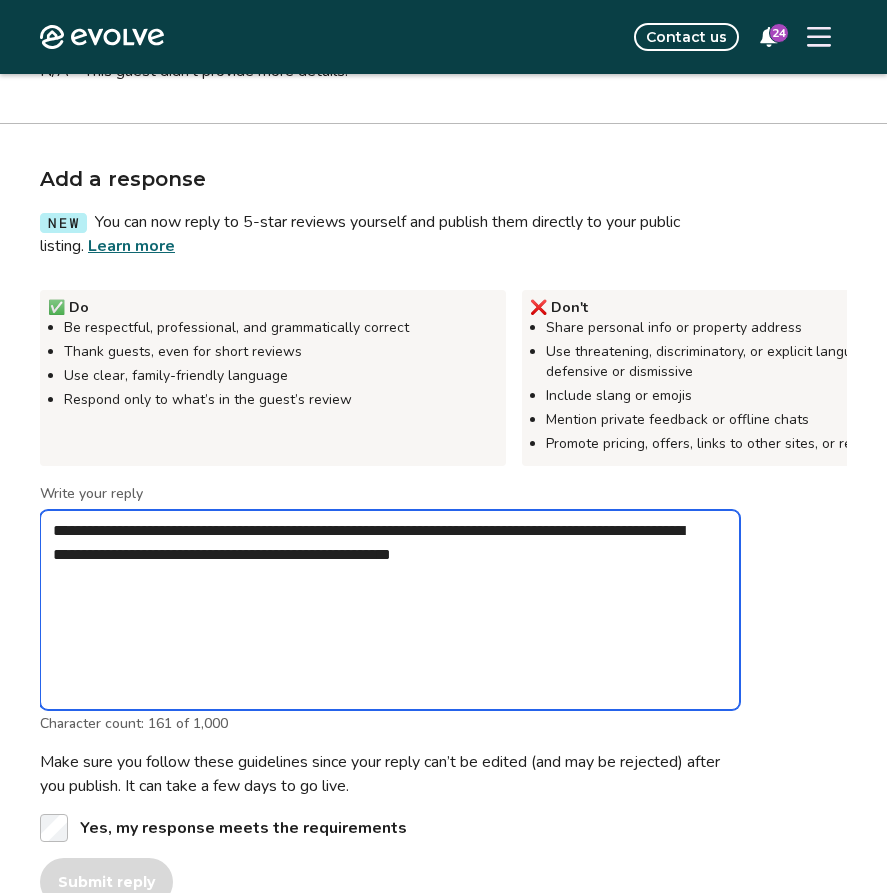 click on "**********" at bounding box center (390, 610) 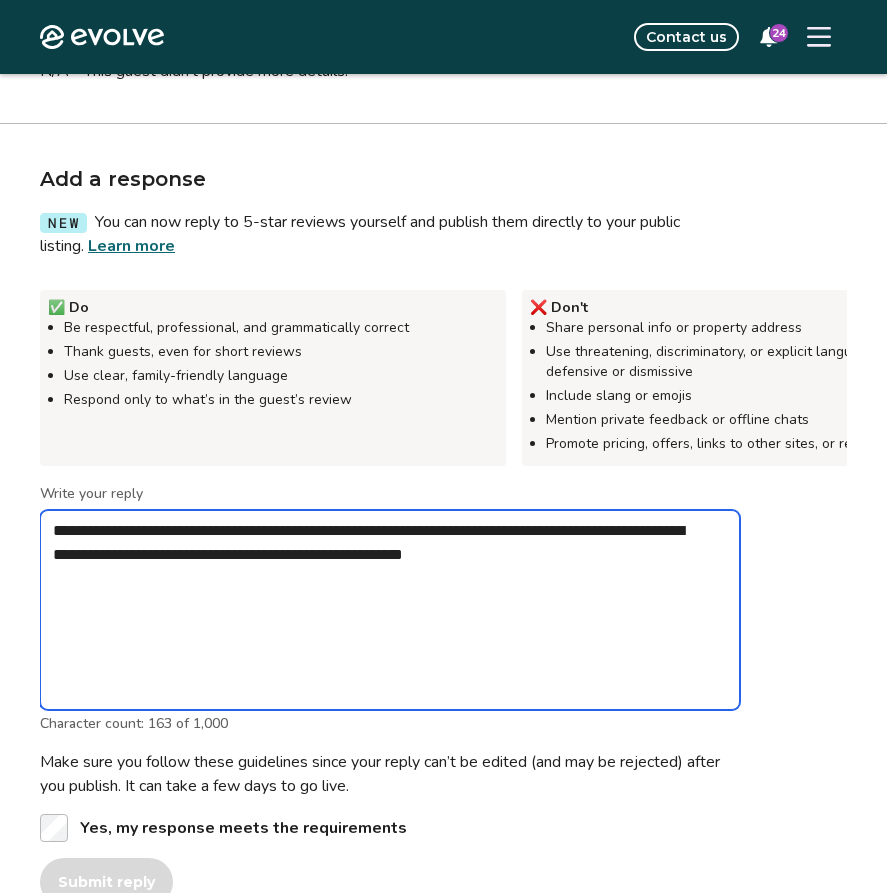 click on "**********" at bounding box center (390, 610) 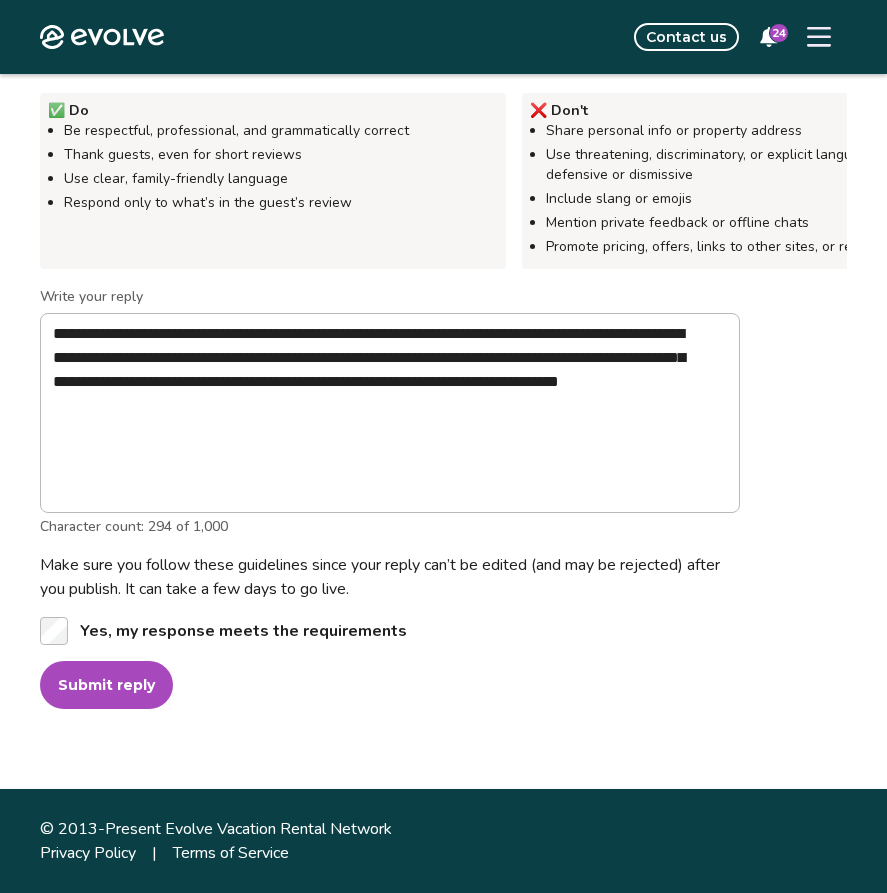 scroll, scrollTop: 752, scrollLeft: 0, axis: vertical 